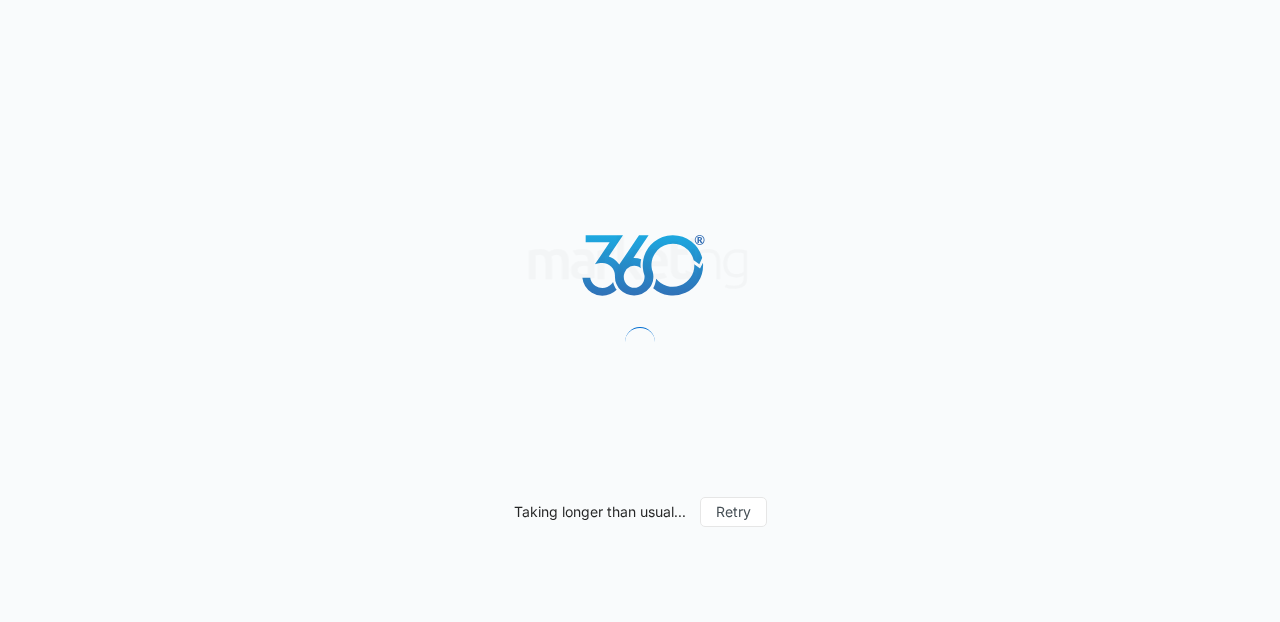 scroll, scrollTop: 0, scrollLeft: 0, axis: both 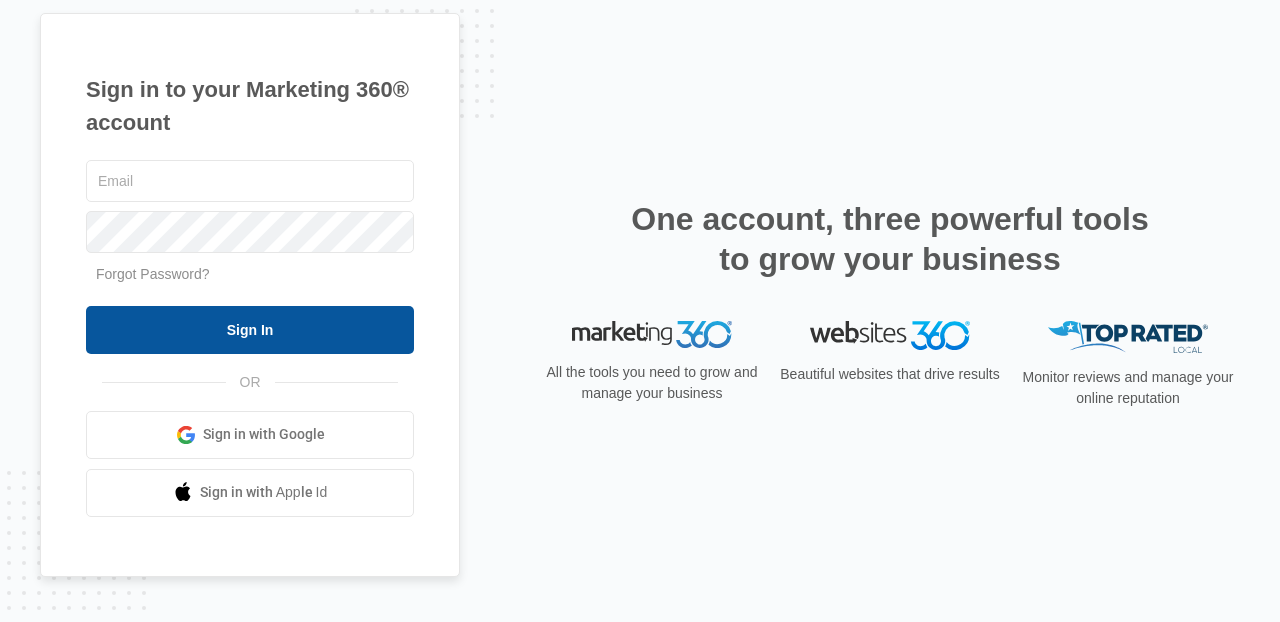 type on "[EMAIL]" 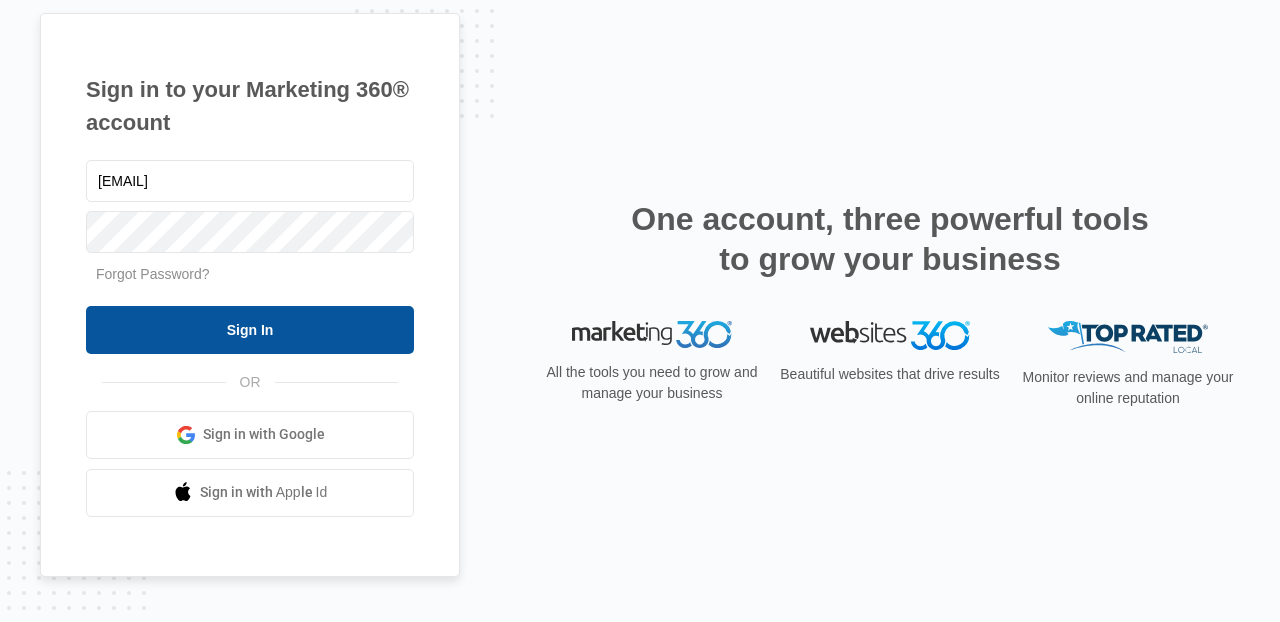 click on "Sign In" at bounding box center [250, 330] 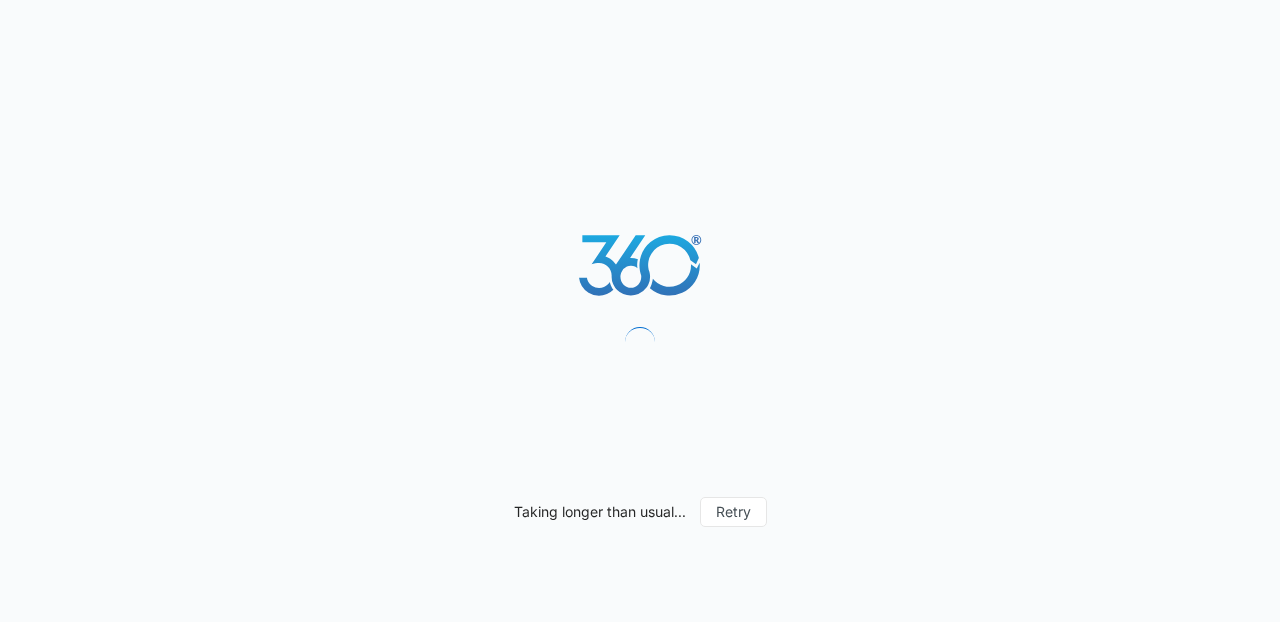 scroll, scrollTop: 0, scrollLeft: 0, axis: both 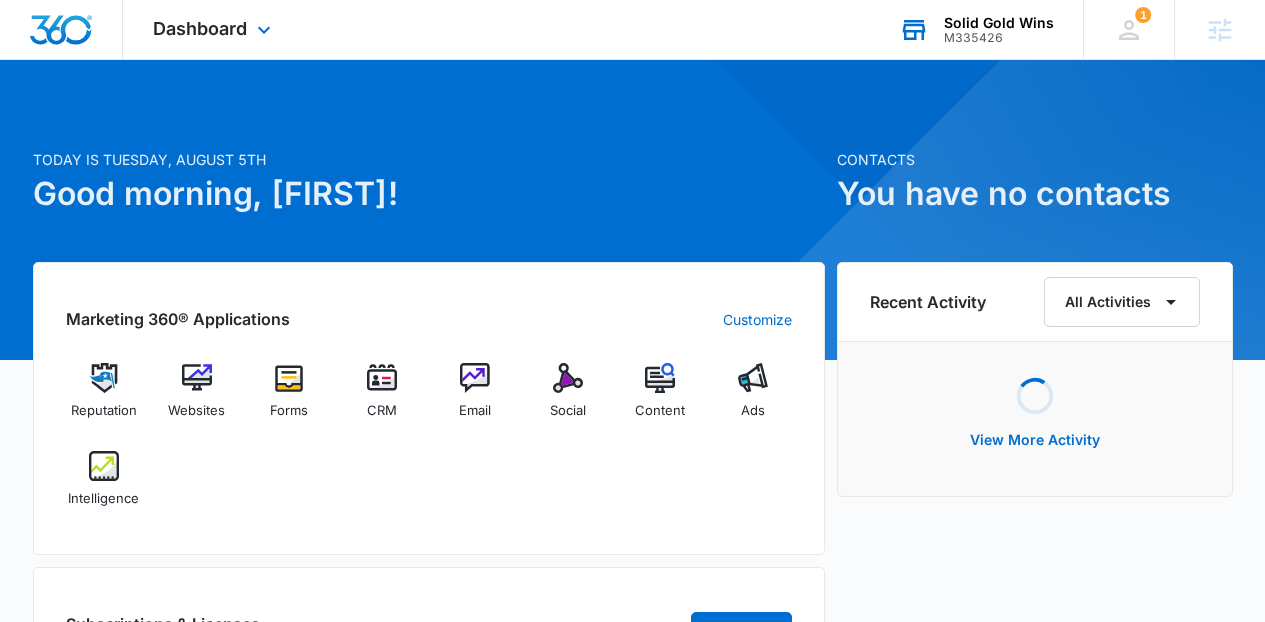 click on "Solid Gold Wins M335426 Your Accounts View All" at bounding box center [976, 29] 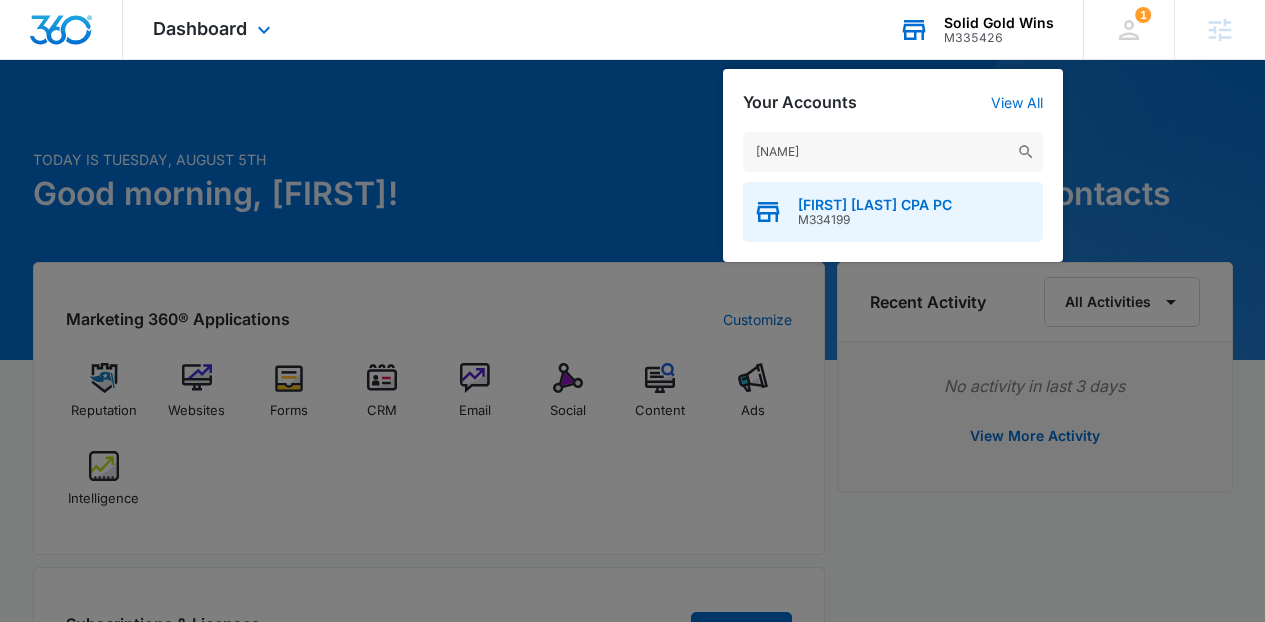 type on "manish" 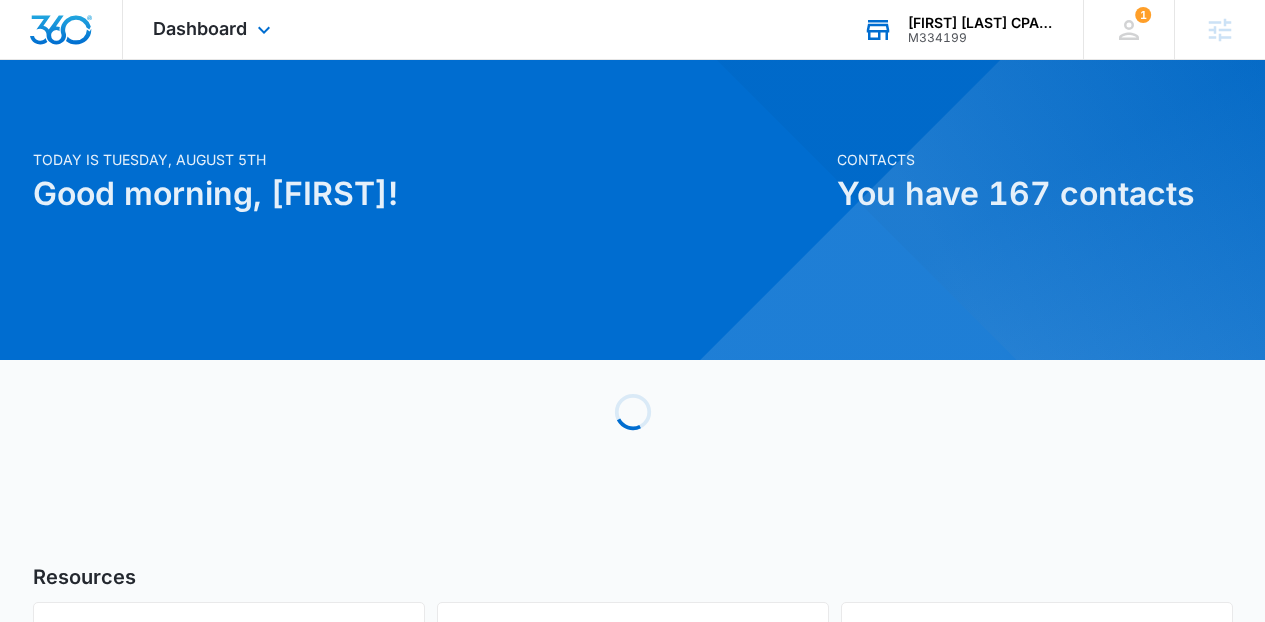 click on "Dashboard Apps Reputation Websites Forms CRM Email Social Content Ads Intelligence Files Brand Settings" at bounding box center [214, 29] 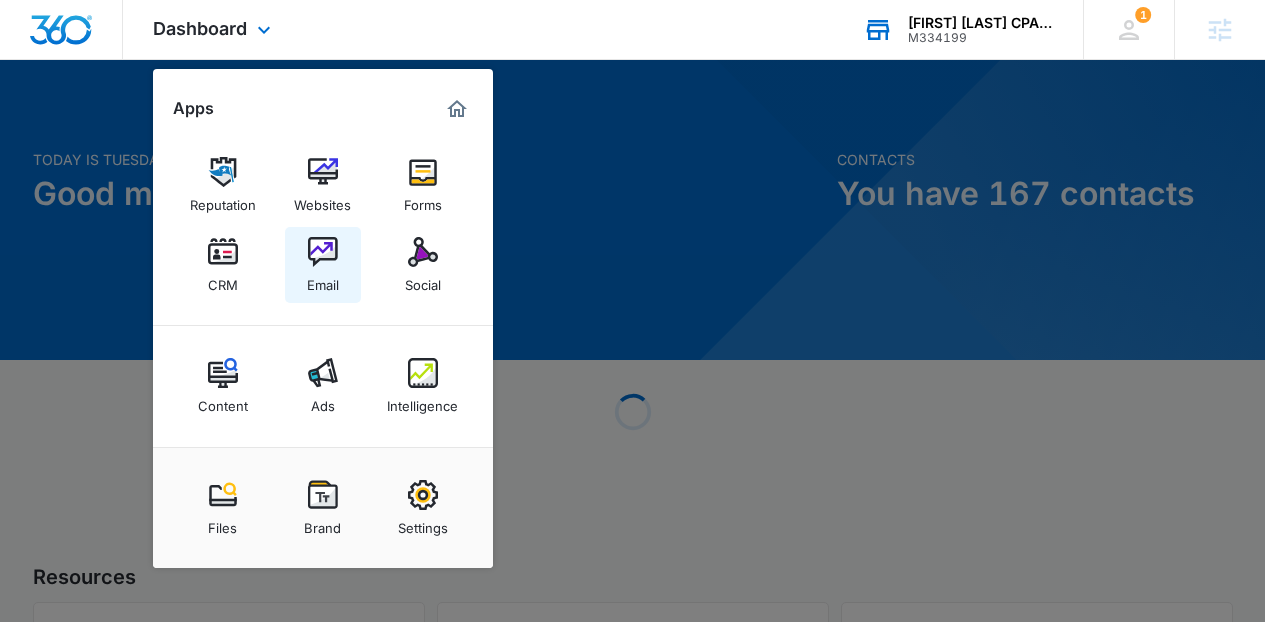 click at bounding box center [323, 252] 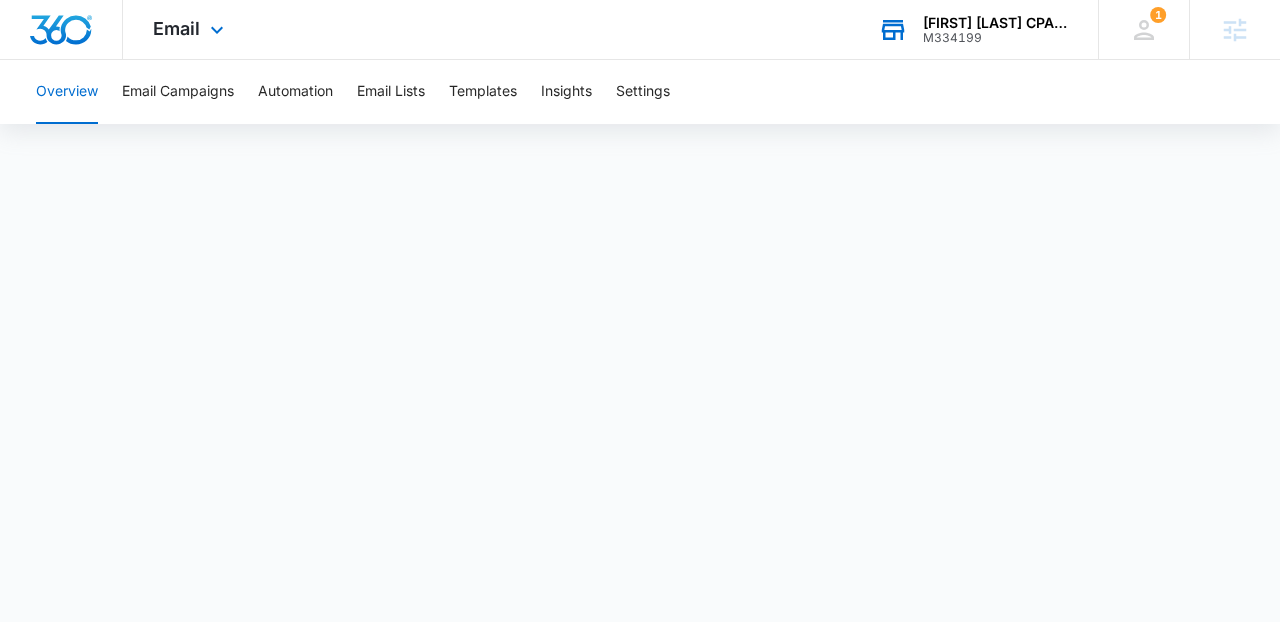click on "Email Apps Reputation Websites Forms CRM Email Social Content Ads Intelligence Files Brand Settings" at bounding box center (191, 29) 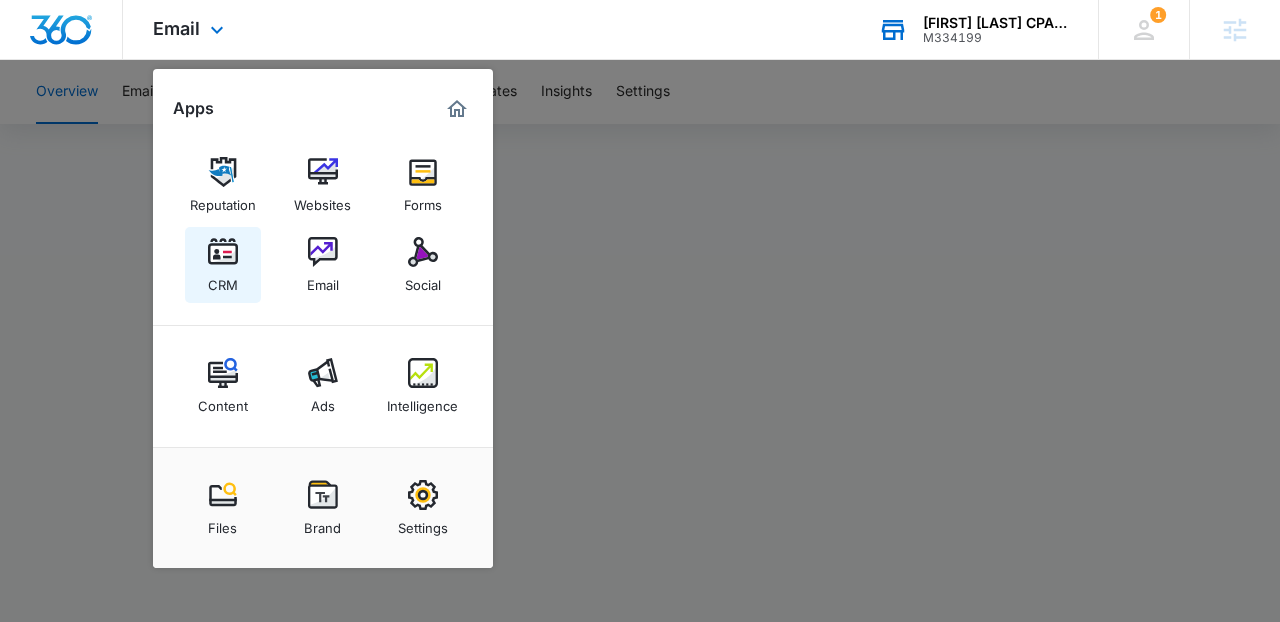 click on "CRM" at bounding box center [223, 265] 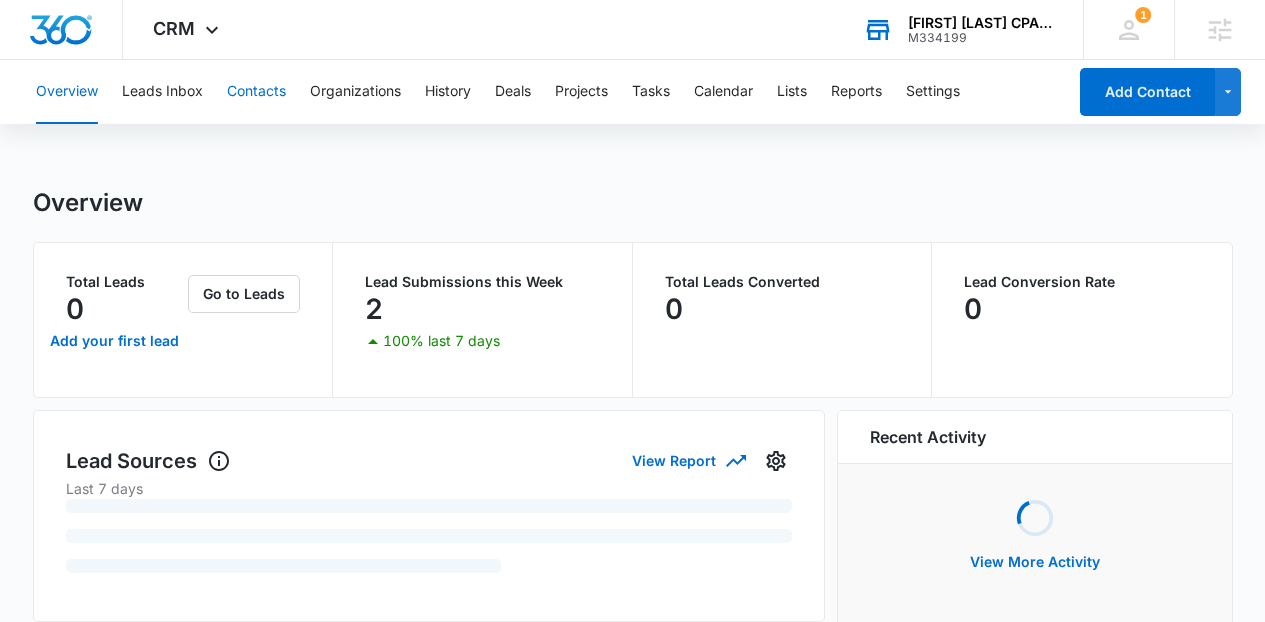 click on "Contacts" at bounding box center (256, 92) 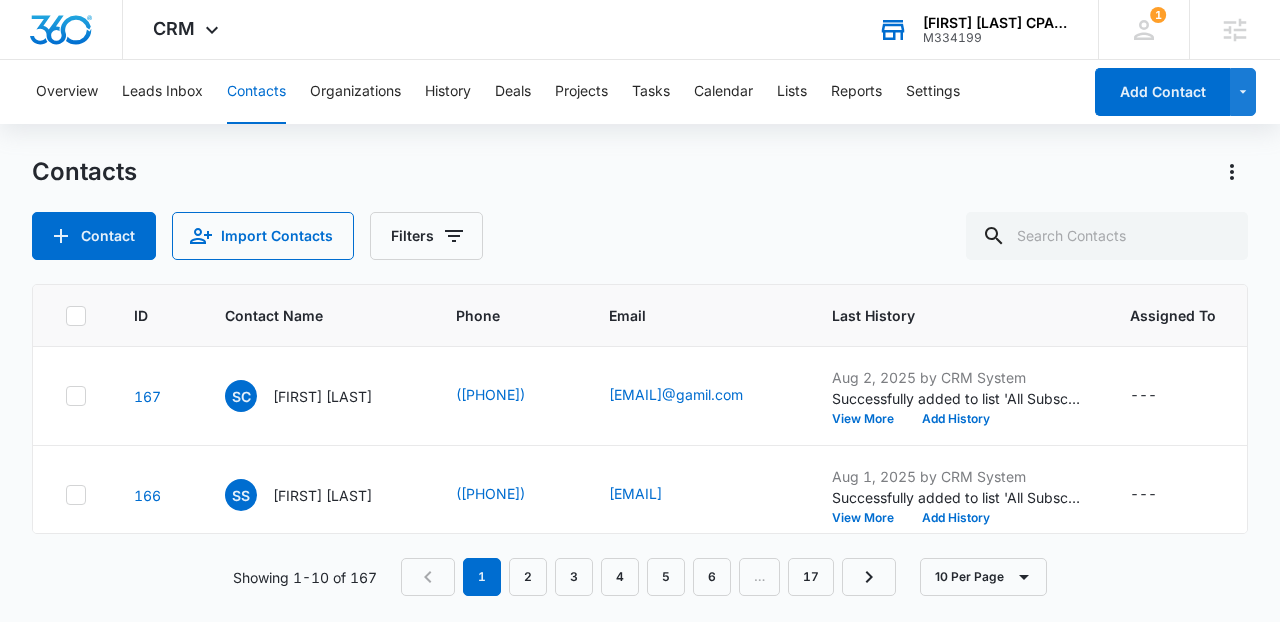 drag, startPoint x: 1251, startPoint y: 305, endPoint x: 1251, endPoint y: 335, distance: 30 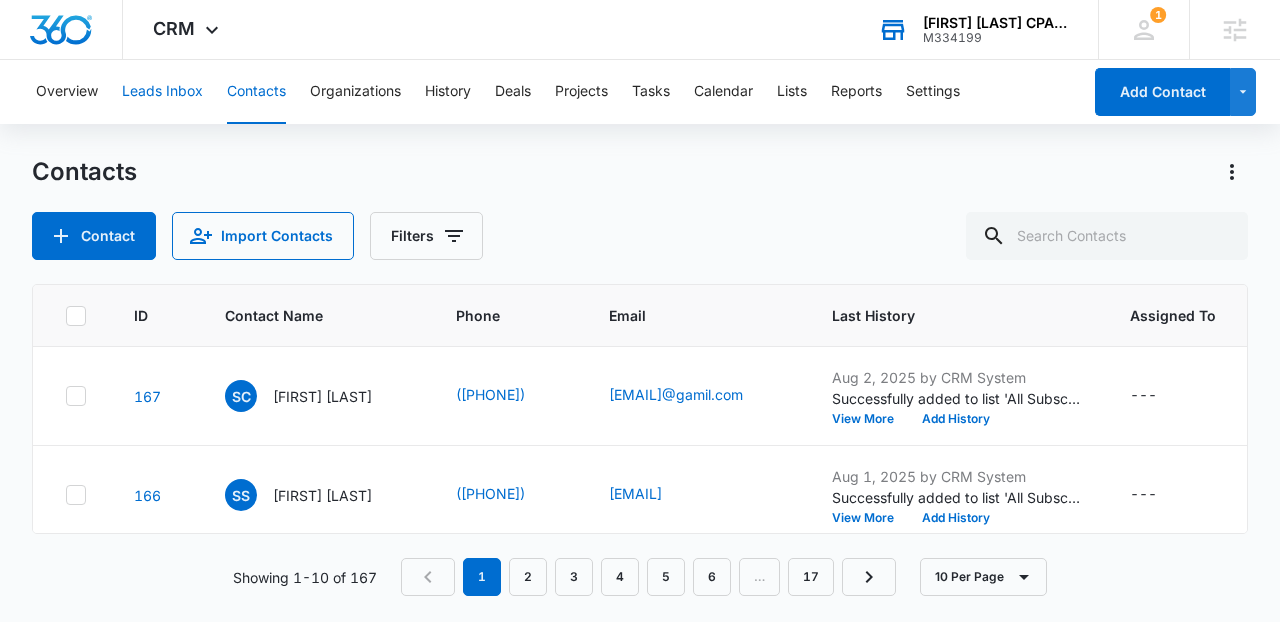 click on "Leads Inbox" at bounding box center (162, 92) 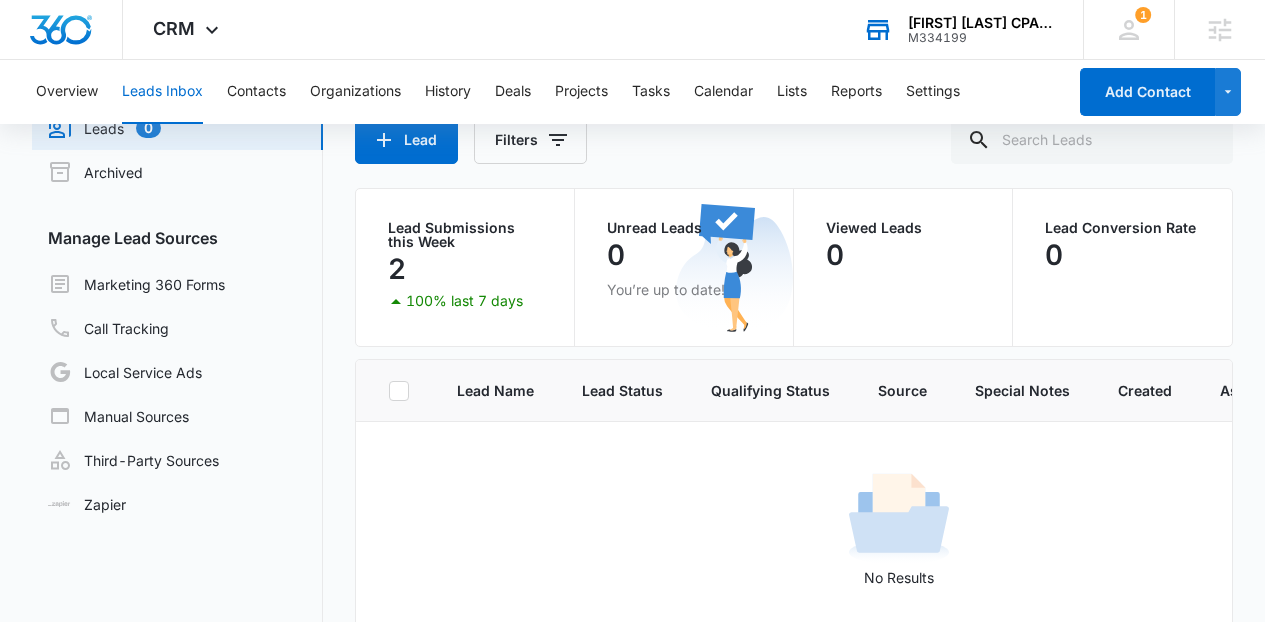 scroll, scrollTop: 86, scrollLeft: 0, axis: vertical 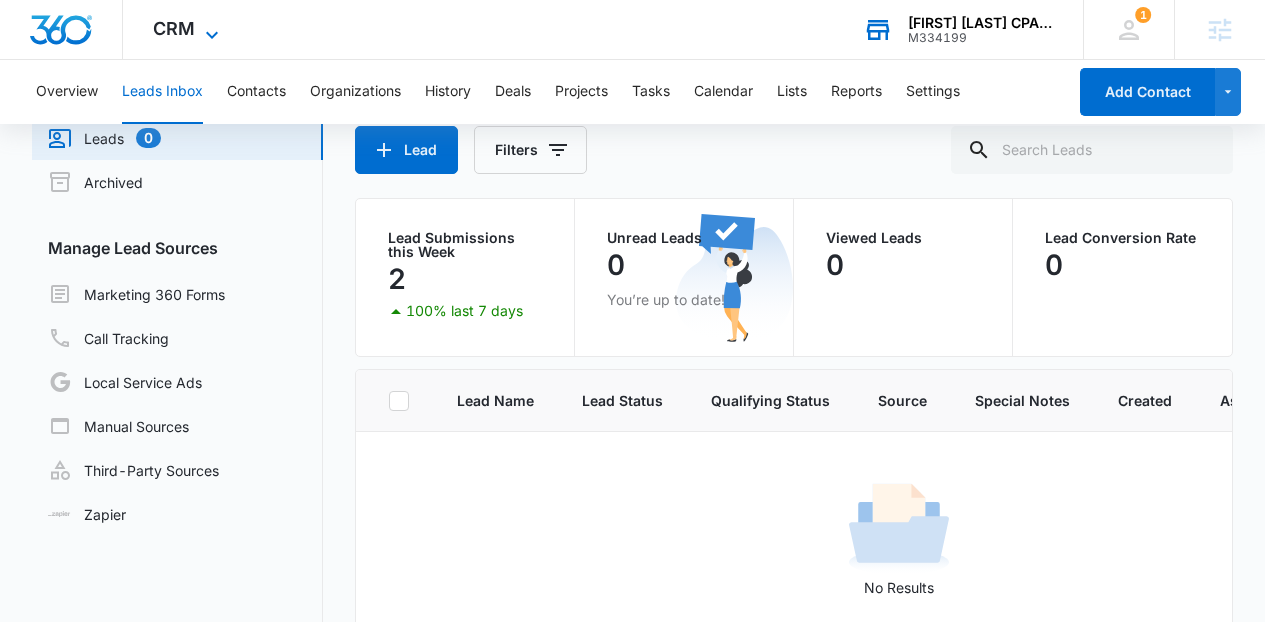 click on "CRM" at bounding box center (174, 28) 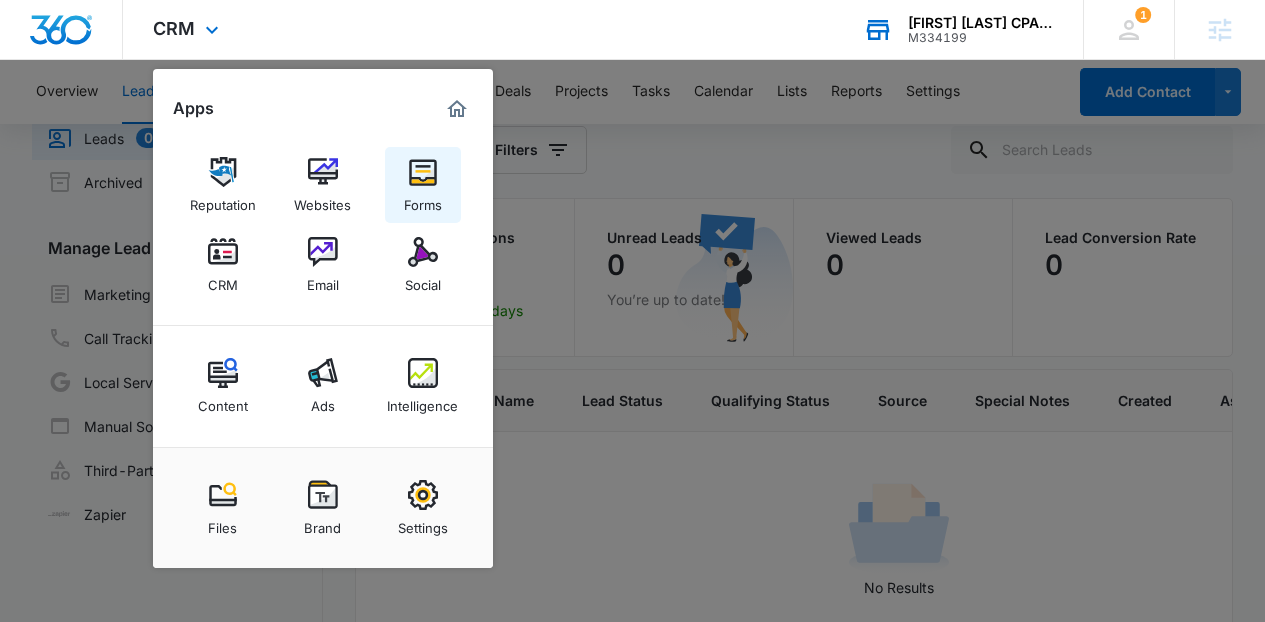 click on "Forms" at bounding box center [423, 185] 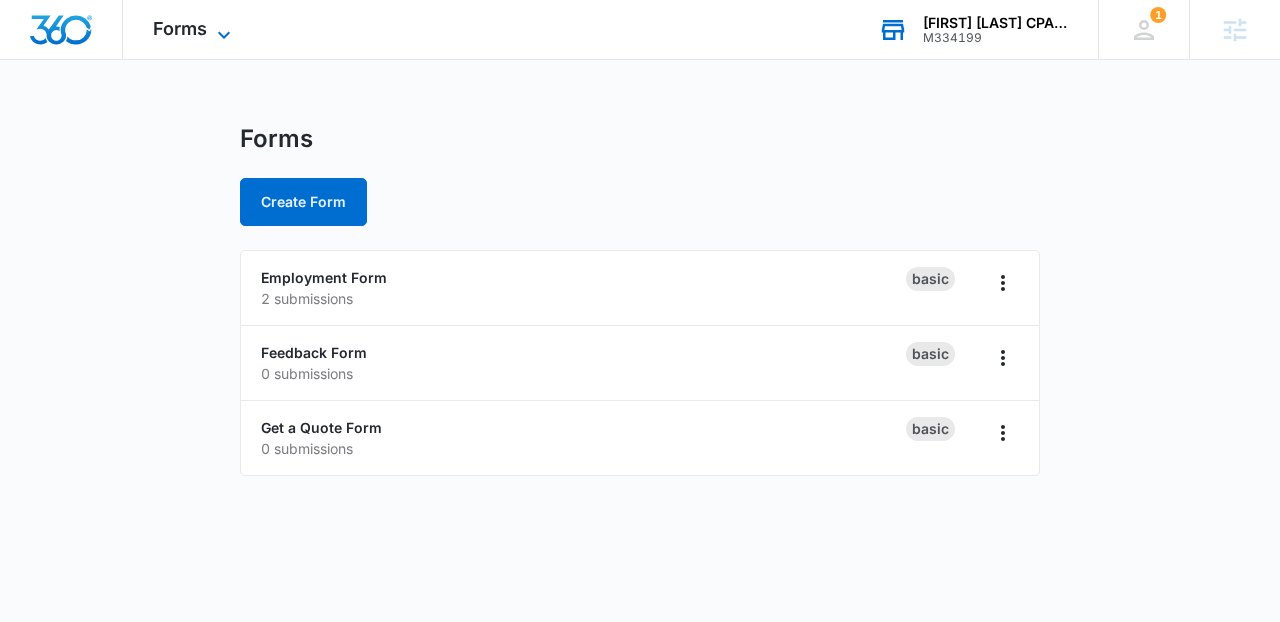 click on "Forms" at bounding box center (180, 28) 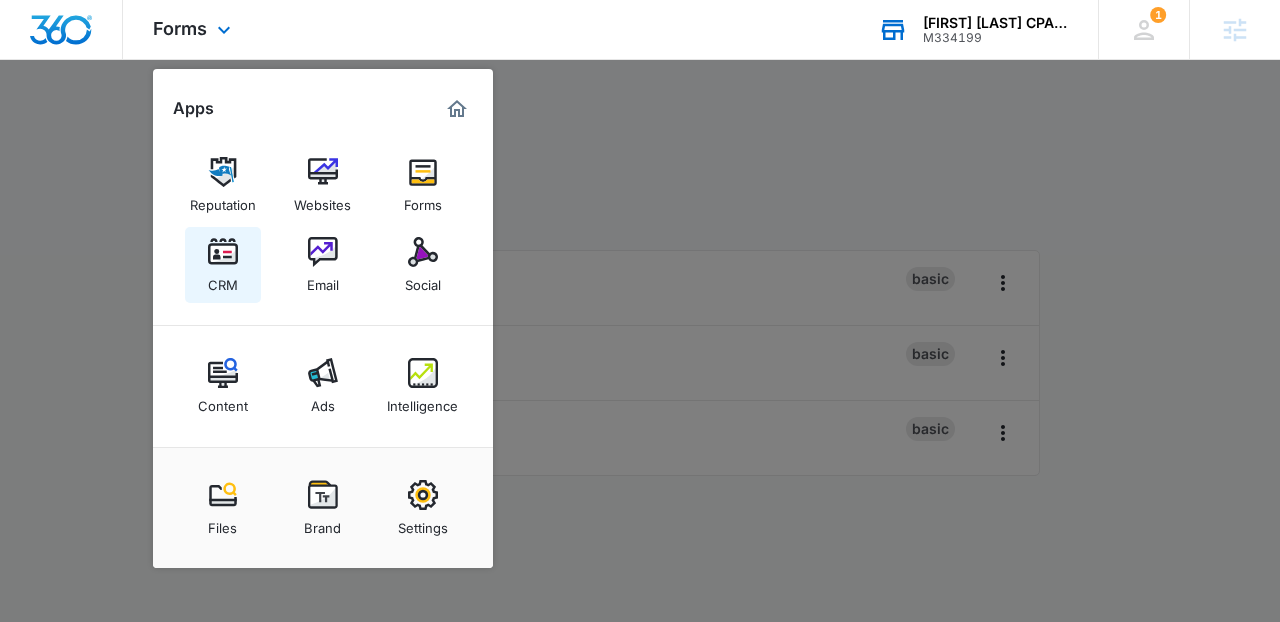 click on "CRM" at bounding box center [223, 280] 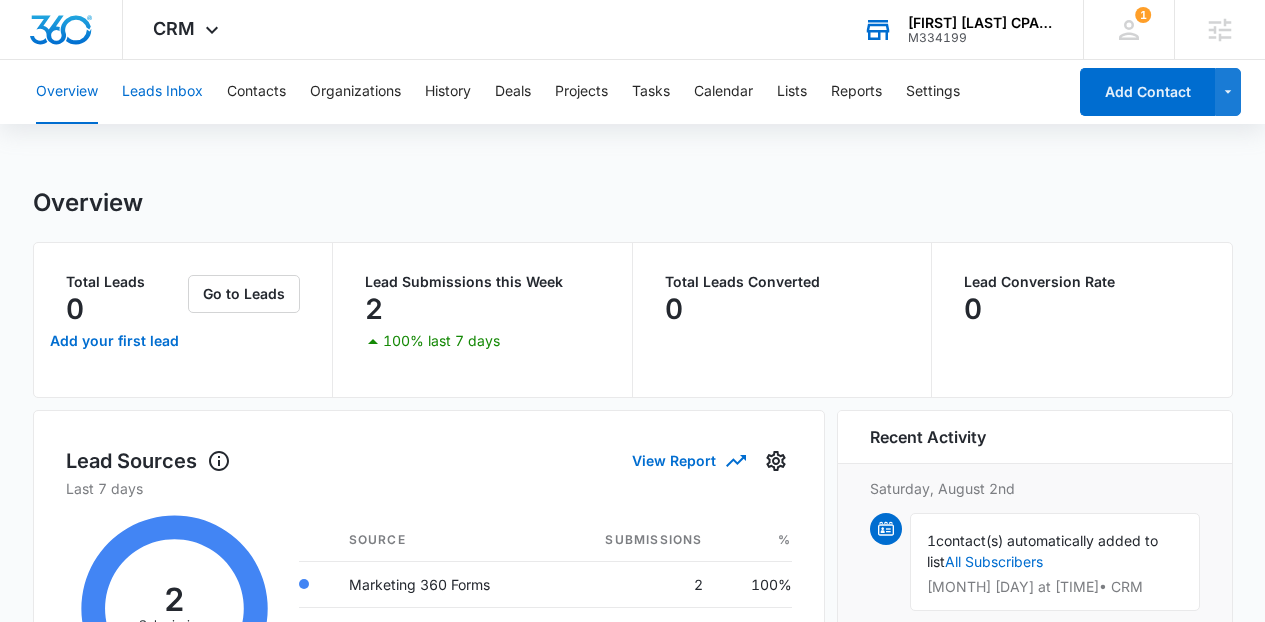 click on "Leads Inbox" at bounding box center [162, 92] 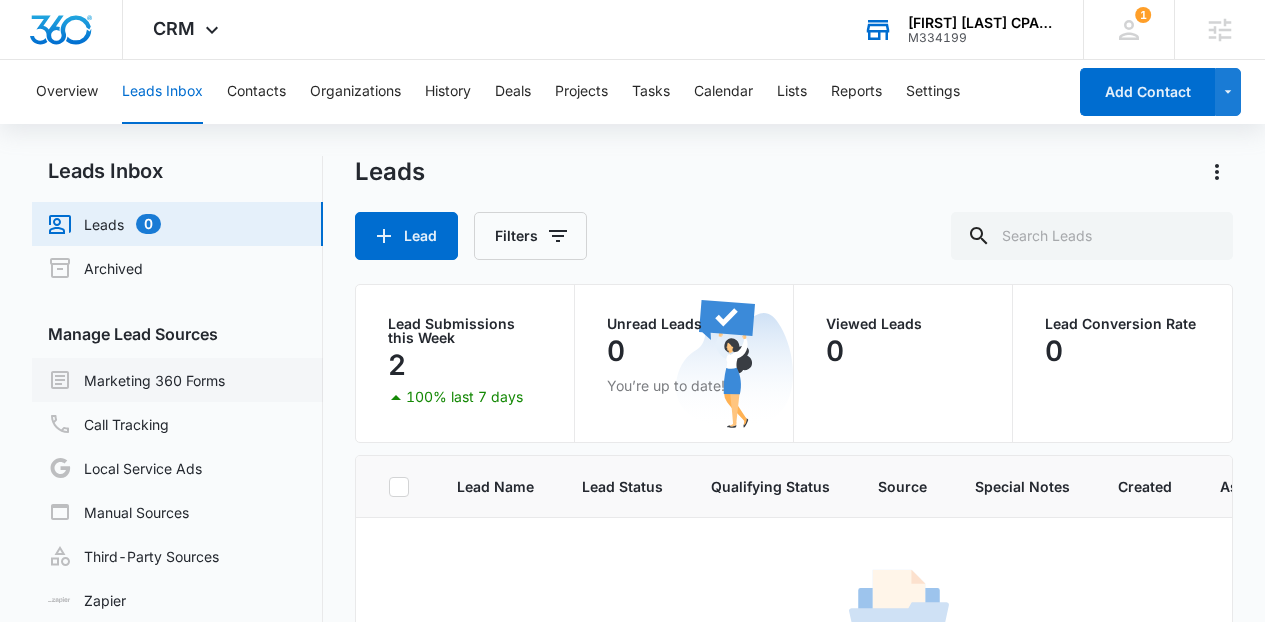 click on "Marketing 360 Forms" at bounding box center (136, 380) 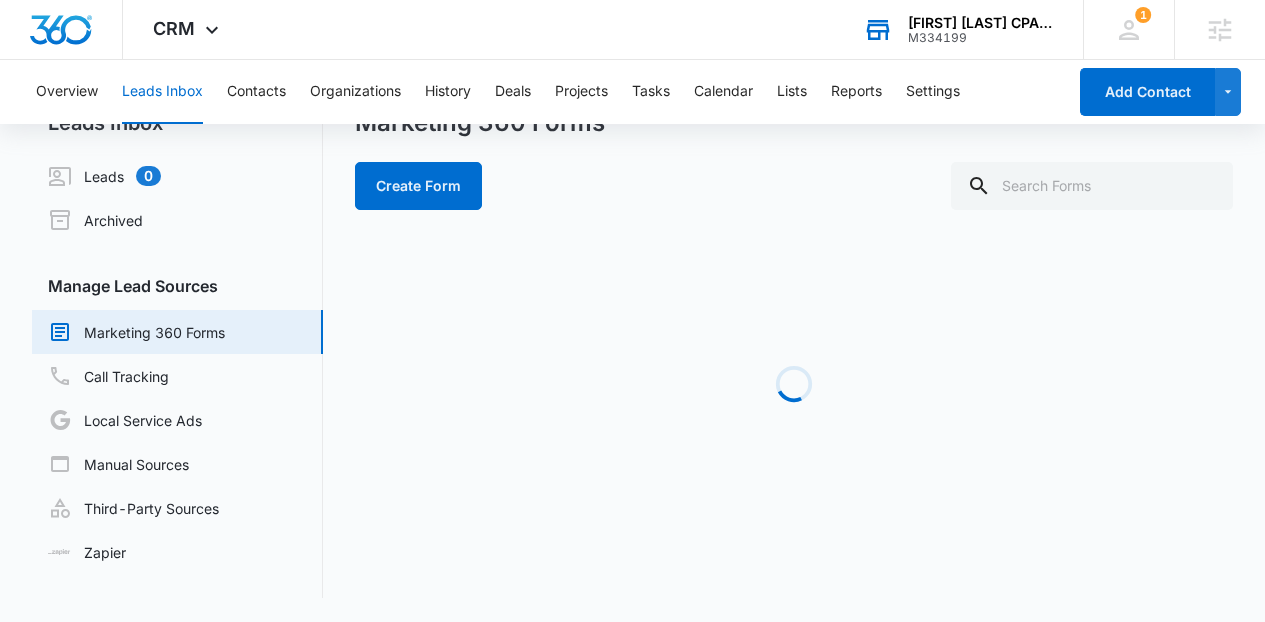 scroll, scrollTop: 48, scrollLeft: 0, axis: vertical 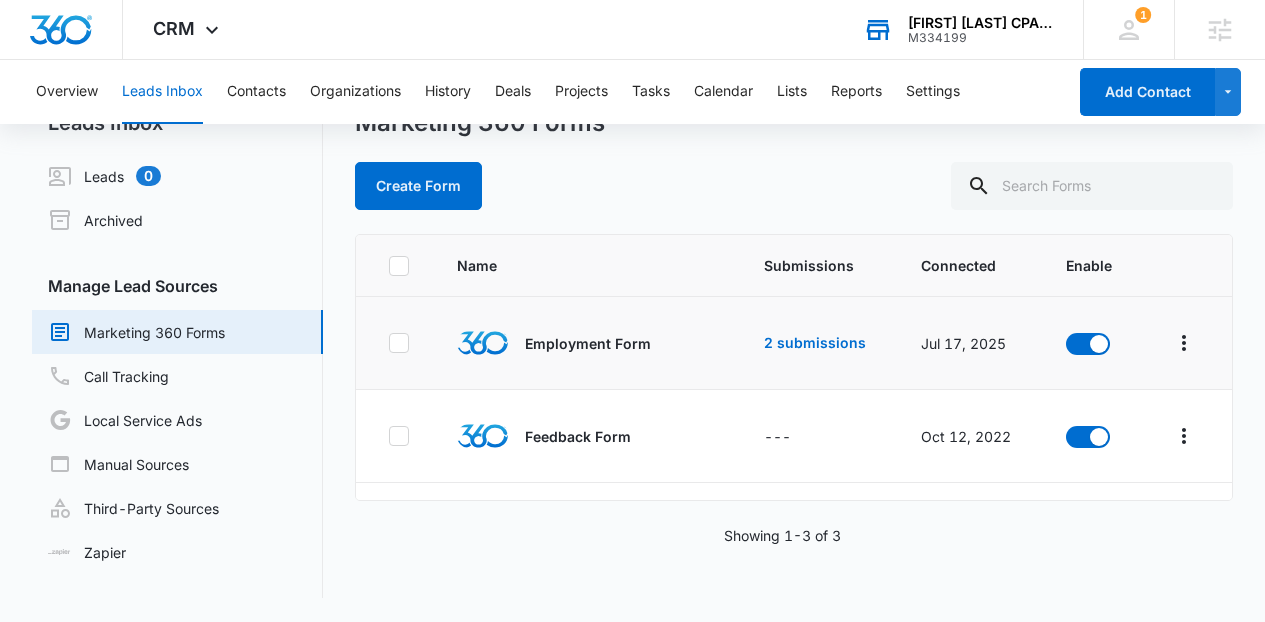 click at bounding box center (1186, 343) 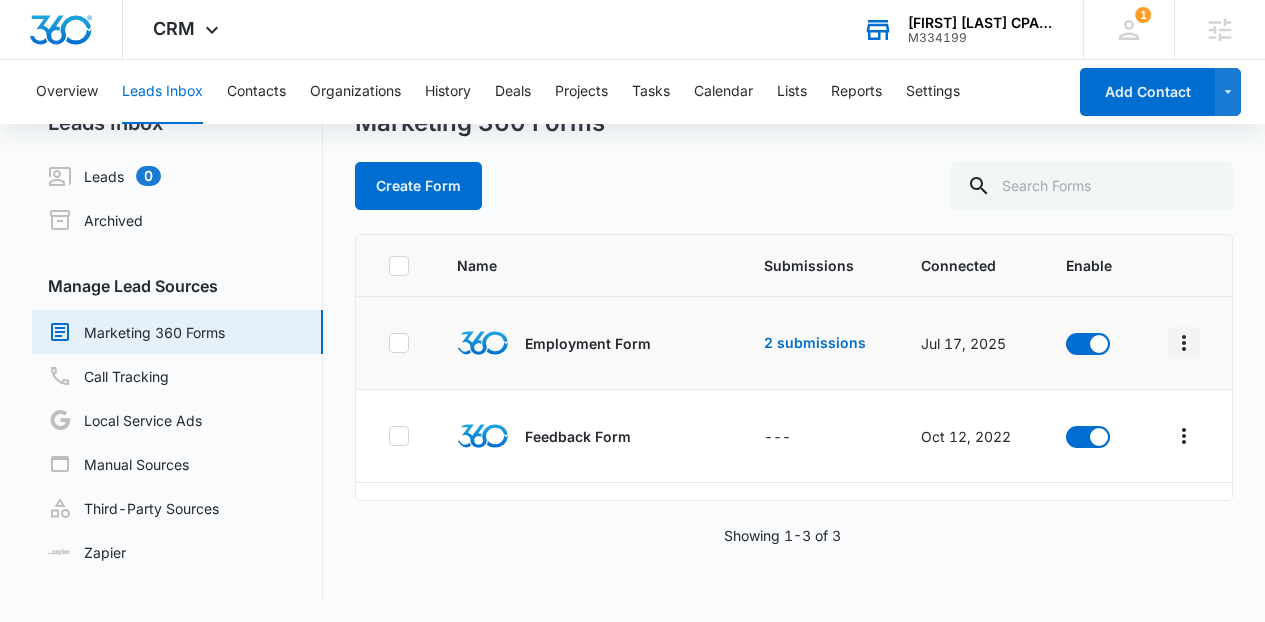 click 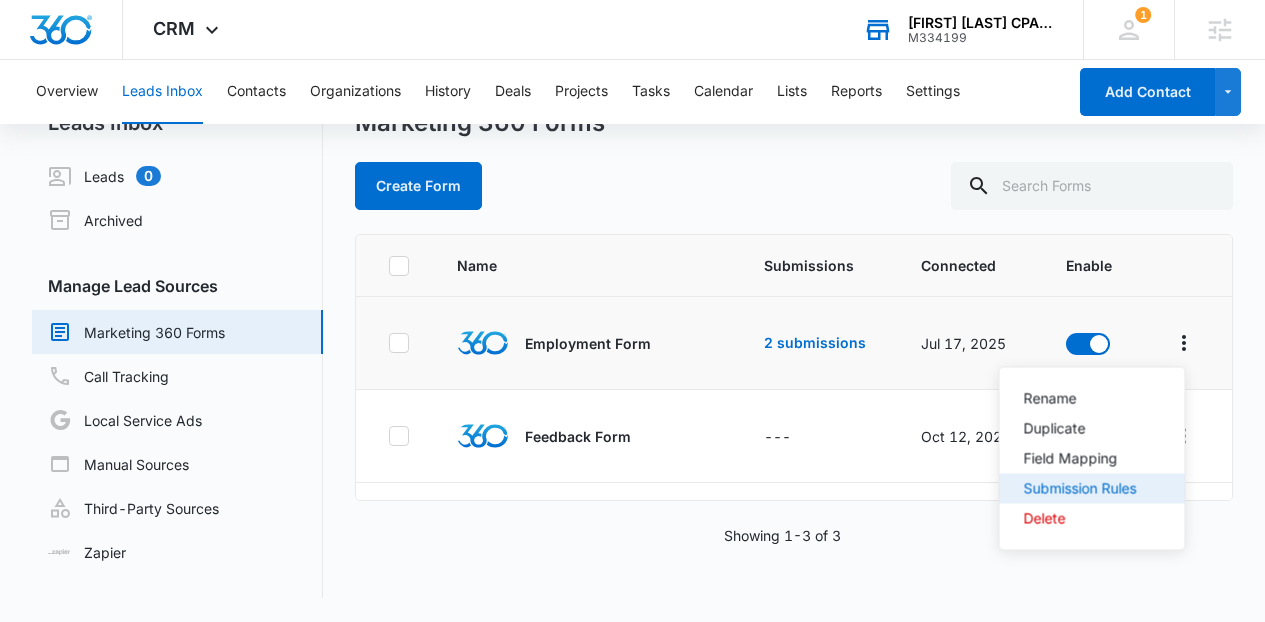 click on "Submission Rules" at bounding box center (1092, 489) 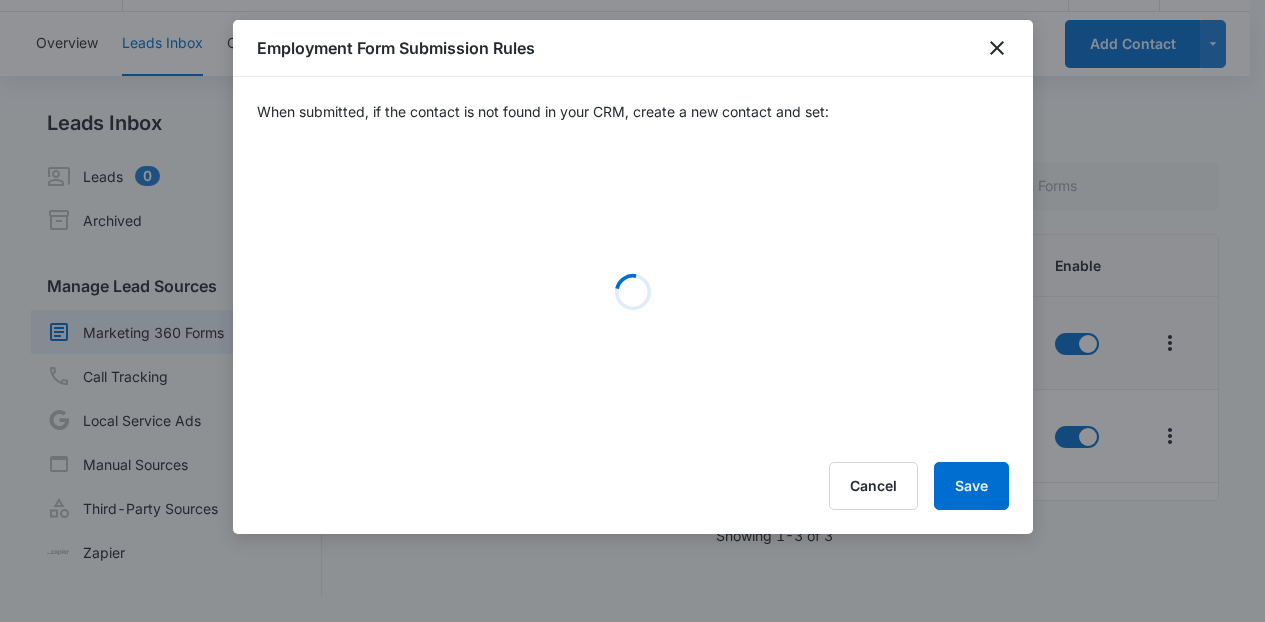 click on "Employment Form Submission Rules" at bounding box center [633, 48] 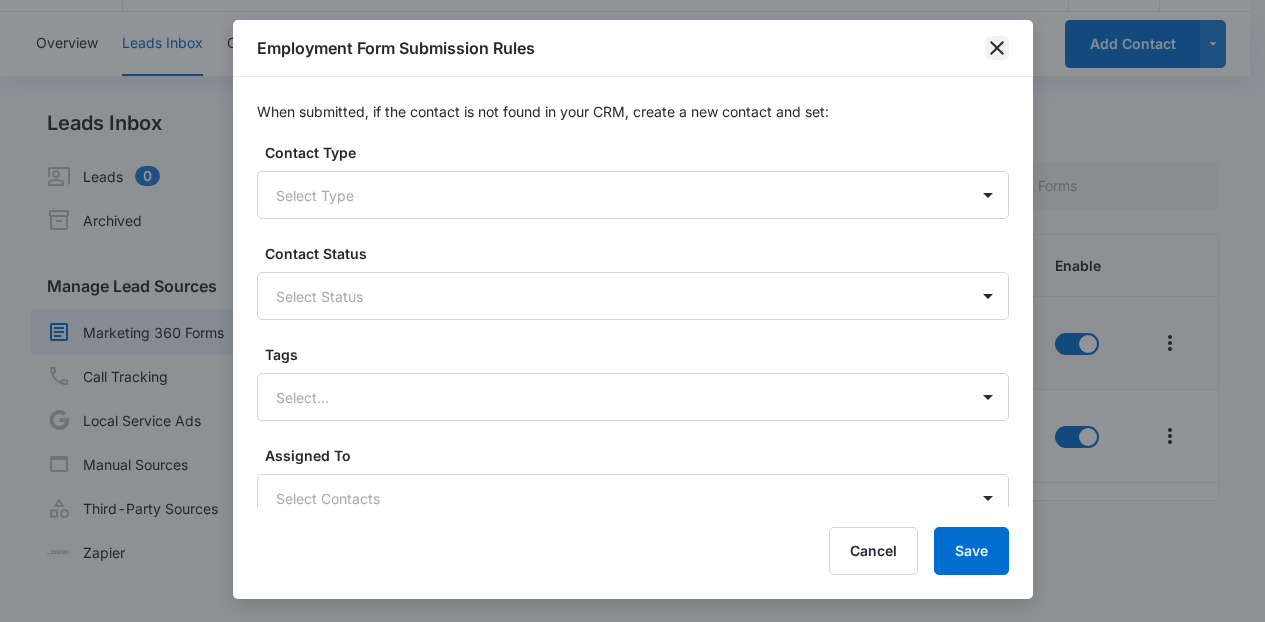 click 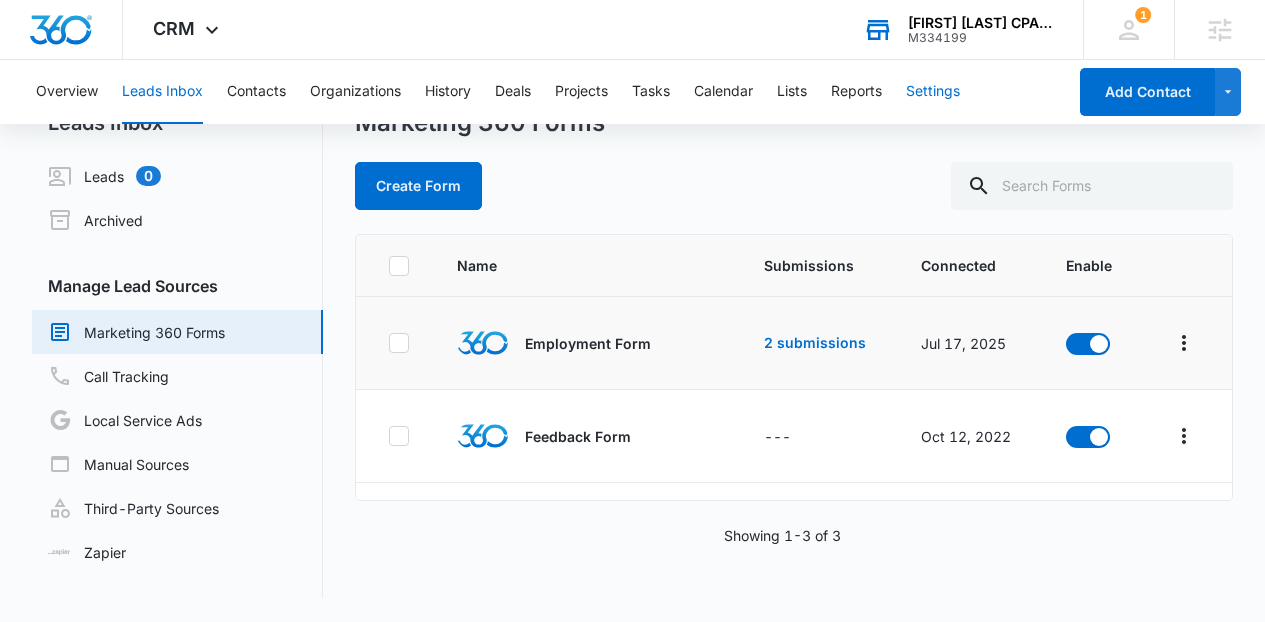 click on "Settings" at bounding box center (933, 92) 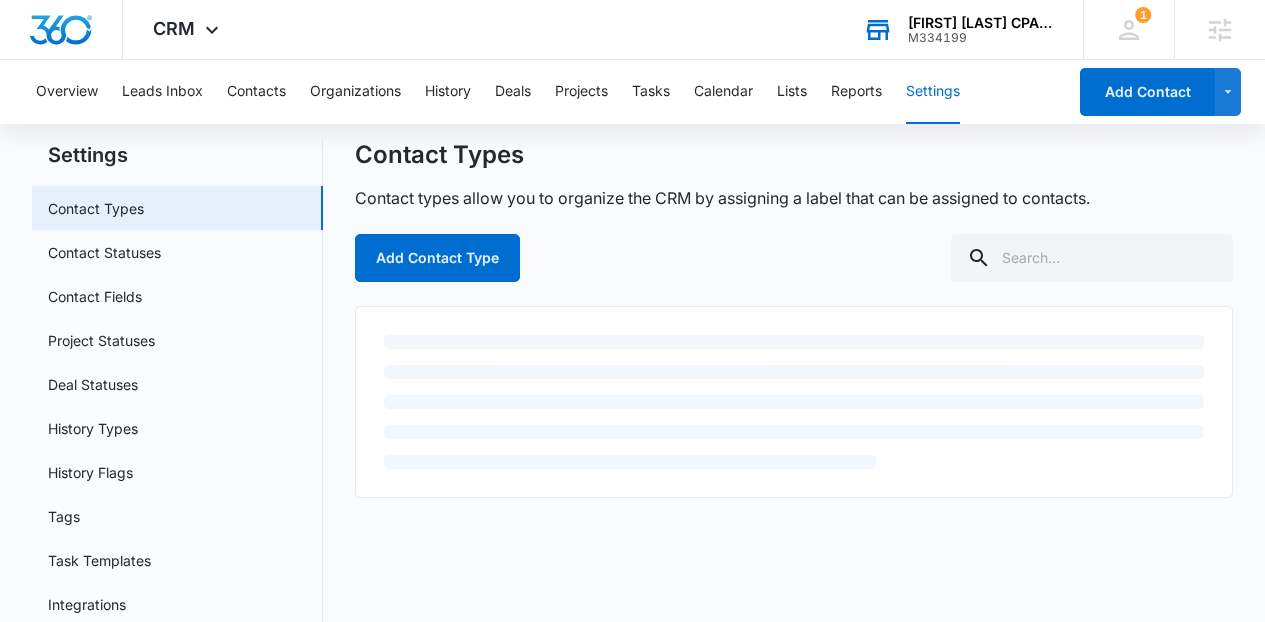 scroll, scrollTop: 0, scrollLeft: 0, axis: both 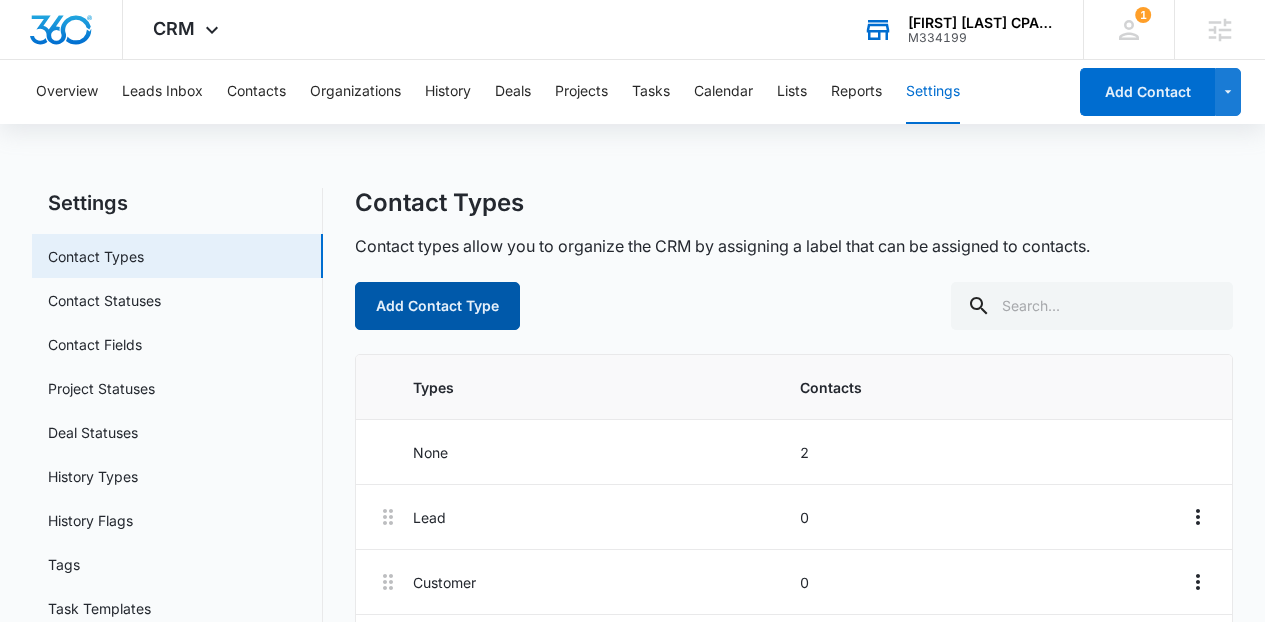 click on "Add Contact Type" at bounding box center [437, 306] 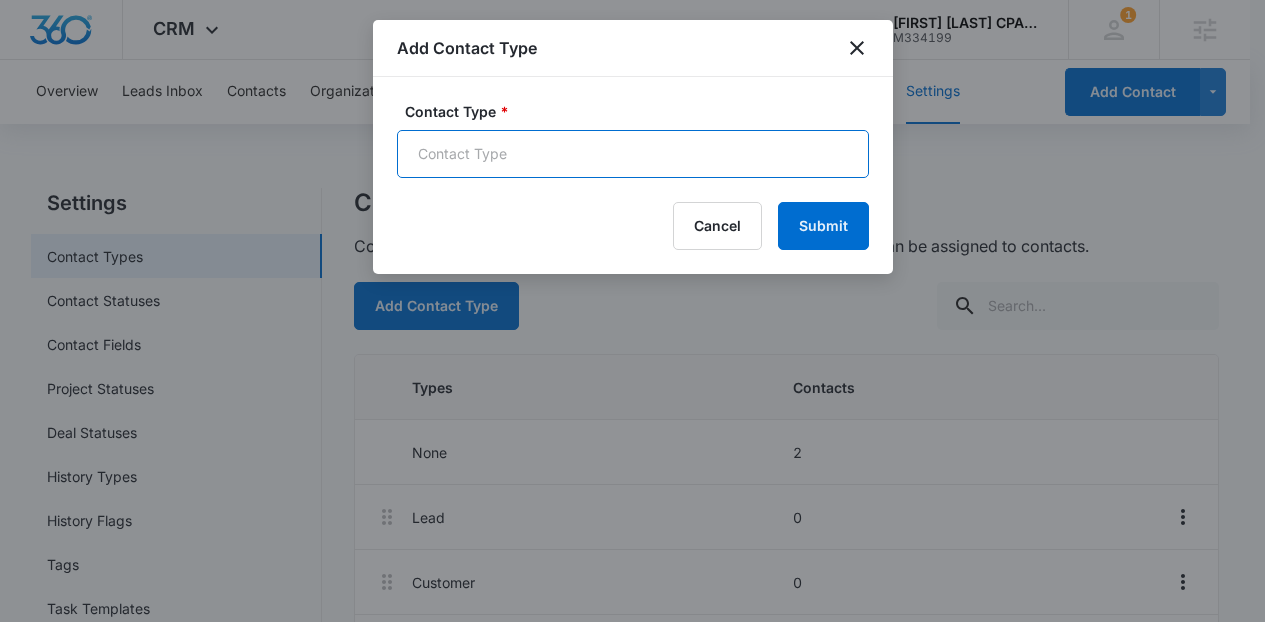 click on "Contact Type *" at bounding box center [633, 154] 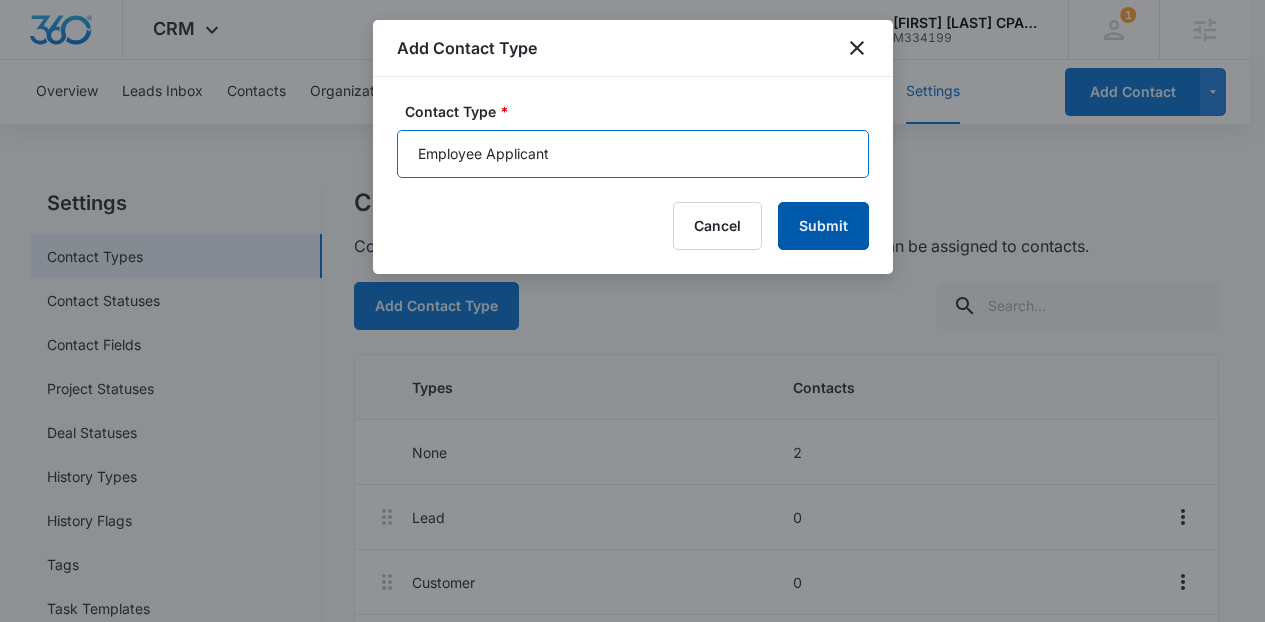 type on "Employee Applicant" 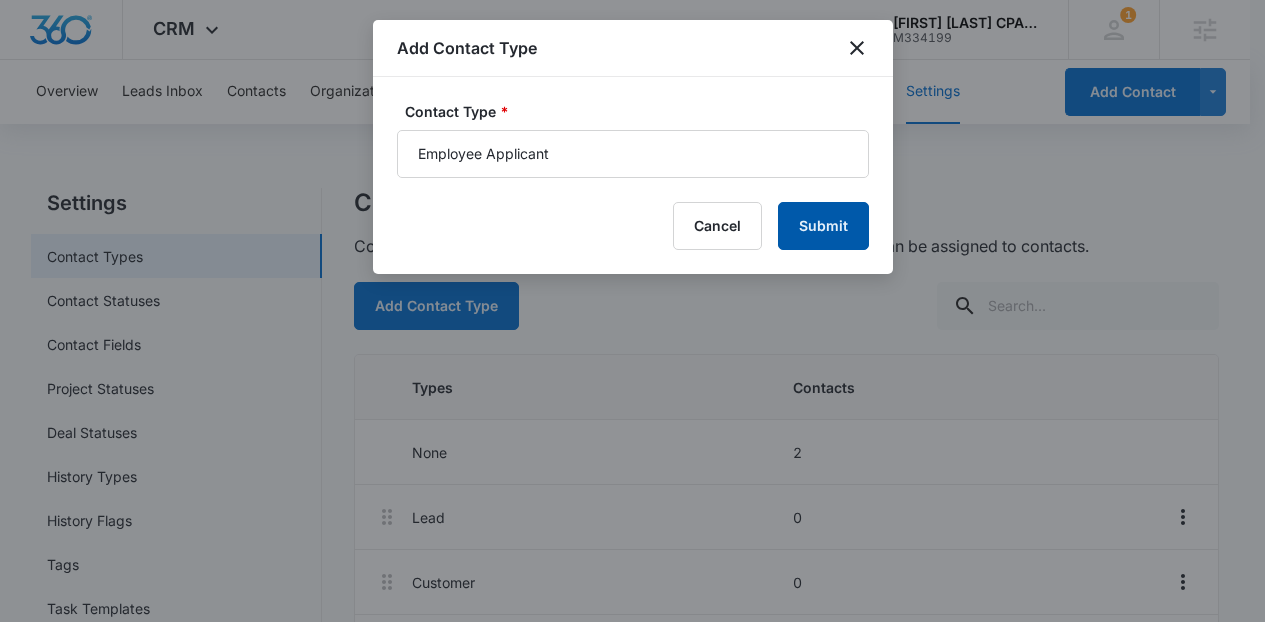 click on "Submit" at bounding box center (823, 226) 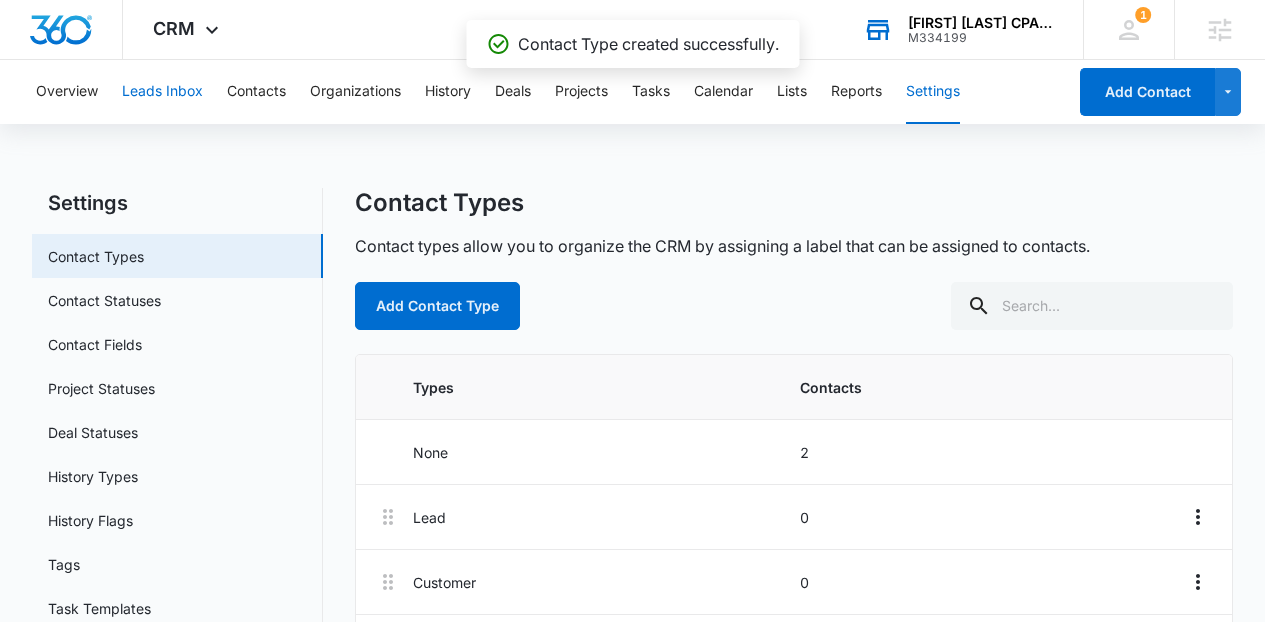 click on "Leads Inbox" at bounding box center (162, 92) 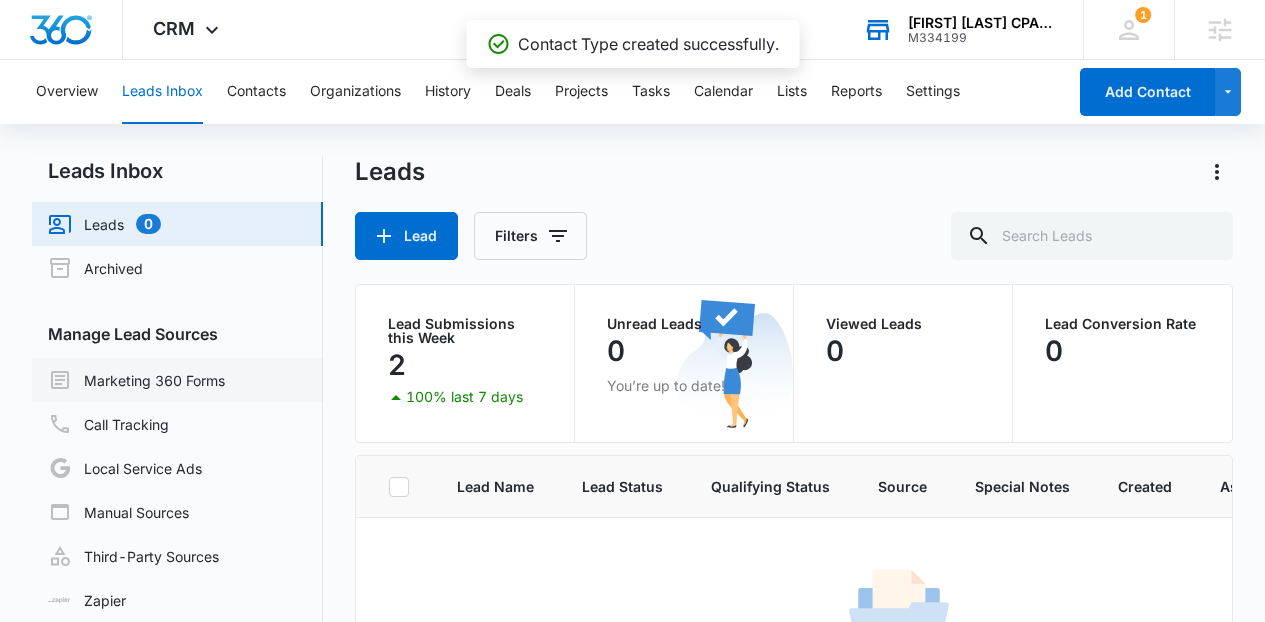 click on "Marketing 360 Forms" at bounding box center (136, 380) 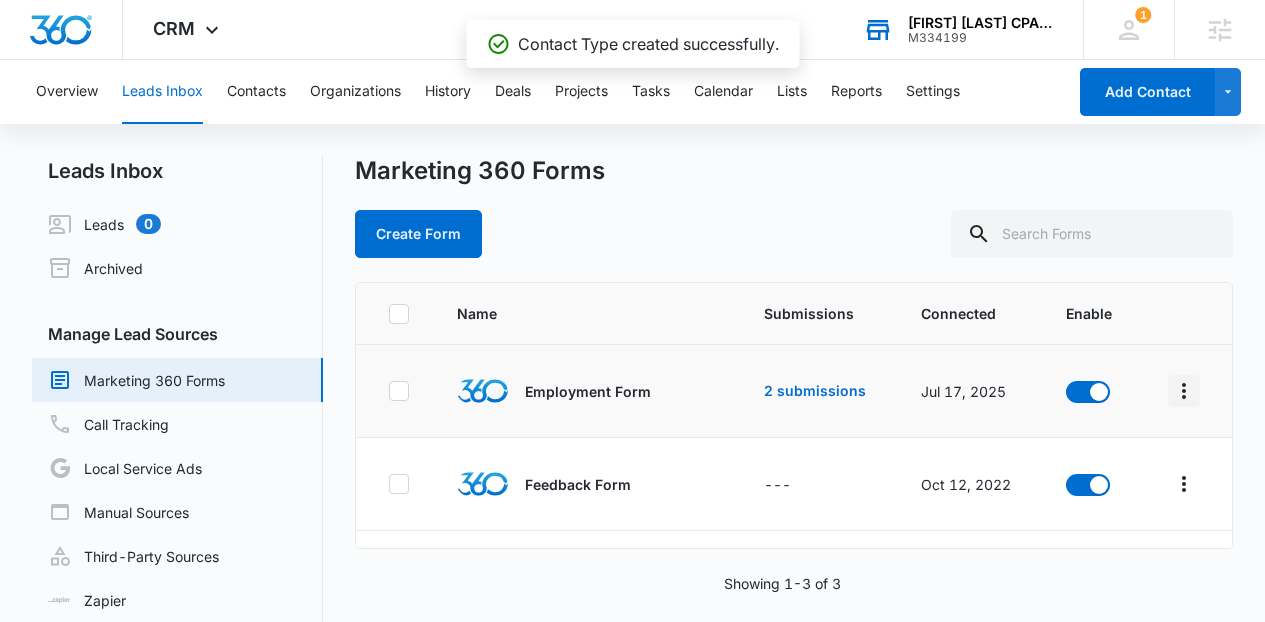 click at bounding box center [1184, 391] 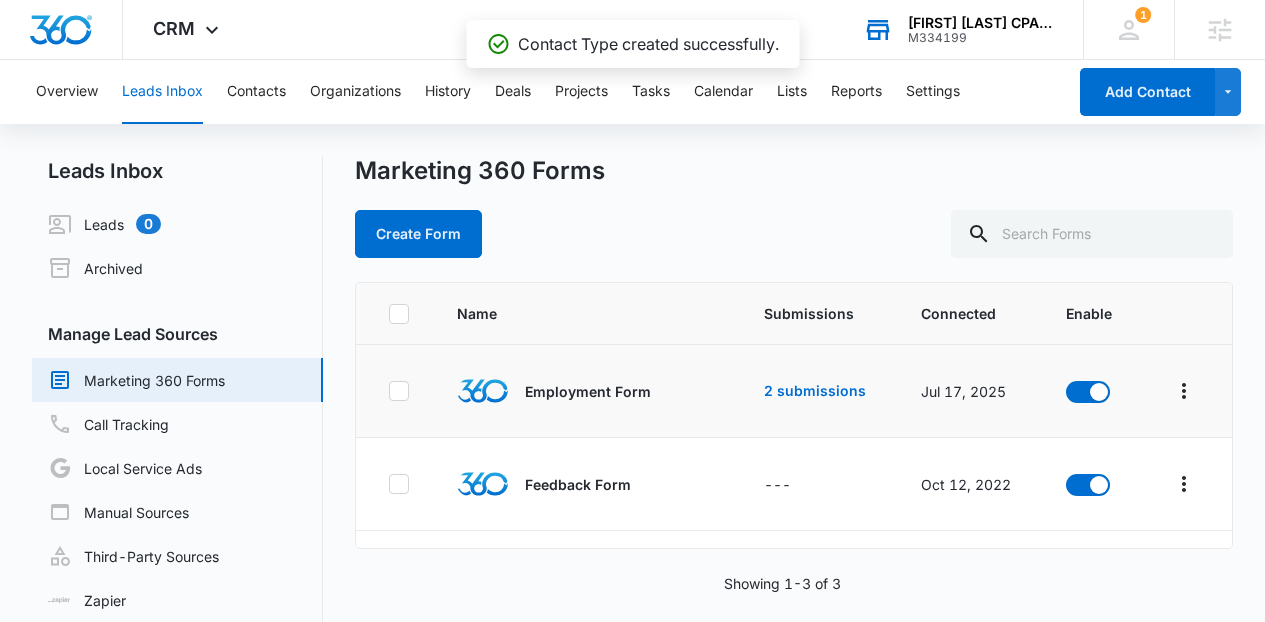 click on "Submission Rules" at bounding box center (1092, 537) 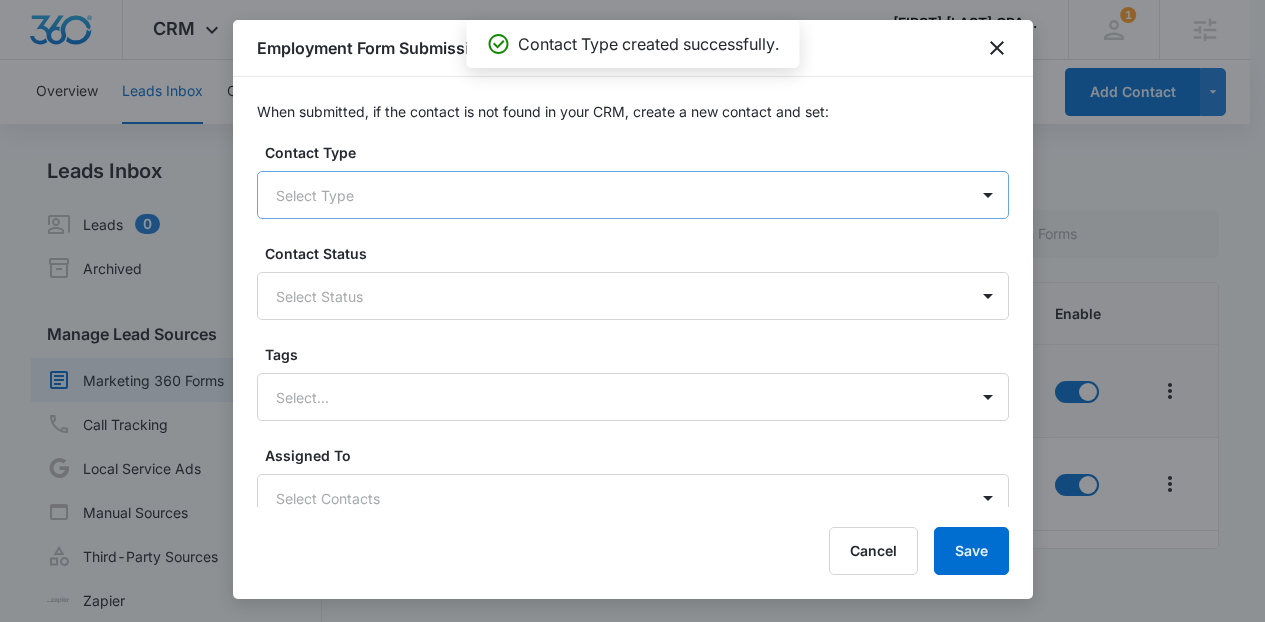 click on "Select Type" at bounding box center [613, 195] 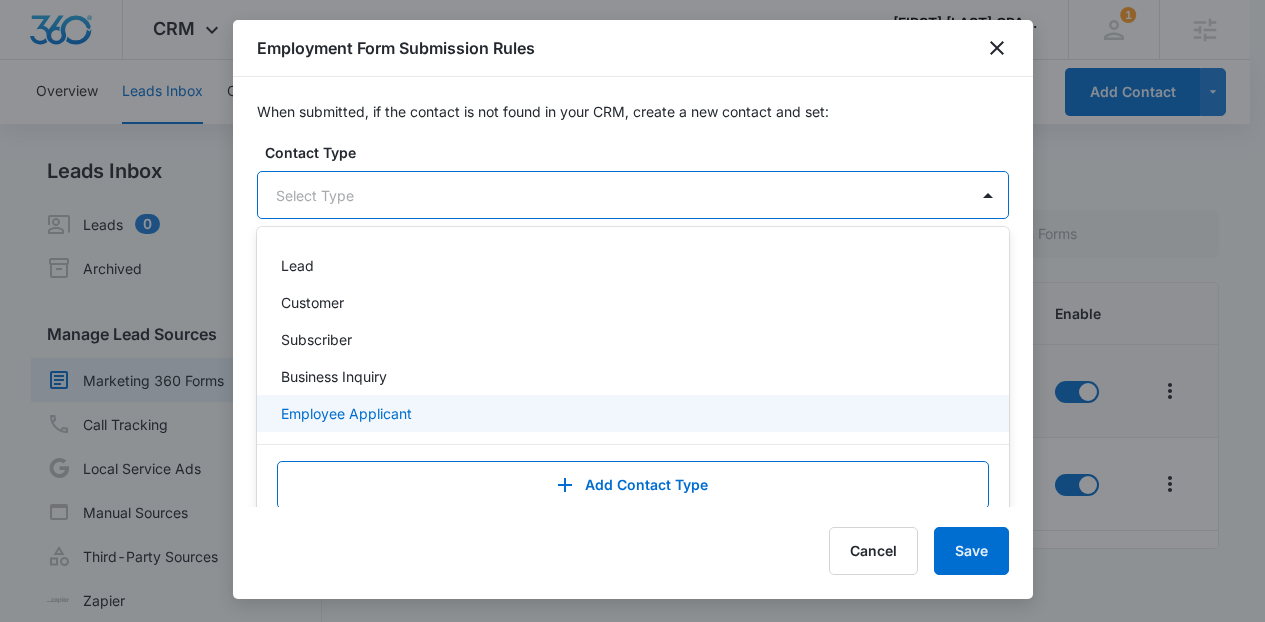 click on "Employee Applicant" at bounding box center [631, 413] 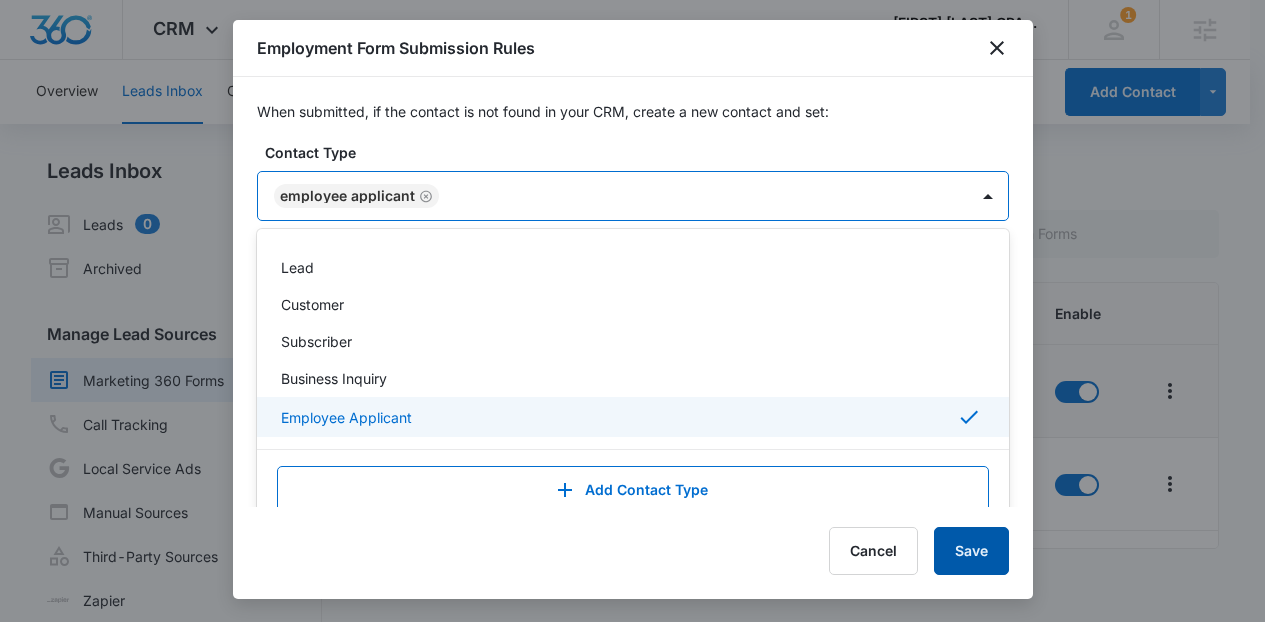 click on "Save" at bounding box center [971, 551] 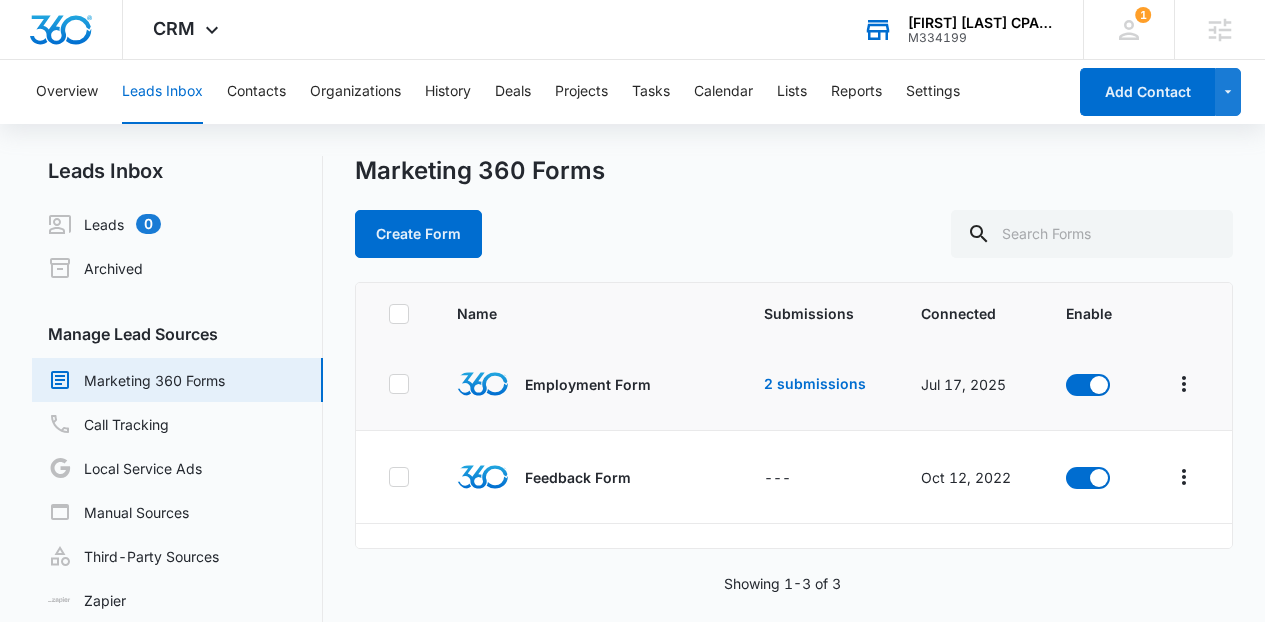 scroll, scrollTop: 75, scrollLeft: 0, axis: vertical 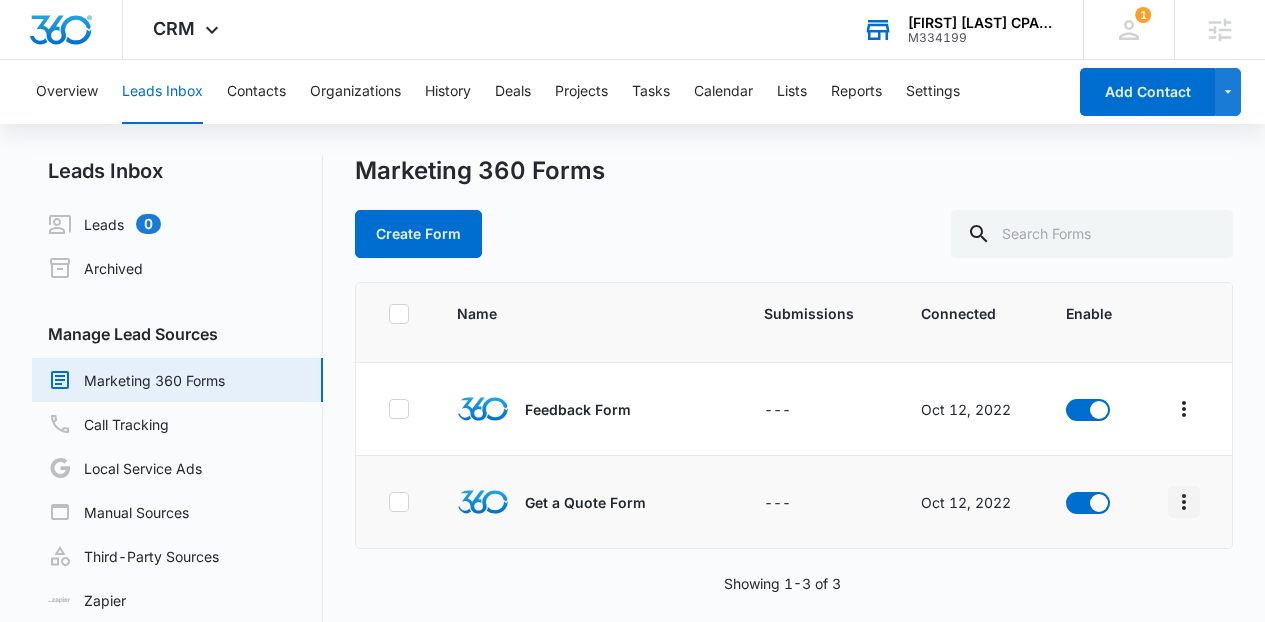 click 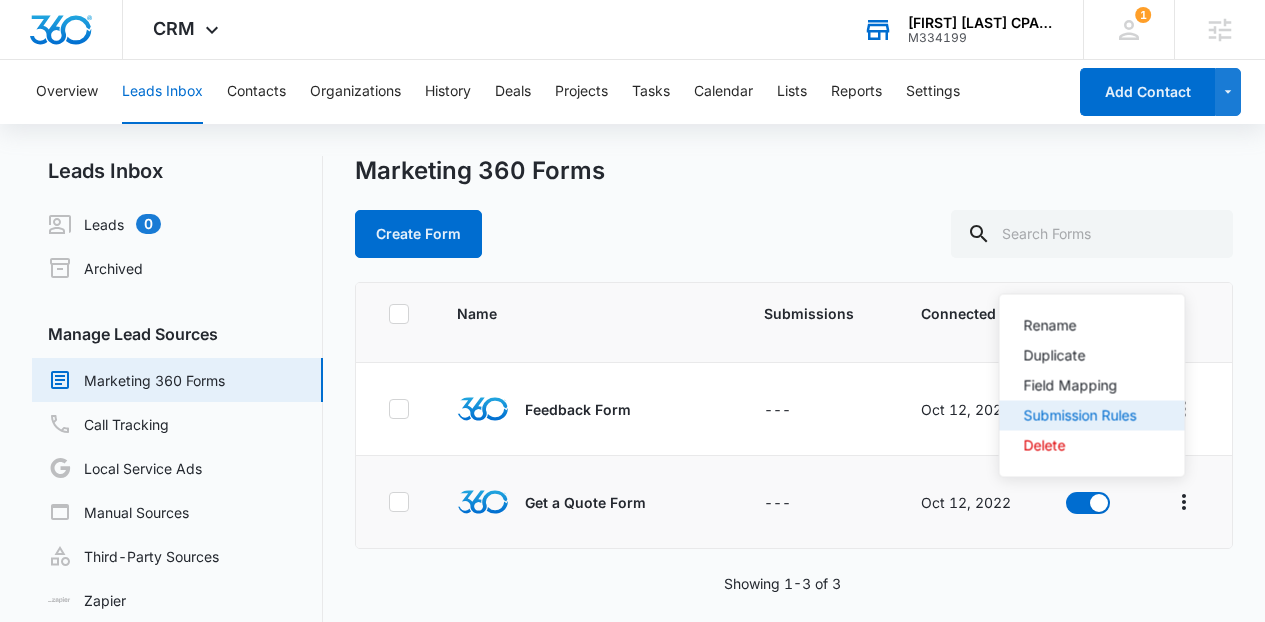 click on "Submission Rules" at bounding box center [1080, 416] 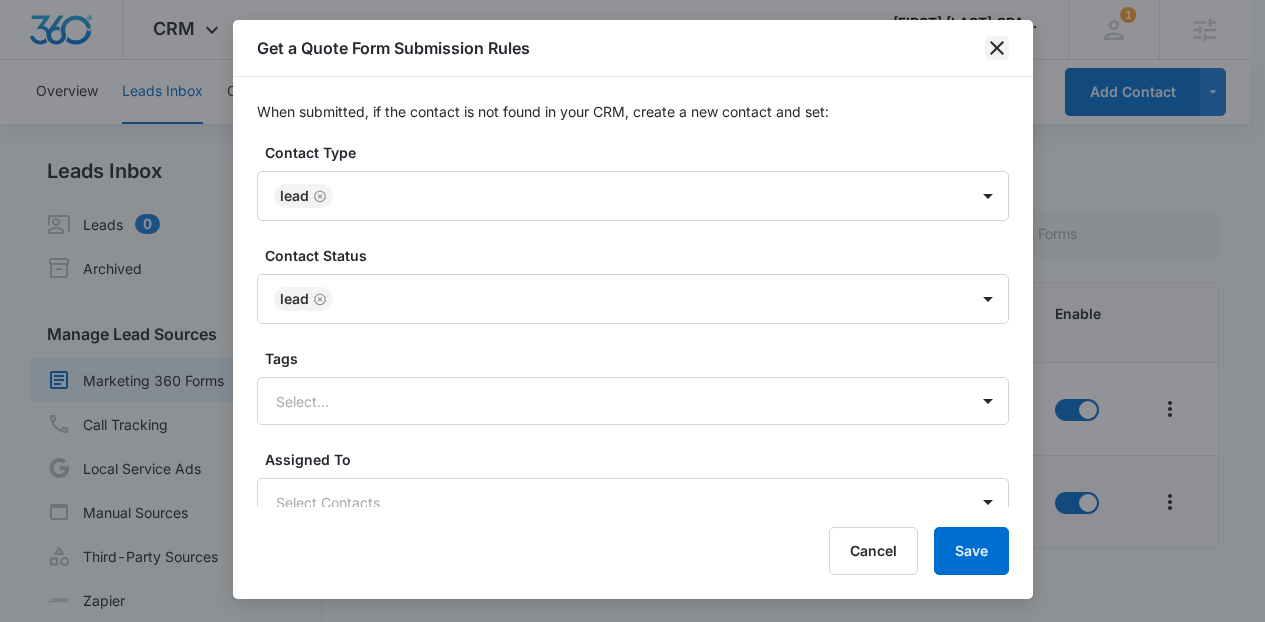 click 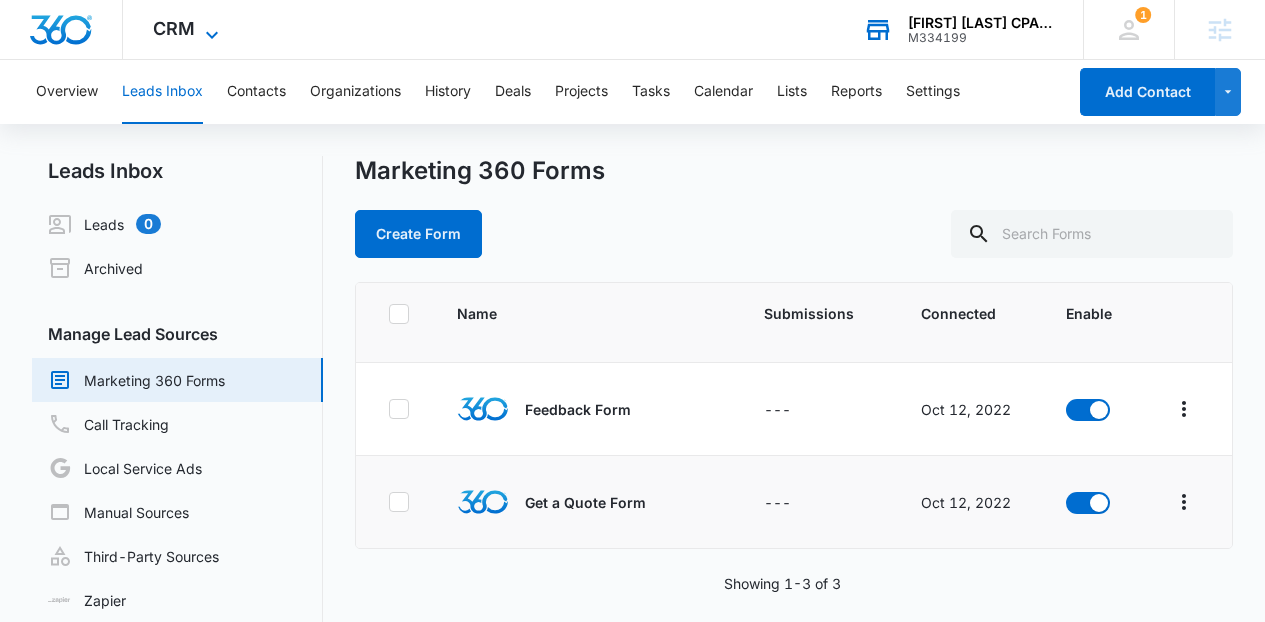 click 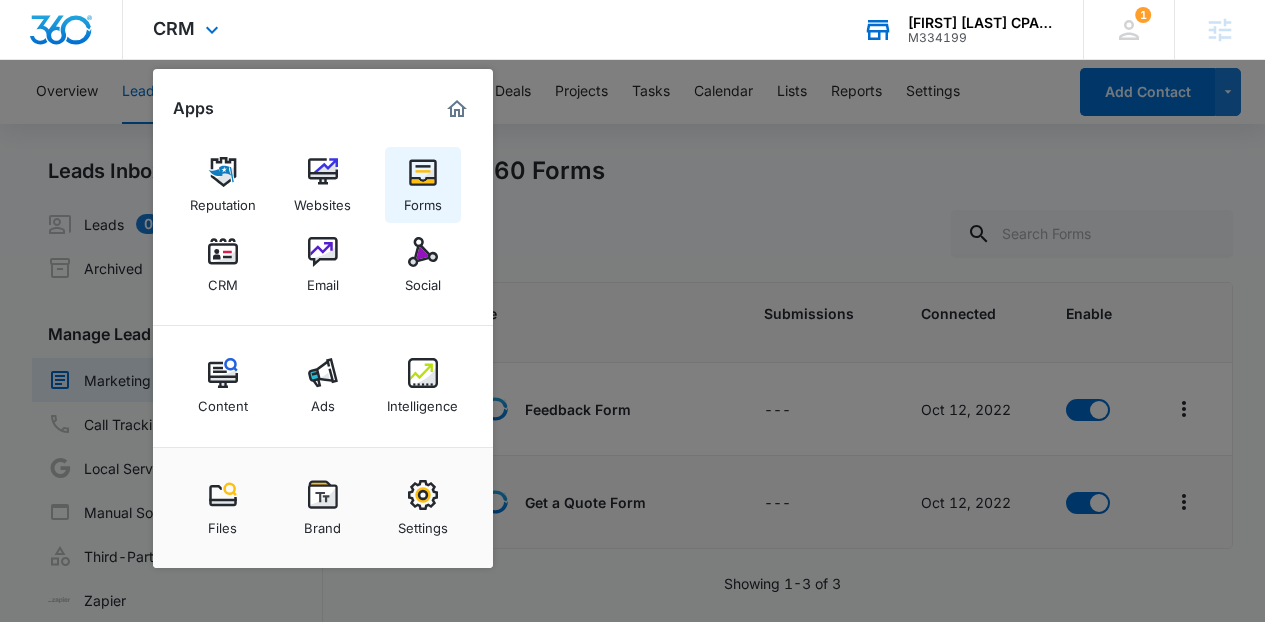 click on "Forms" at bounding box center (423, 185) 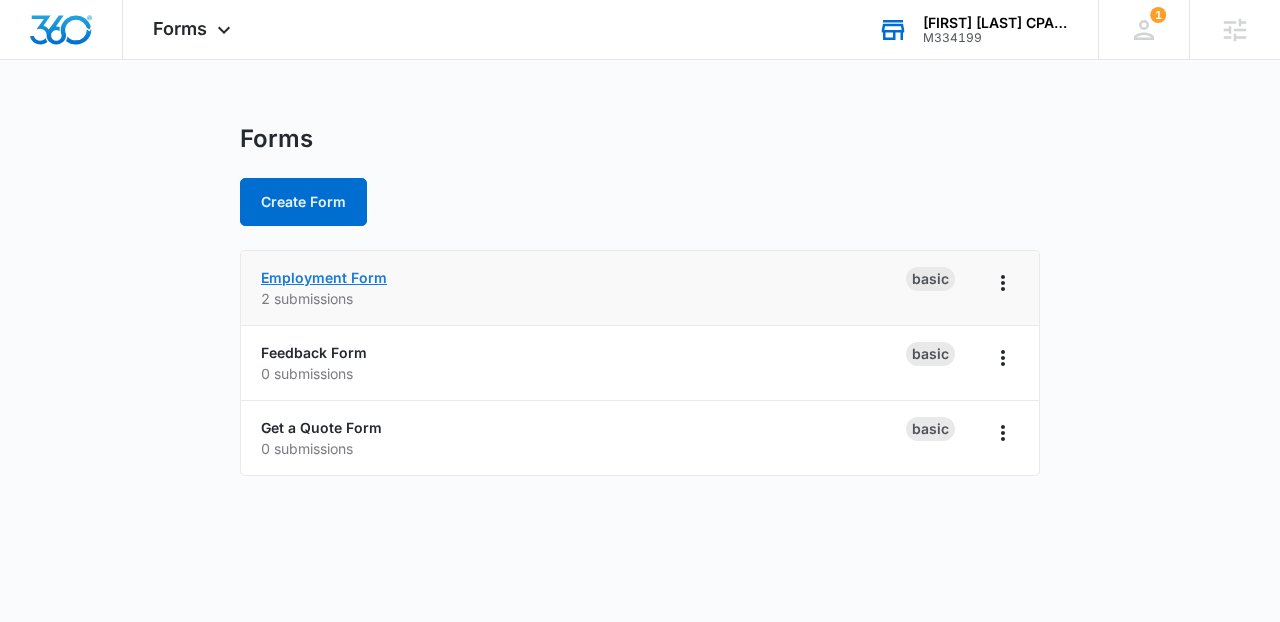 click on "Employment Form" at bounding box center (324, 277) 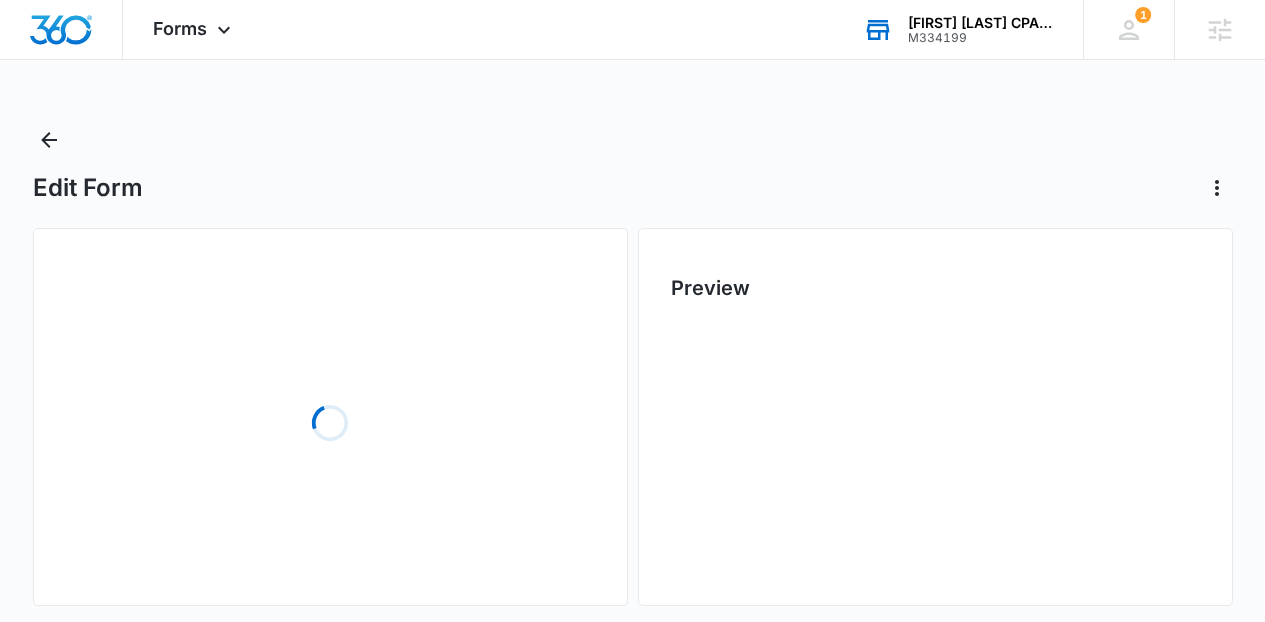 scroll, scrollTop: 0, scrollLeft: 0, axis: both 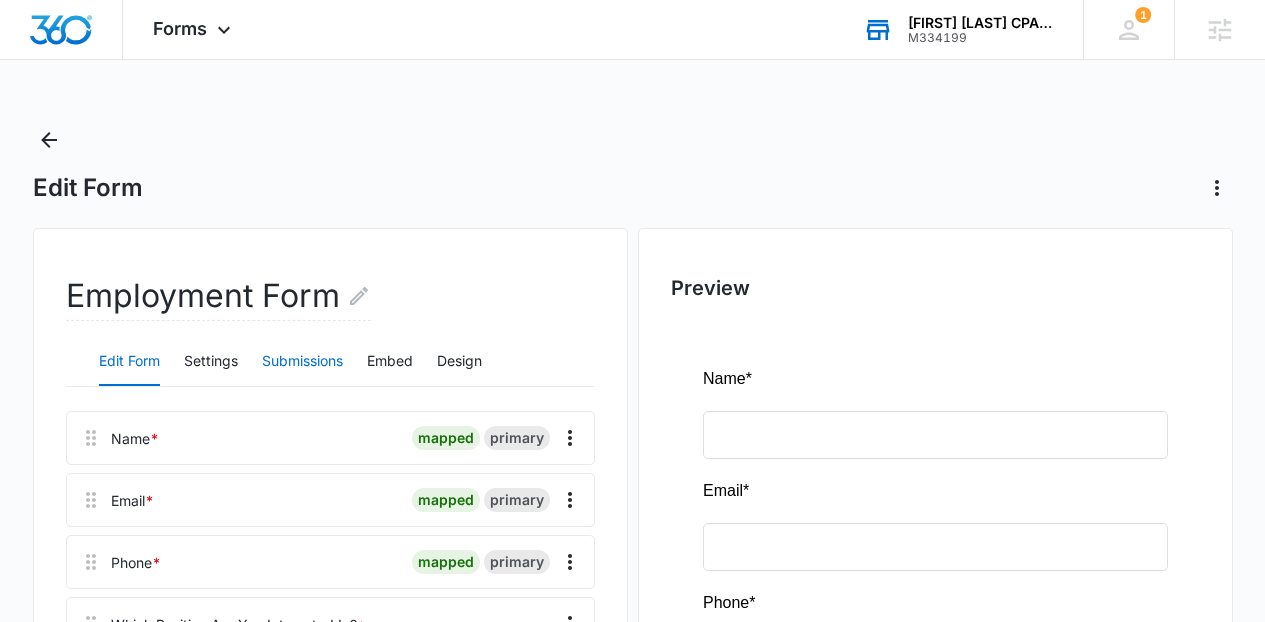click on "Submissions" at bounding box center [302, 362] 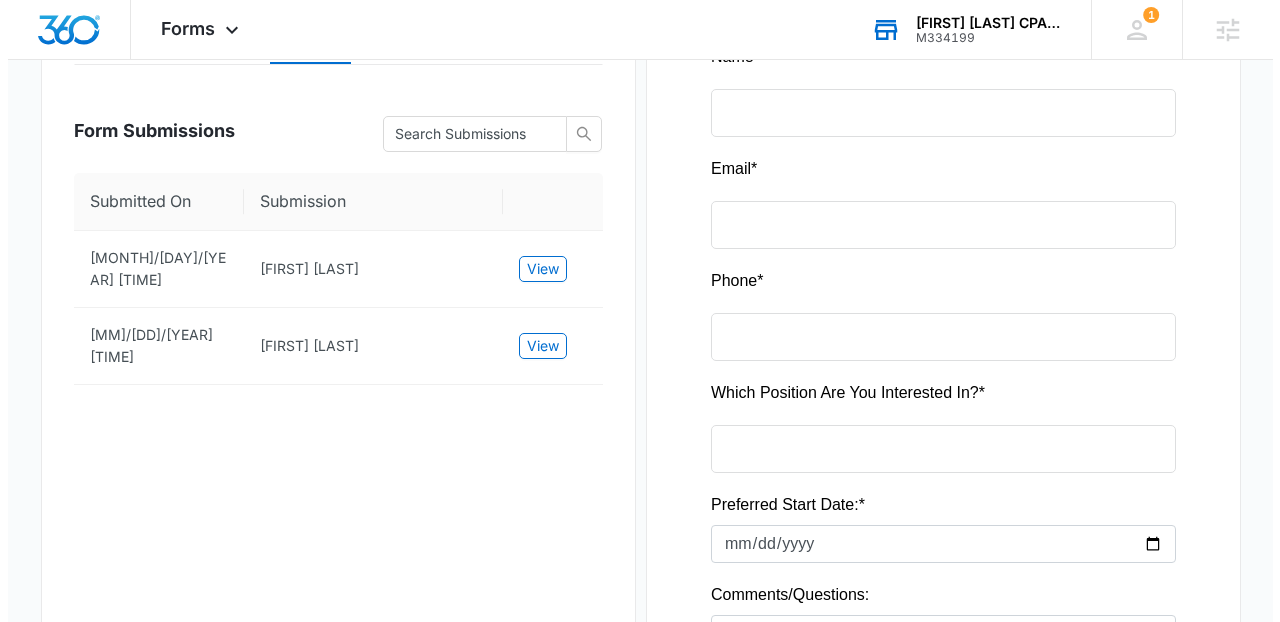 scroll, scrollTop: 0, scrollLeft: 0, axis: both 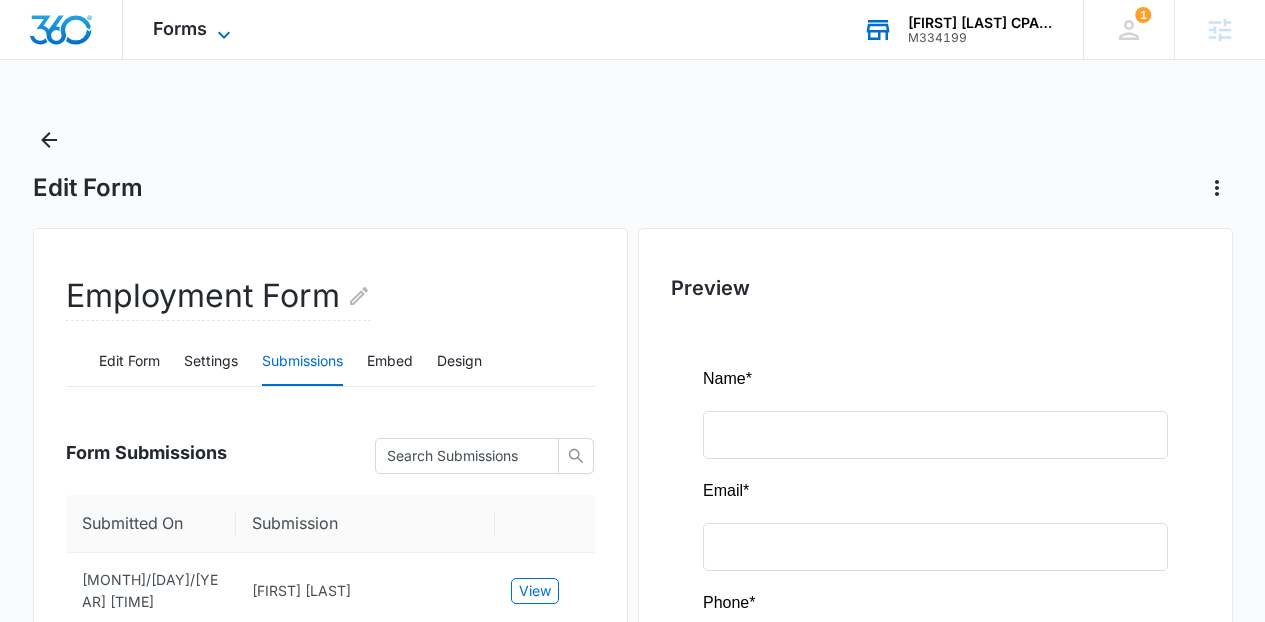 click on "Forms" at bounding box center [180, 28] 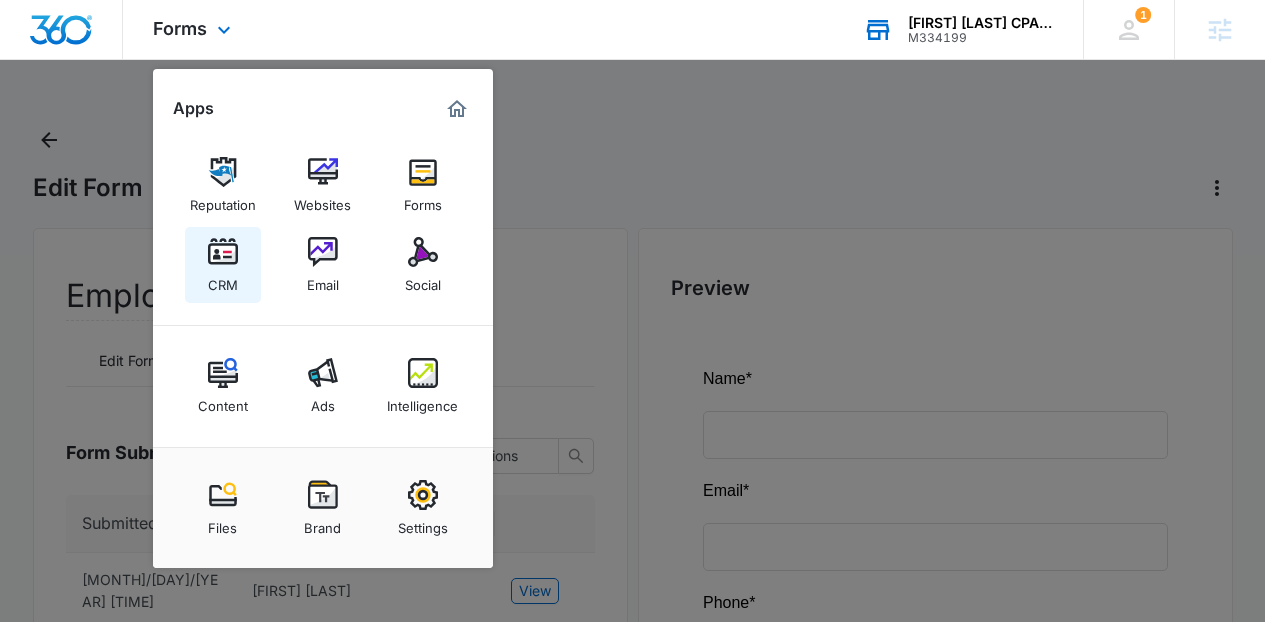 click on "CRM" at bounding box center (223, 265) 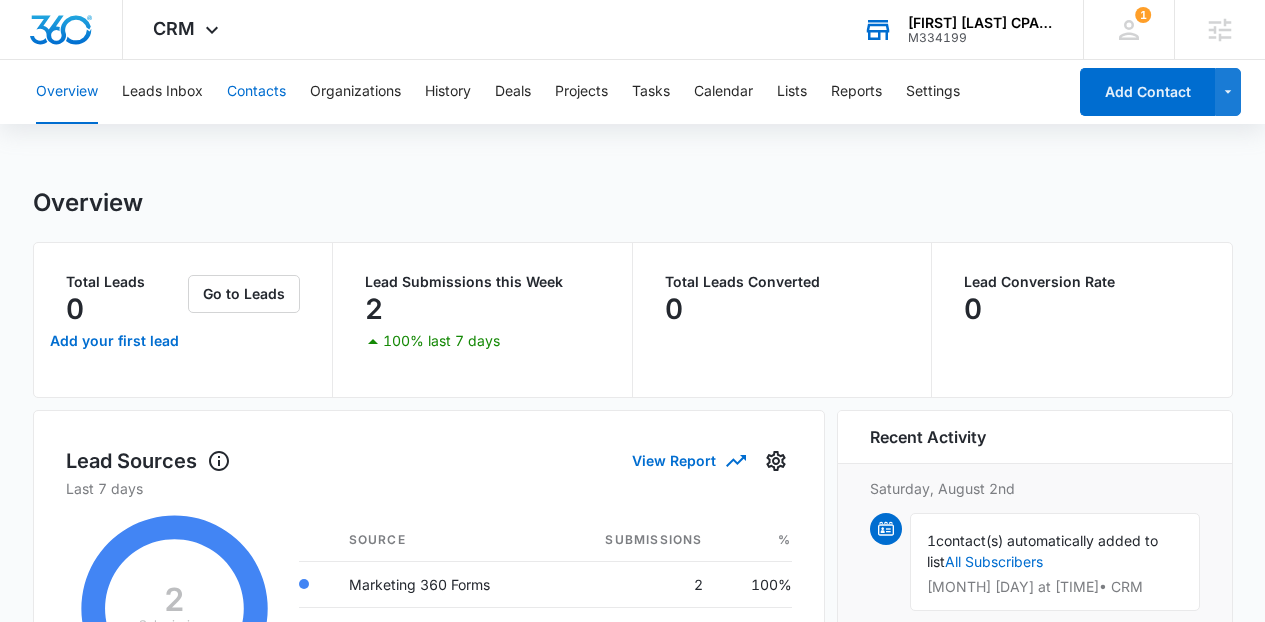 click on "Contacts" at bounding box center (256, 92) 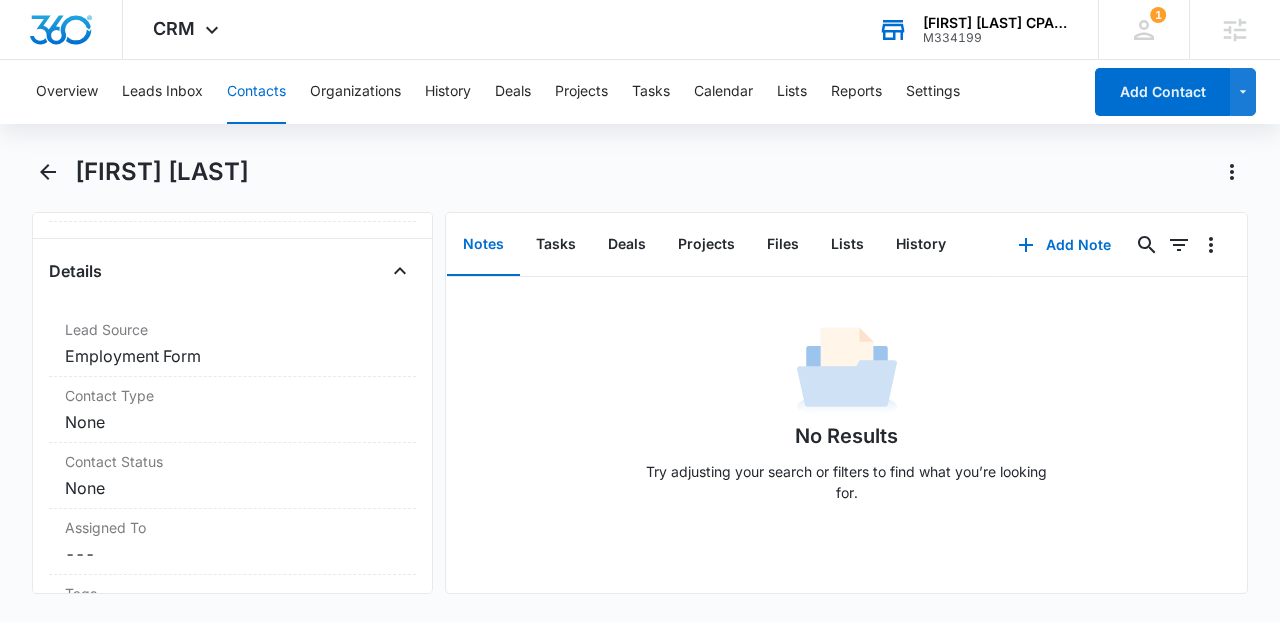 scroll, scrollTop: 813, scrollLeft: 0, axis: vertical 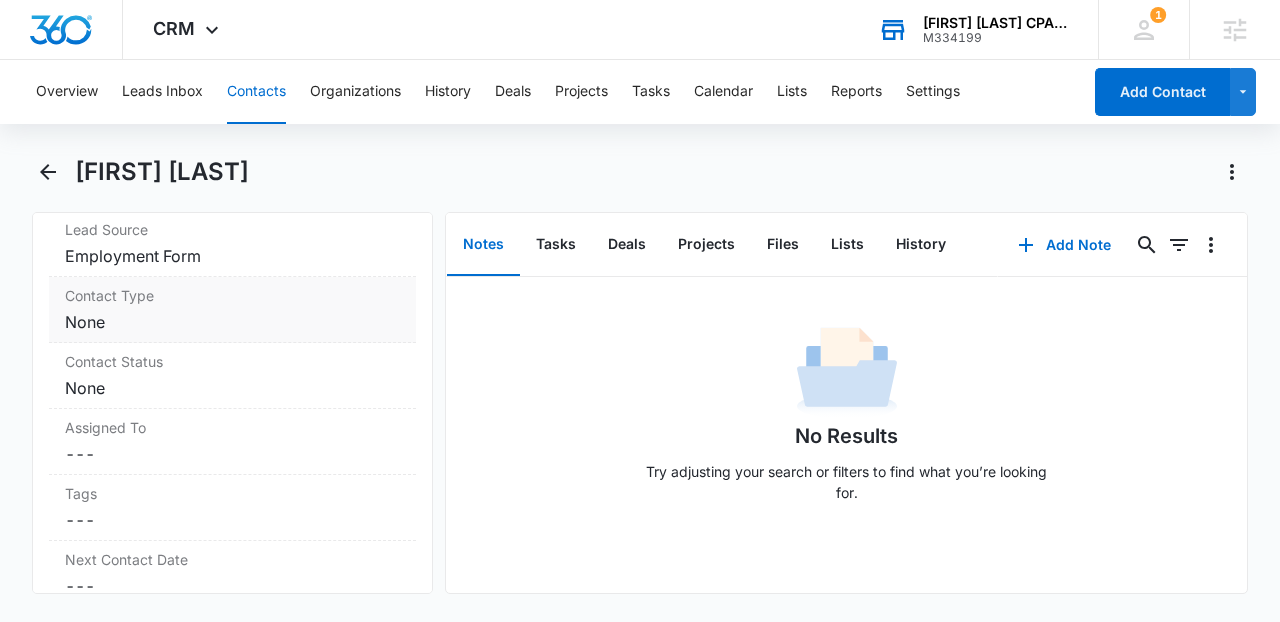 click on "Cancel Save Changes None" at bounding box center [232, 322] 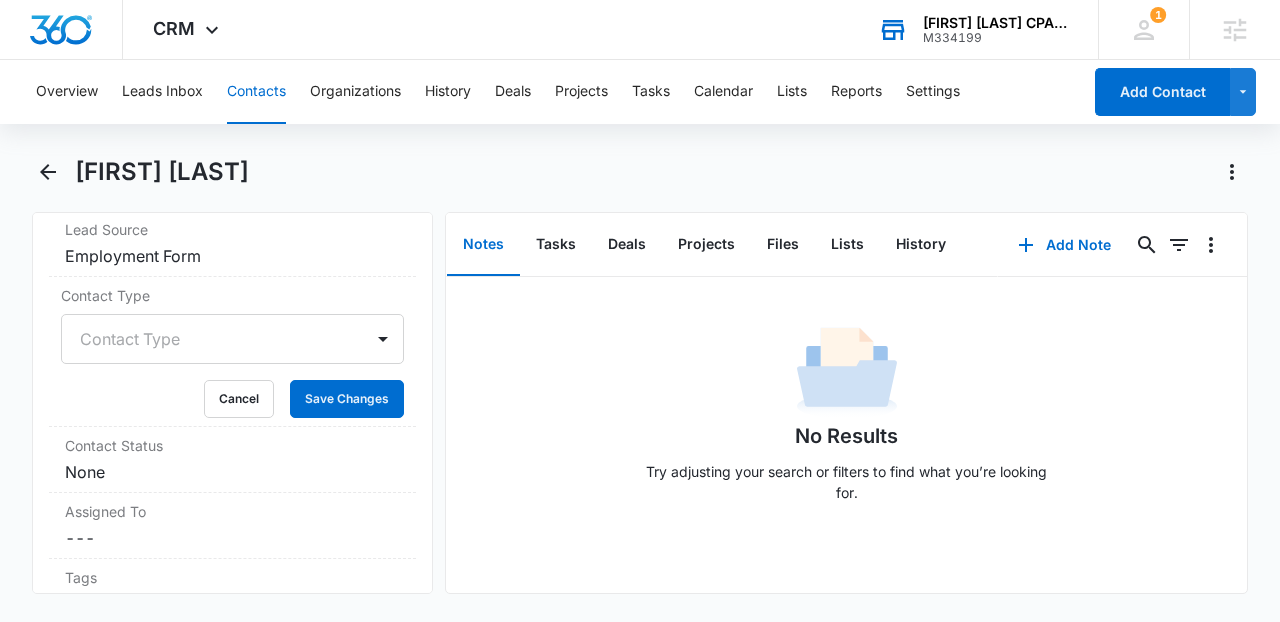 click at bounding box center (208, 339) 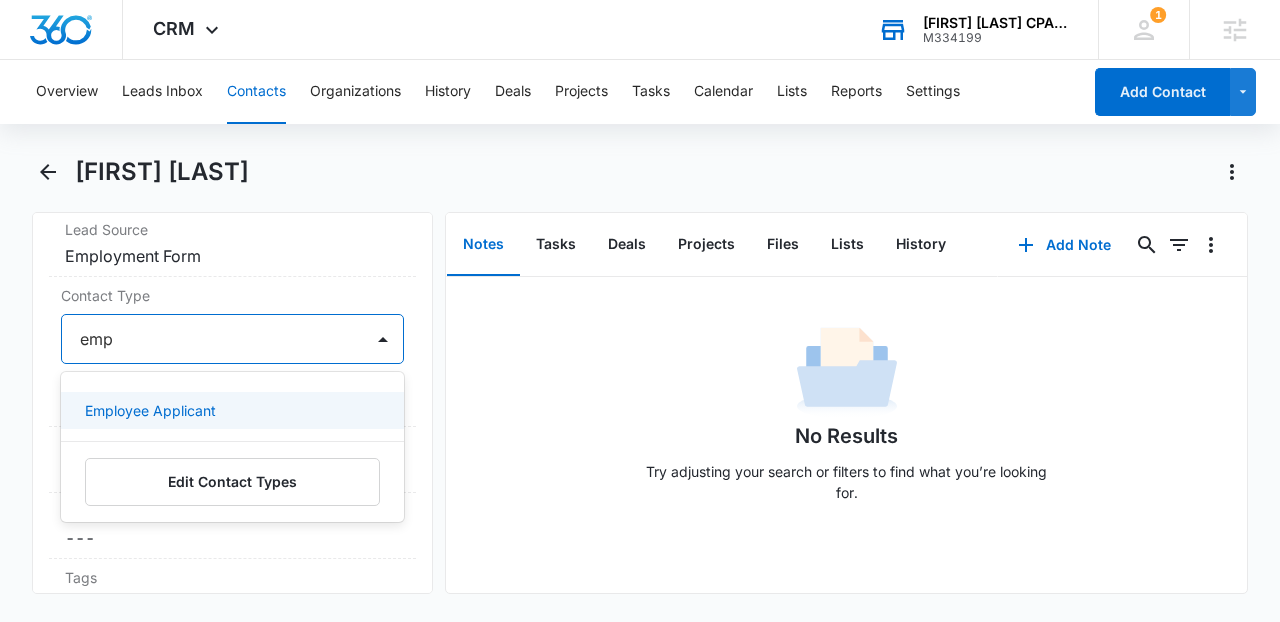 type on "empl" 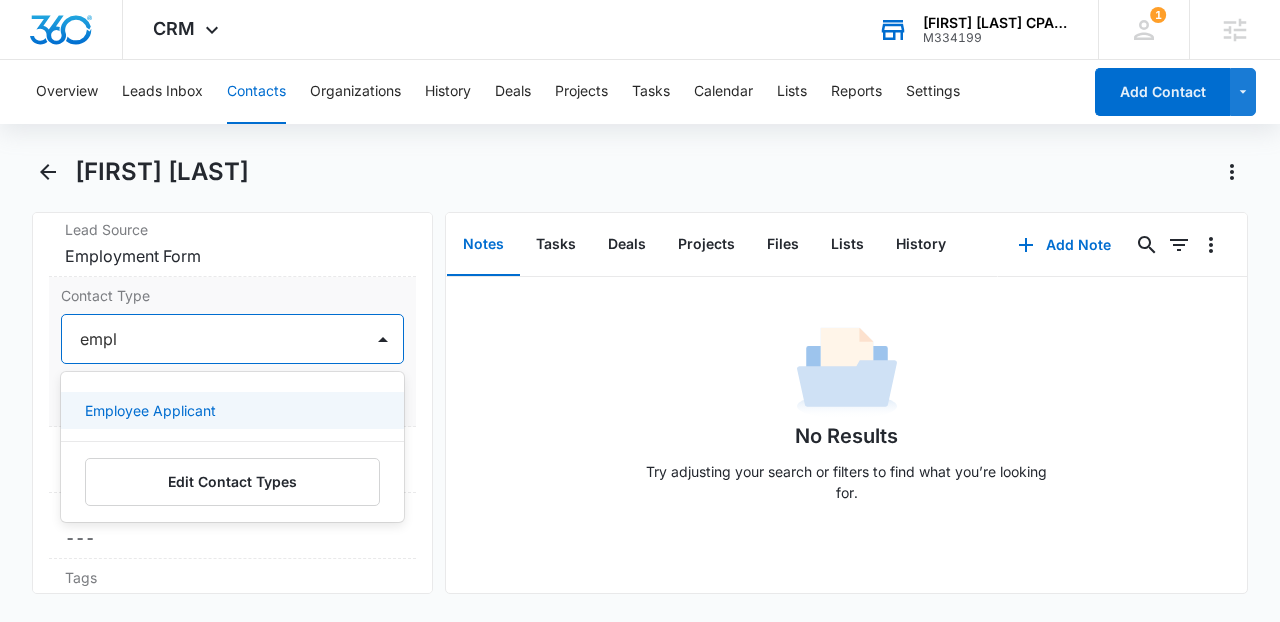 click on "Employee Applicant" at bounding box center [232, 410] 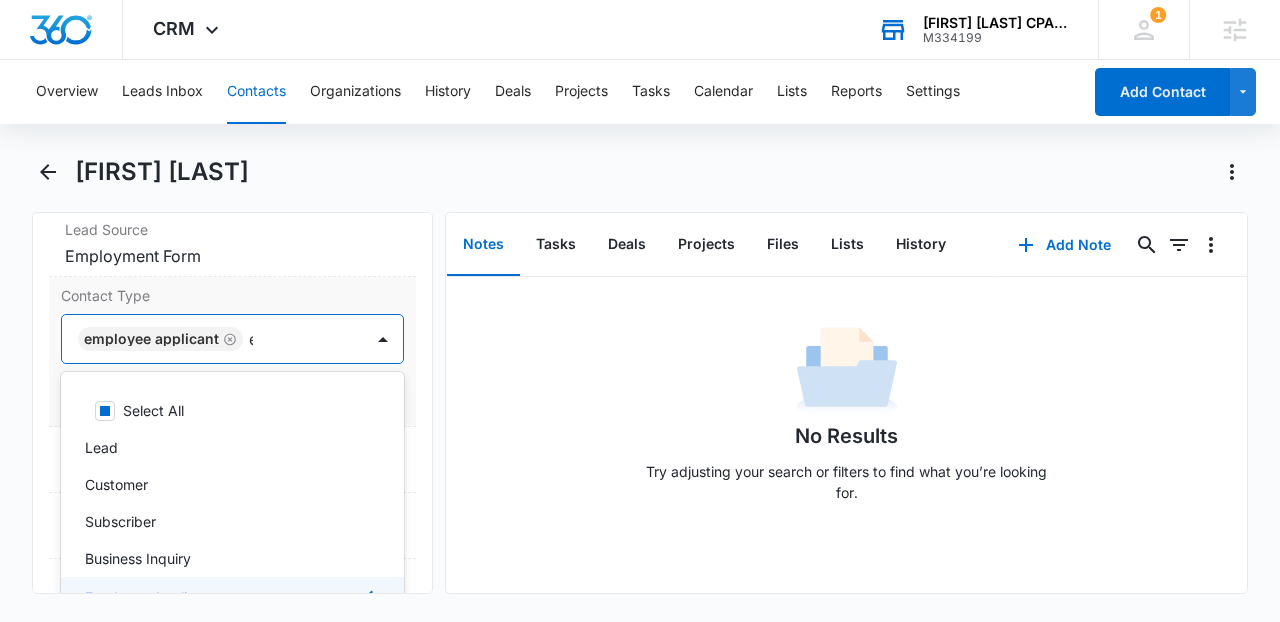 type 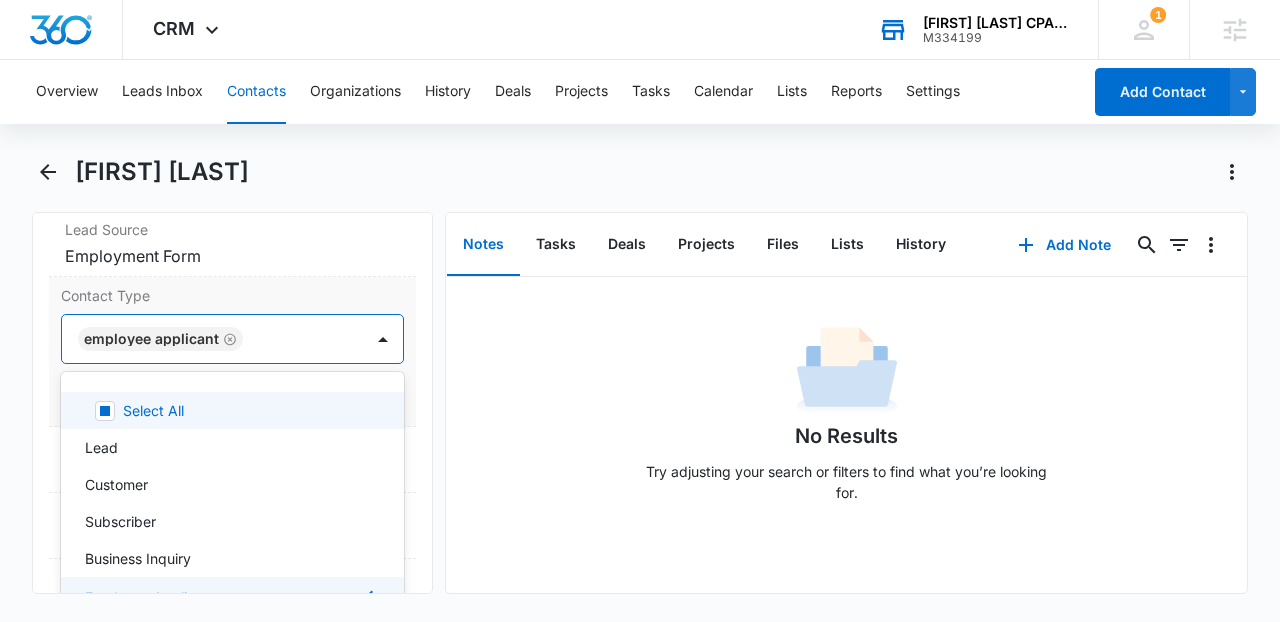 click on "Contact Type" at bounding box center (232, 295) 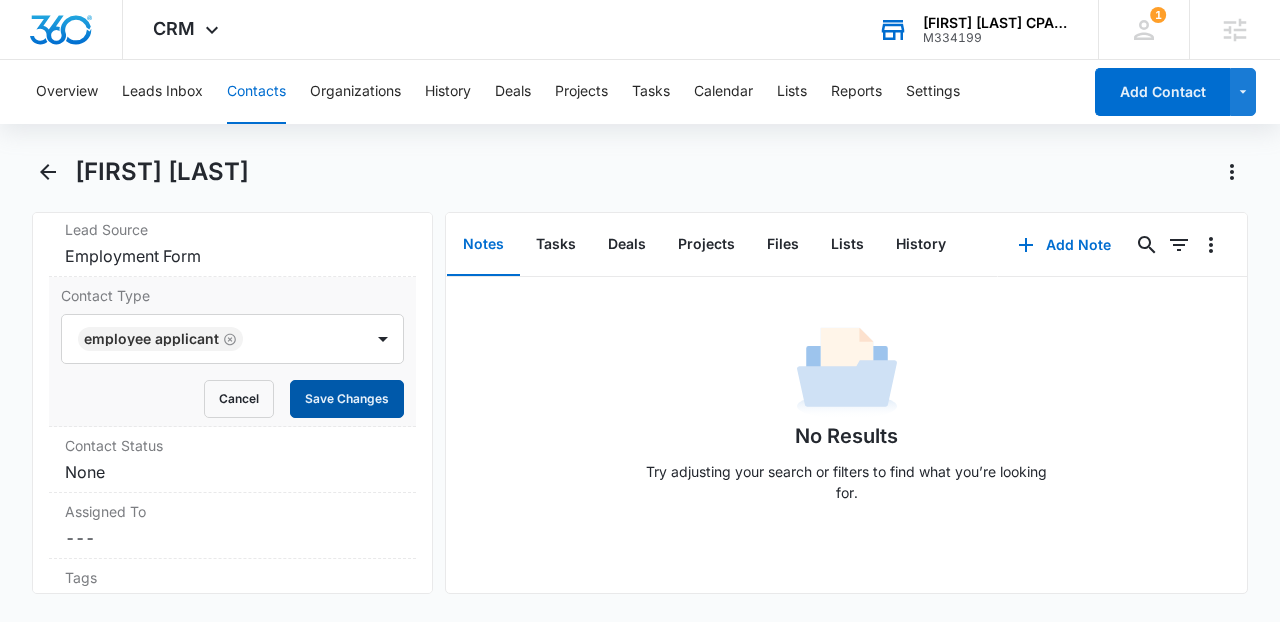 click on "Save Changes" at bounding box center [347, 399] 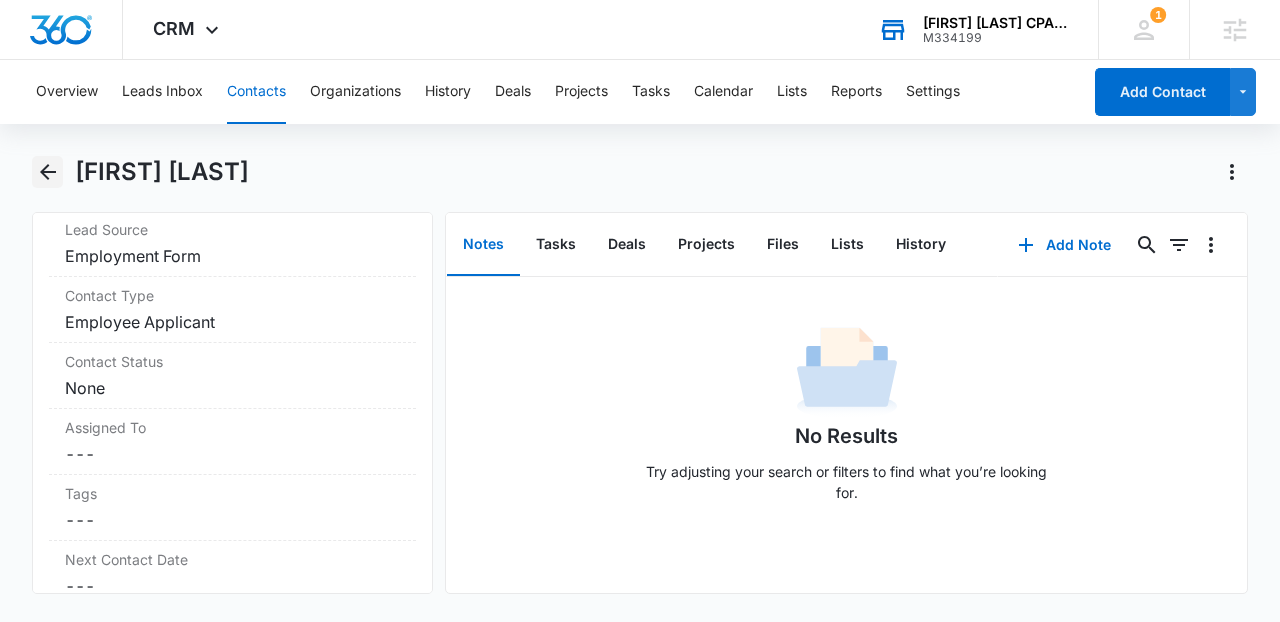 click 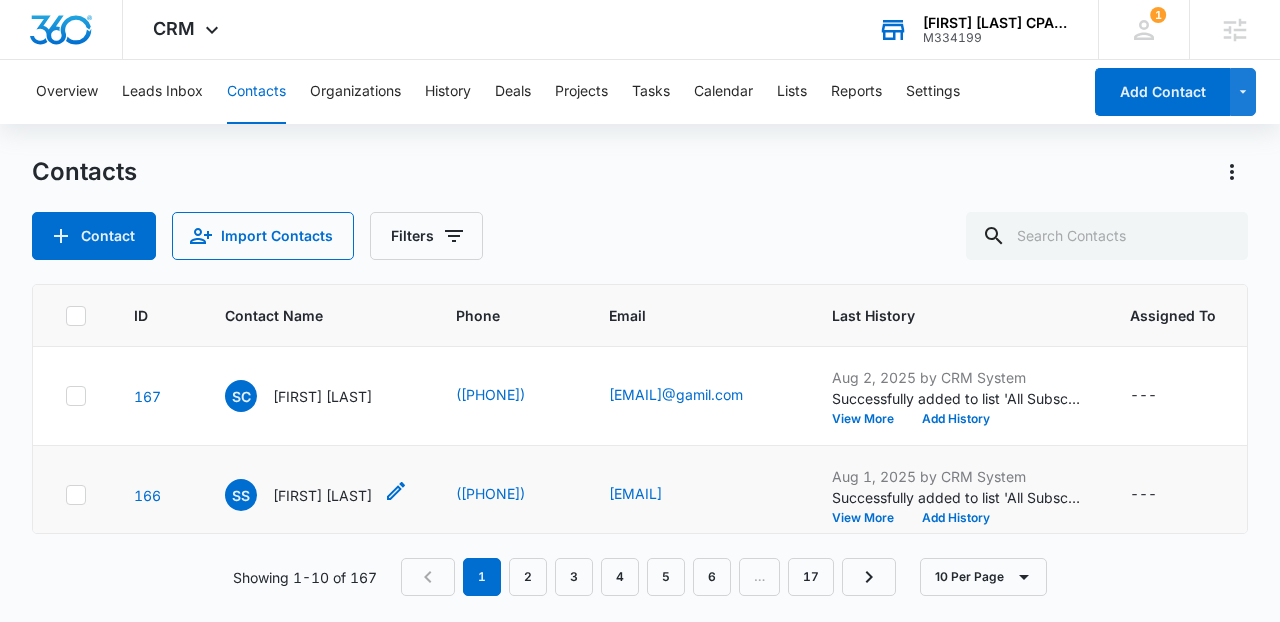 click 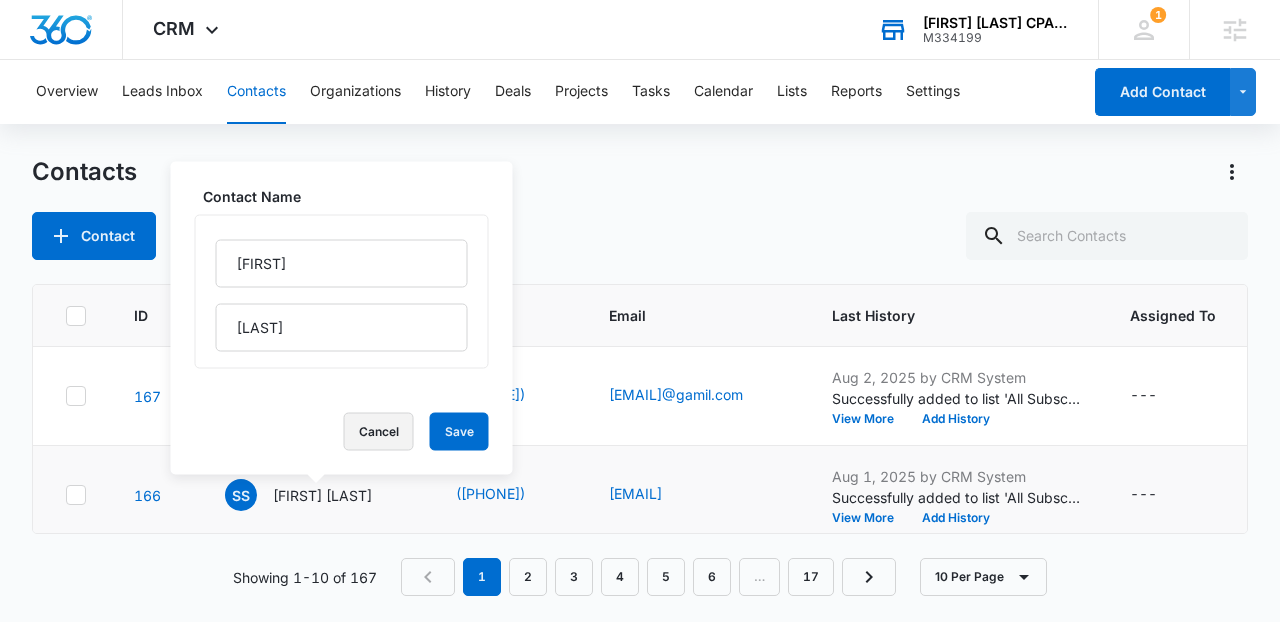 click on "Cancel" at bounding box center [379, 432] 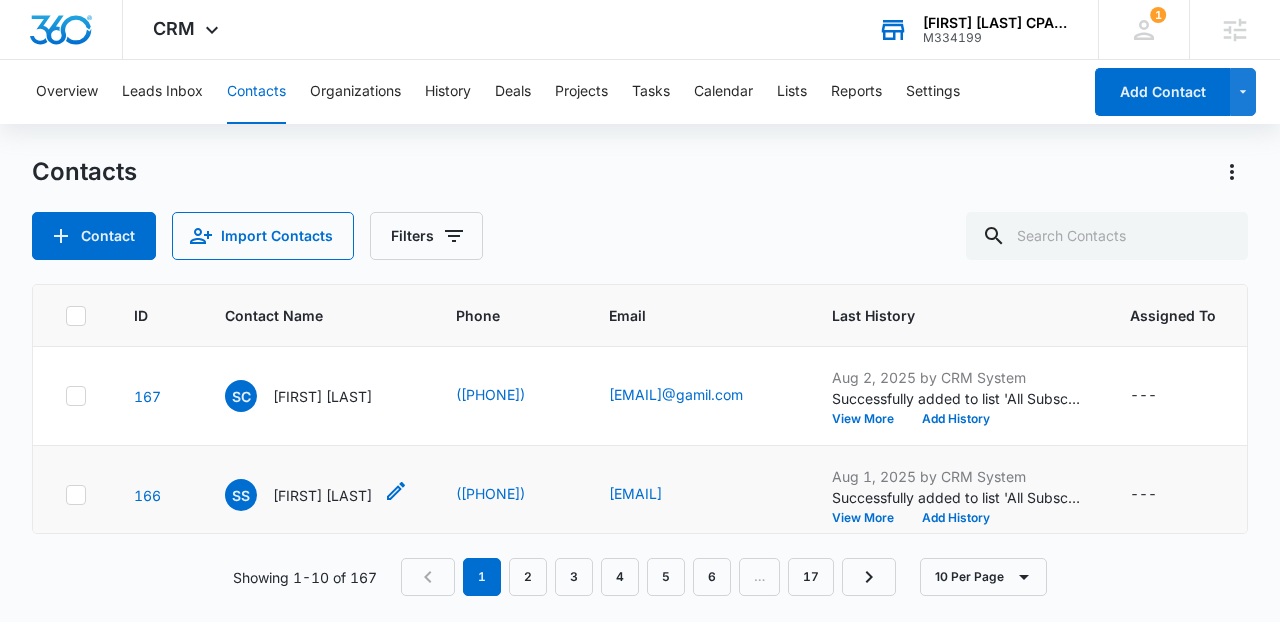 click on "Sayunkta Shah" at bounding box center [322, 495] 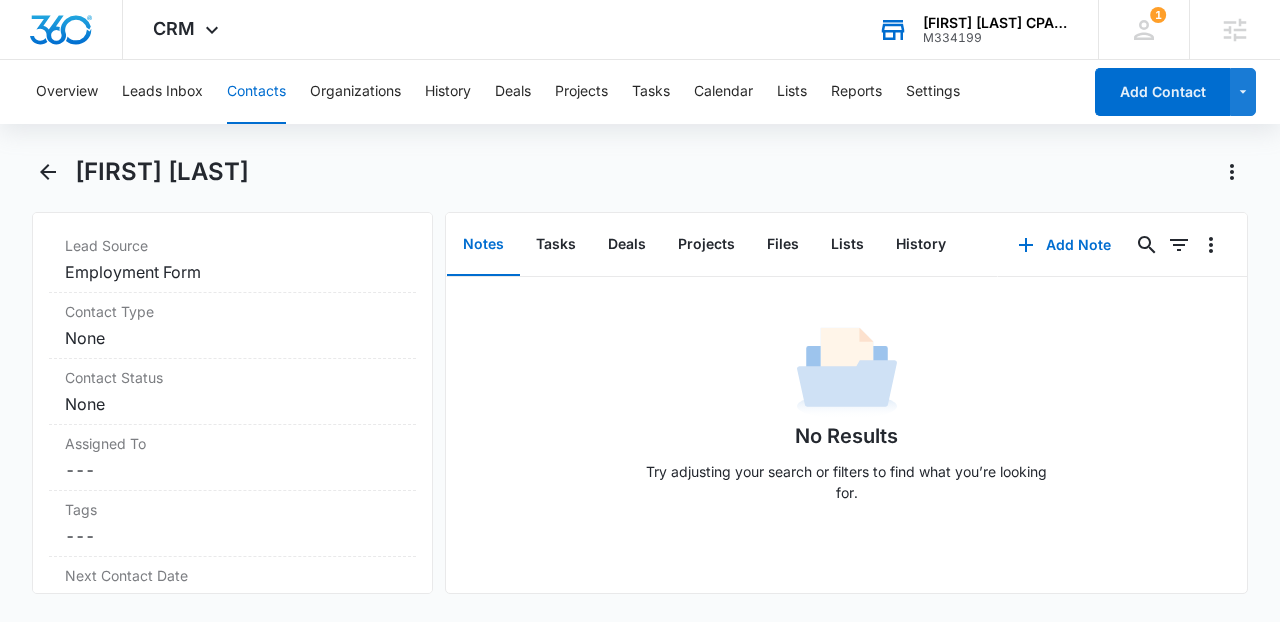 scroll, scrollTop: 811, scrollLeft: 0, axis: vertical 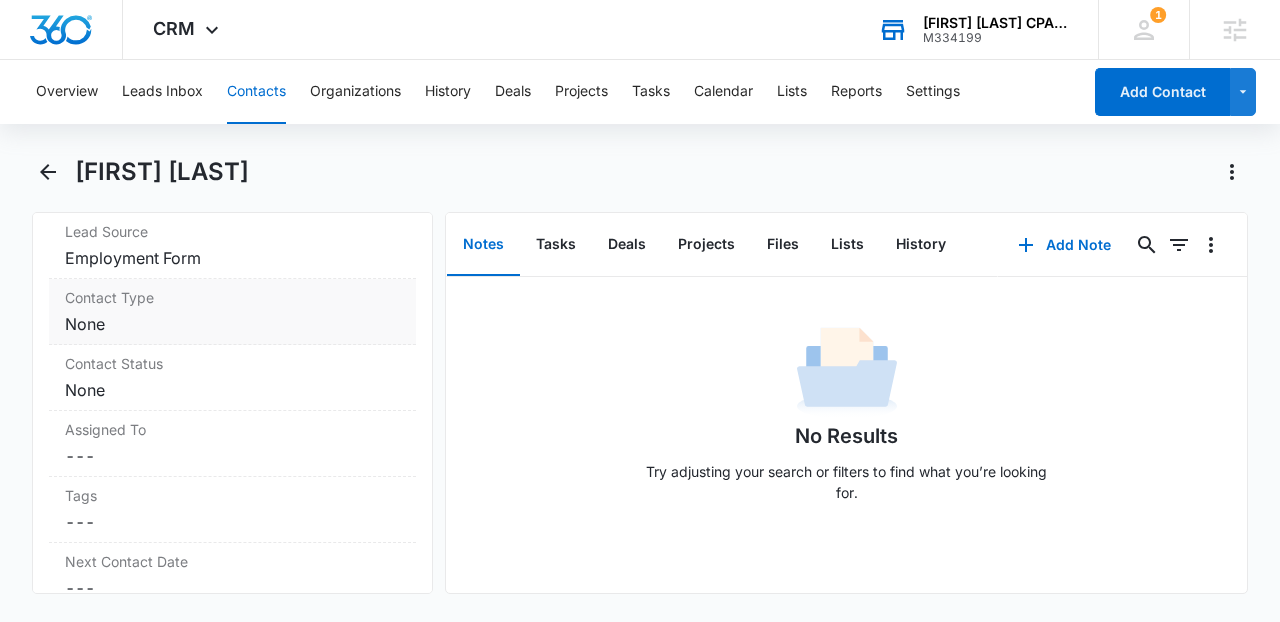 click on "Cancel Save Changes None" at bounding box center [232, 324] 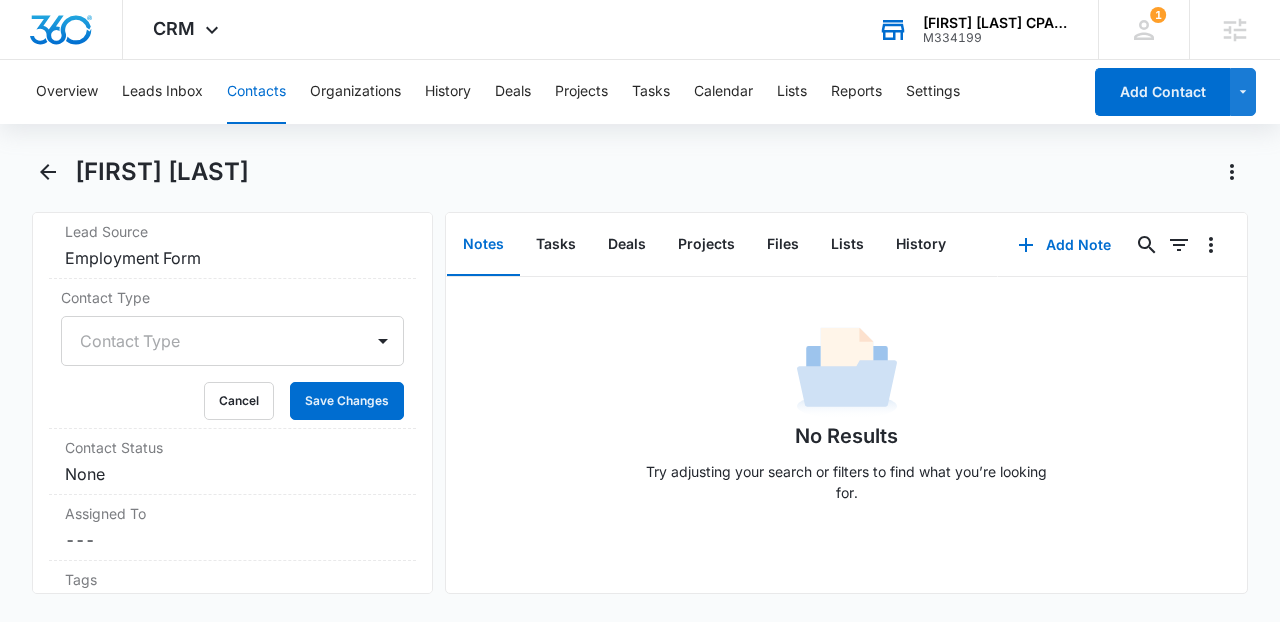 click at bounding box center (208, 341) 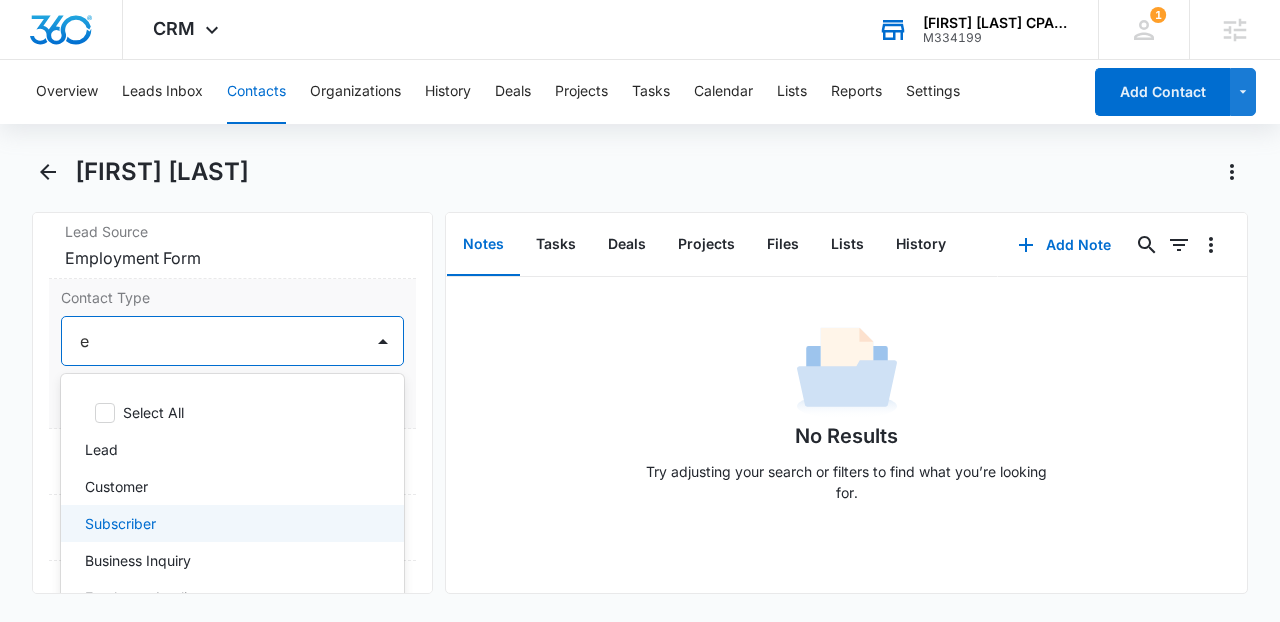 type on "em" 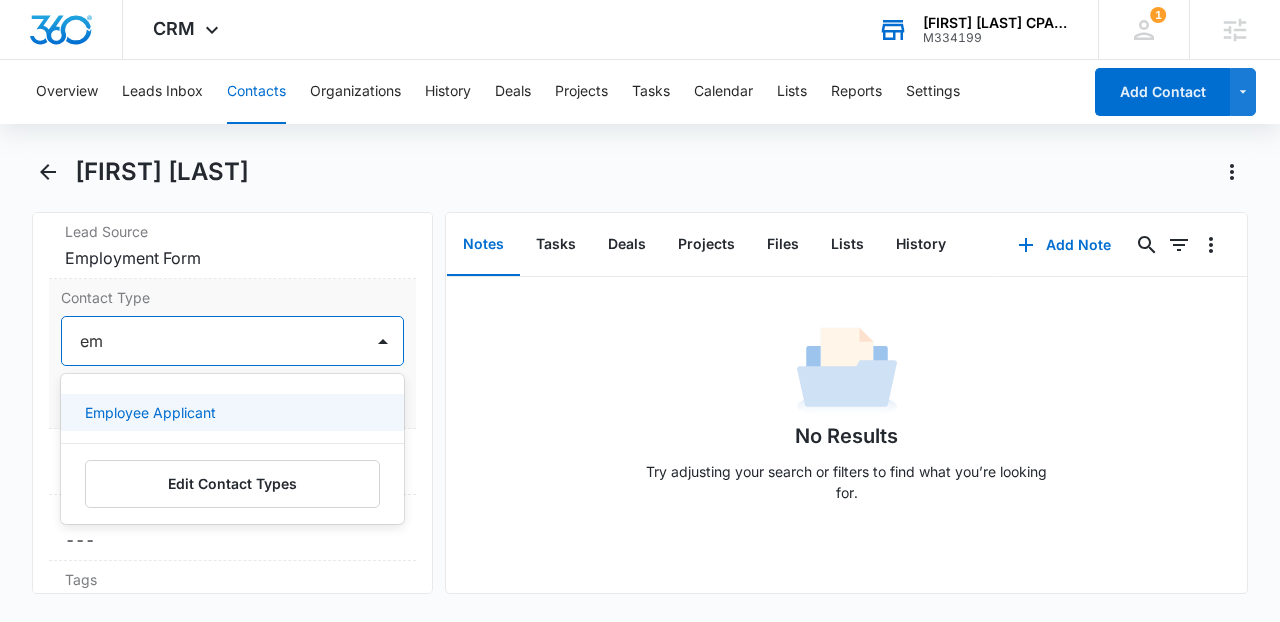 click on "Employee Applicant" at bounding box center (150, 412) 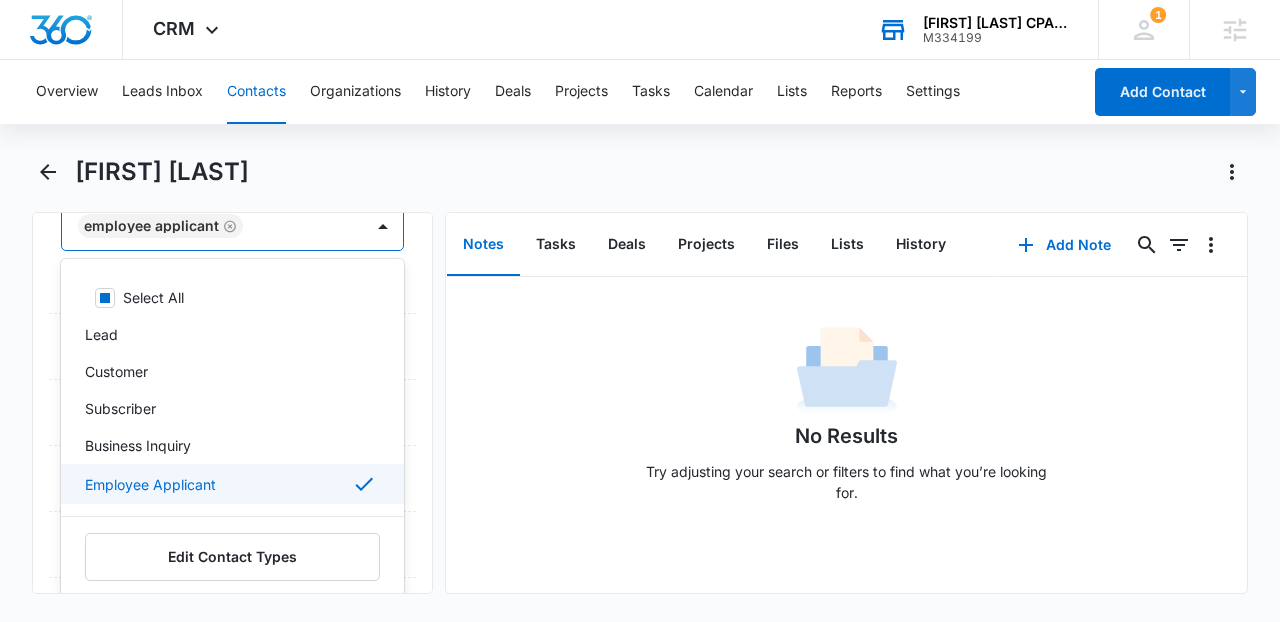 scroll, scrollTop: 1123, scrollLeft: 0, axis: vertical 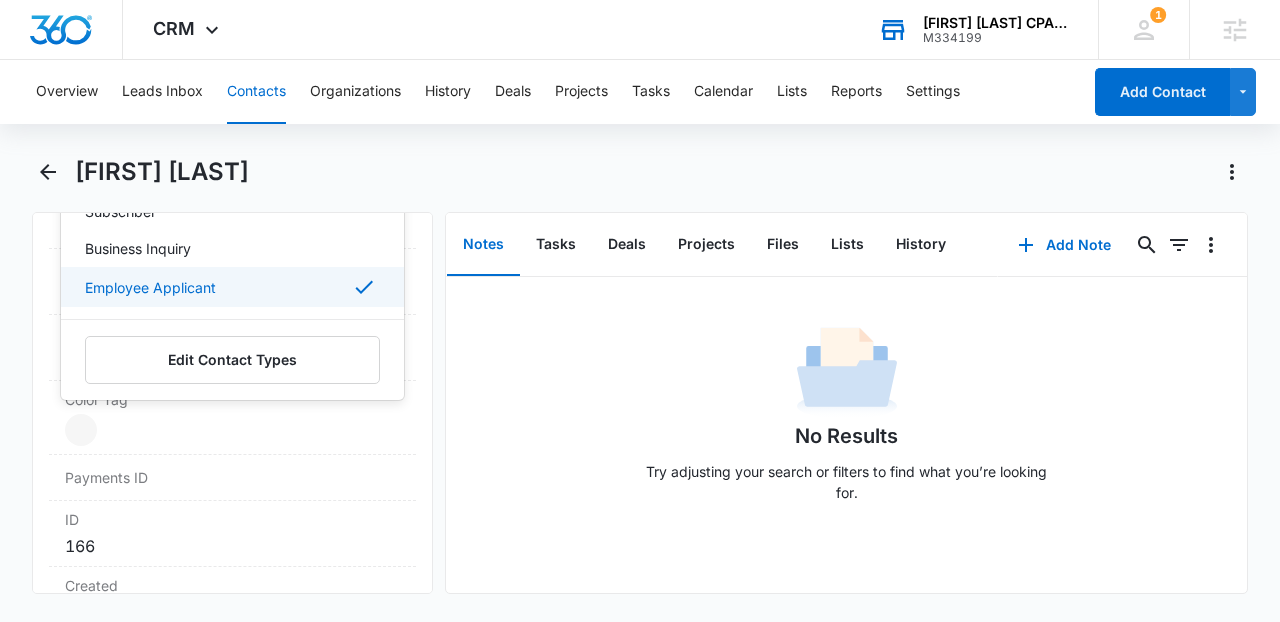 click on "Remove SS Sayunkta Shah Contact Info Name Cancel Save Changes Sayunkta Shah Phone Cancel Save Changes (981) 954-8237 Email Cancel Save Changes shahsayunkta4@gmail.com Organization Cancel Save Changes --- Address Cancel Save Changes --- Details Lead Source Cancel Save Changes Employment Form Contact Type option Employee Applicant, selected. Employee Applicant selected, 6 of 6. 6 results available. Use Up and Down to choose options, press Enter to select the currently focused option, press Escape to exit the menu, press Tab to select the option and exit the menu. Employee Applicant Select All Lead Customer Subscriber Business Inquiry Employee Applicant Edit Contact Types Cancel Save Changes Contact Status Cancel Save Changes None Assigned To Cancel Save Changes --- Tags Cancel Save Changes --- Next Contact Date Cancel Save Changes --- Color Tag Current Color: Cancel Save Changes Payments ID ID 166 Created Aug 1, 2025 at 6:05am Additional Contact Info Best Way To Contact Cancel Save Changes --- Other Phone ---" at bounding box center (232, 403) 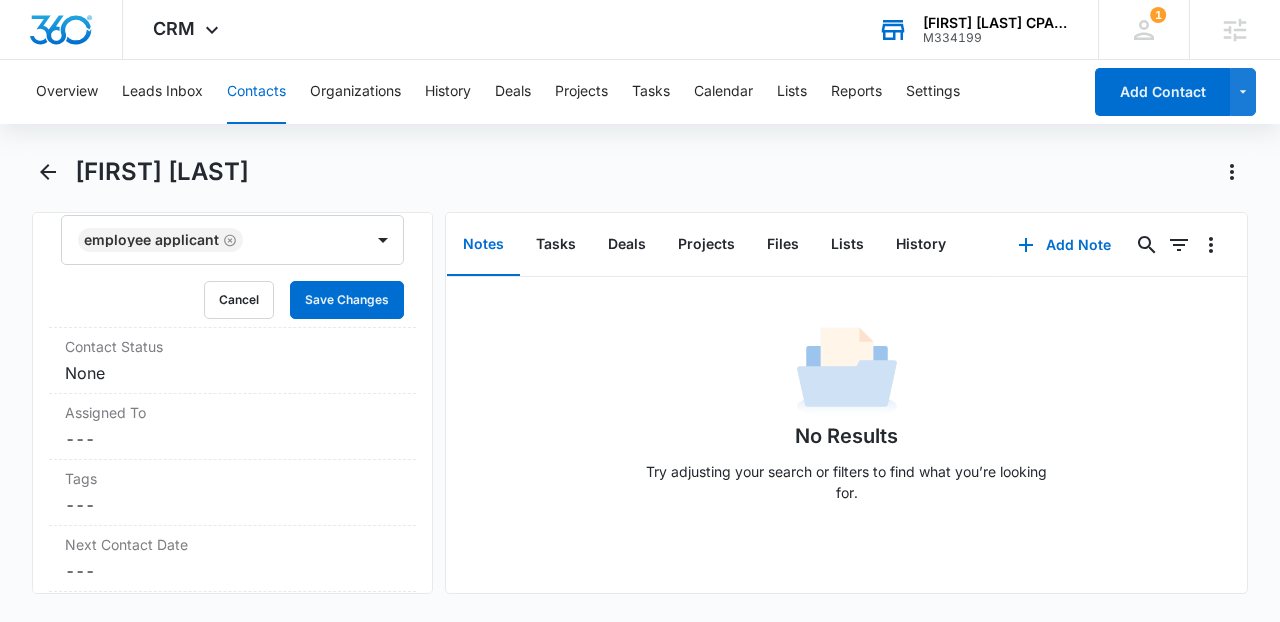 scroll, scrollTop: 860, scrollLeft: 0, axis: vertical 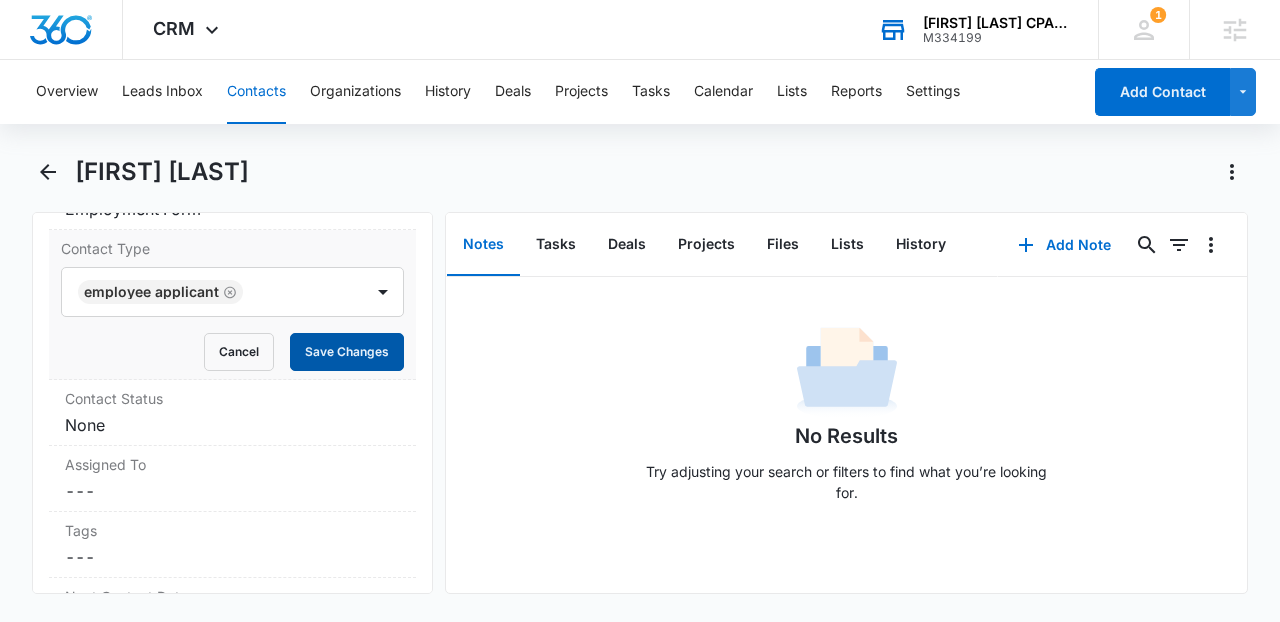 click on "Save Changes" at bounding box center (347, 352) 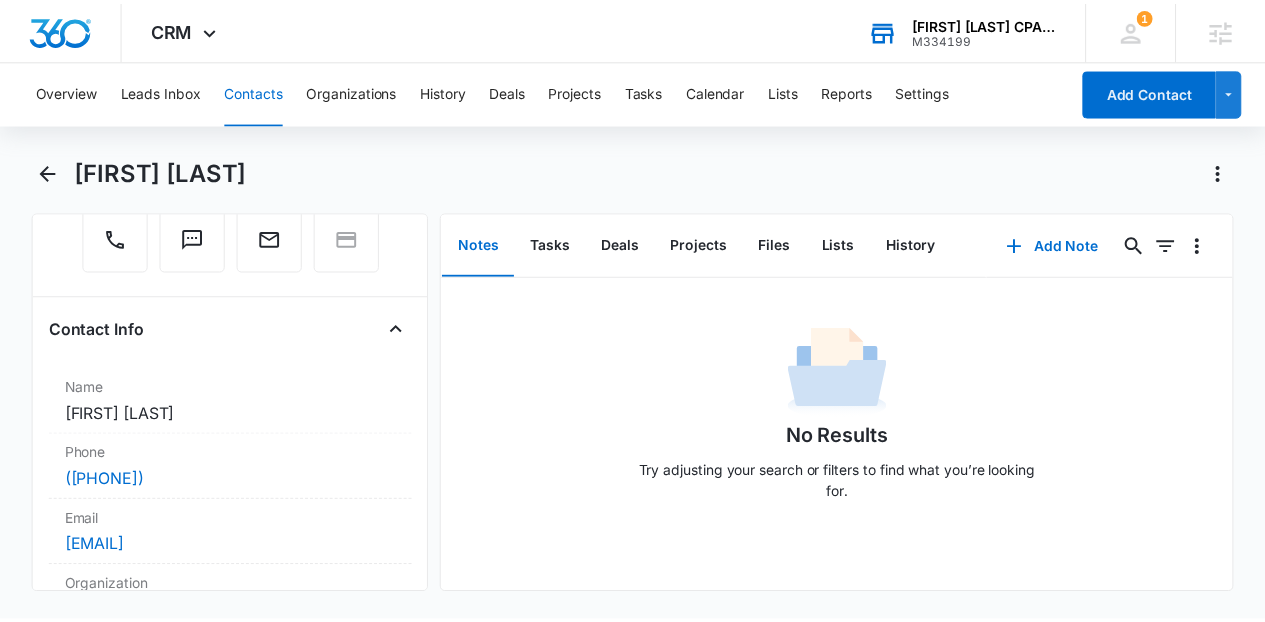 scroll, scrollTop: 0, scrollLeft: 0, axis: both 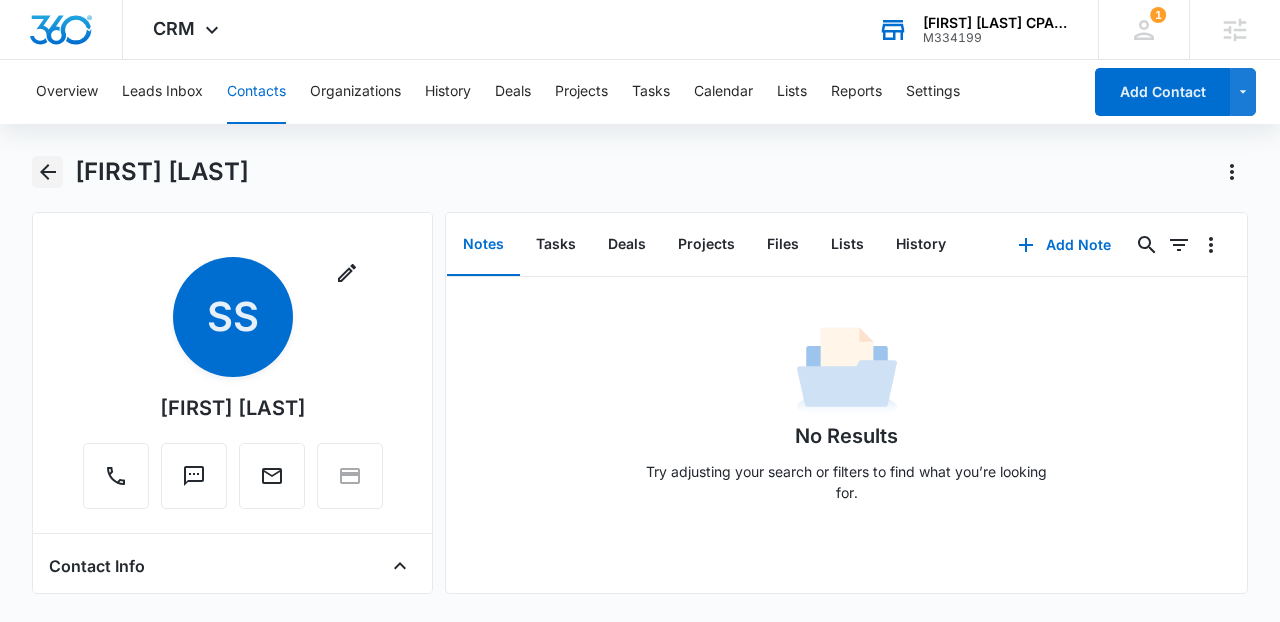 click 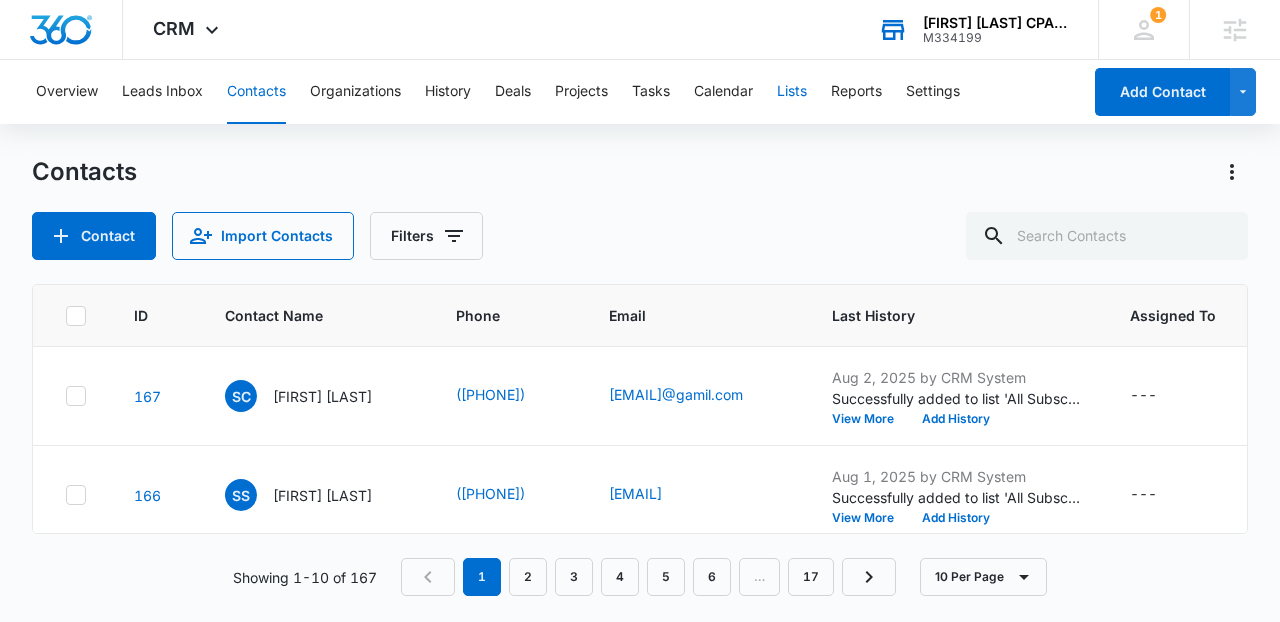 click on "Lists" at bounding box center (792, 92) 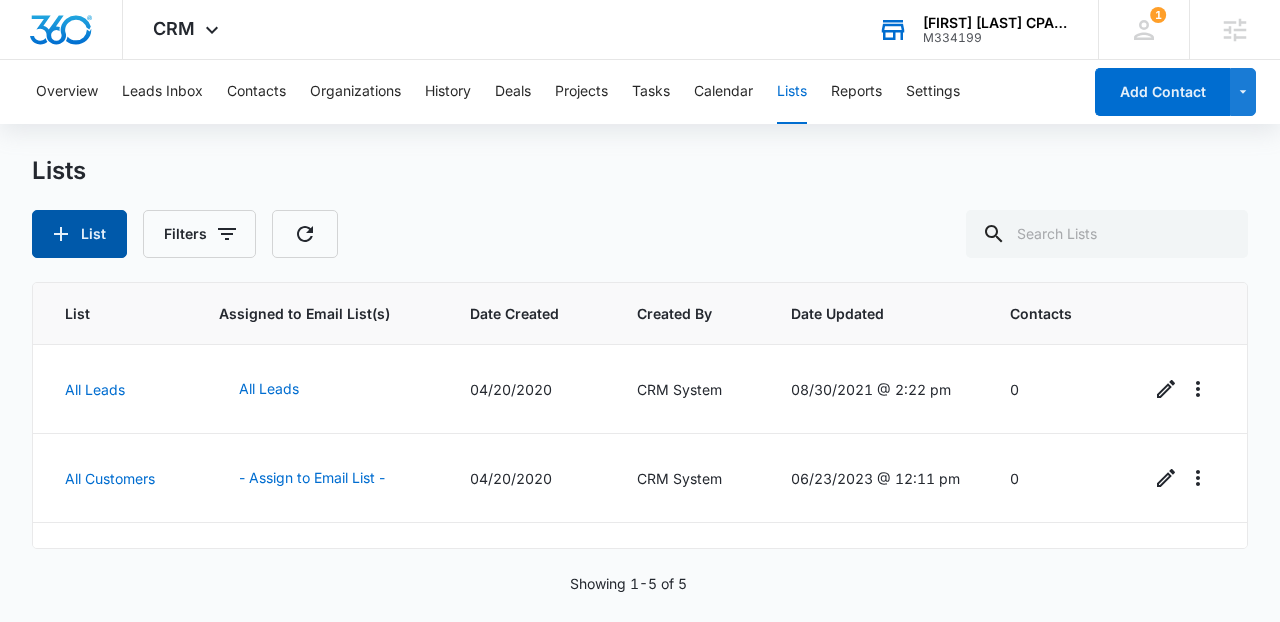 click on "List" at bounding box center [79, 234] 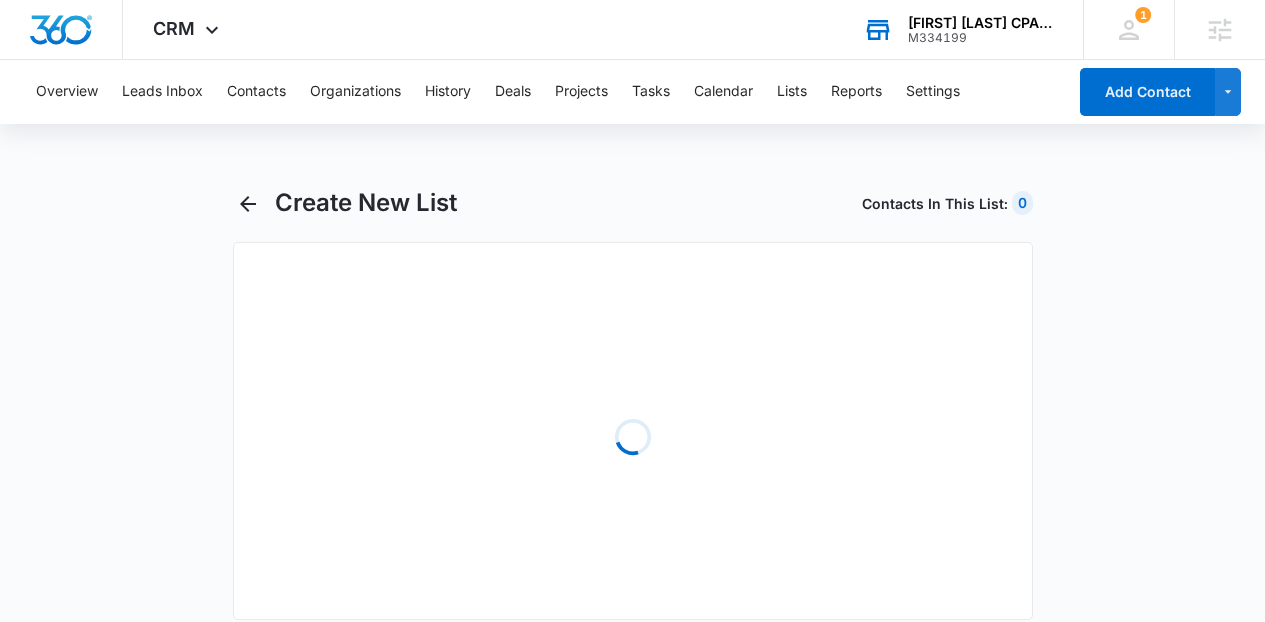select on "31" 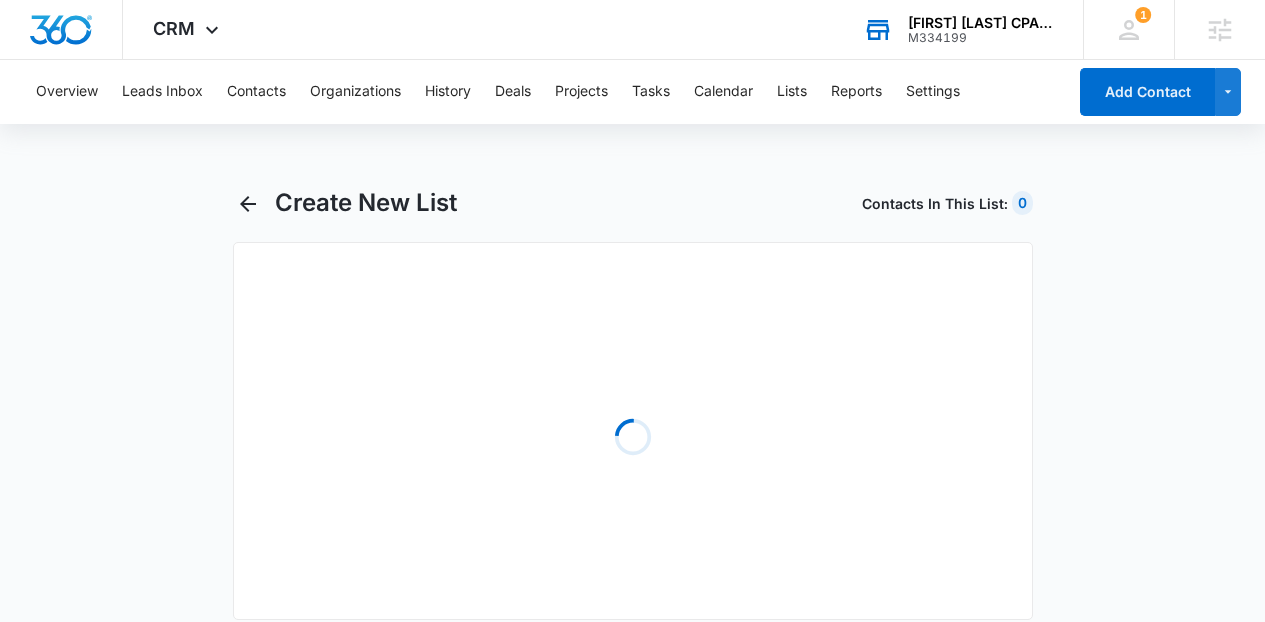 select on "31" 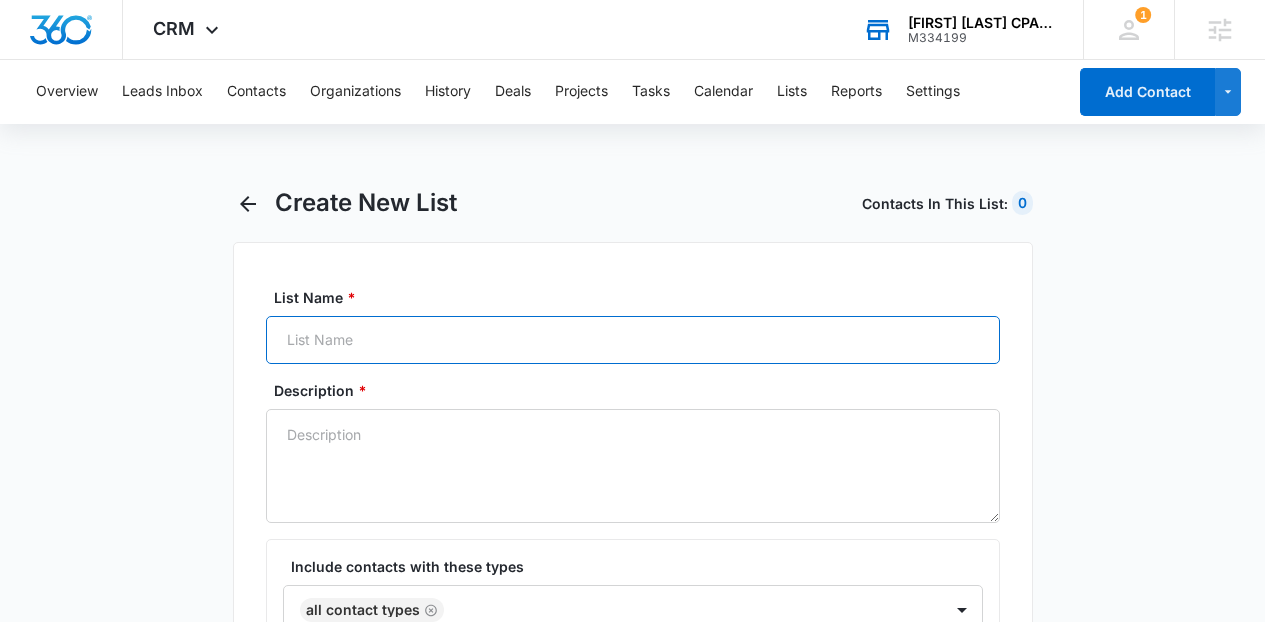 click on "List Name *" at bounding box center (633, 340) 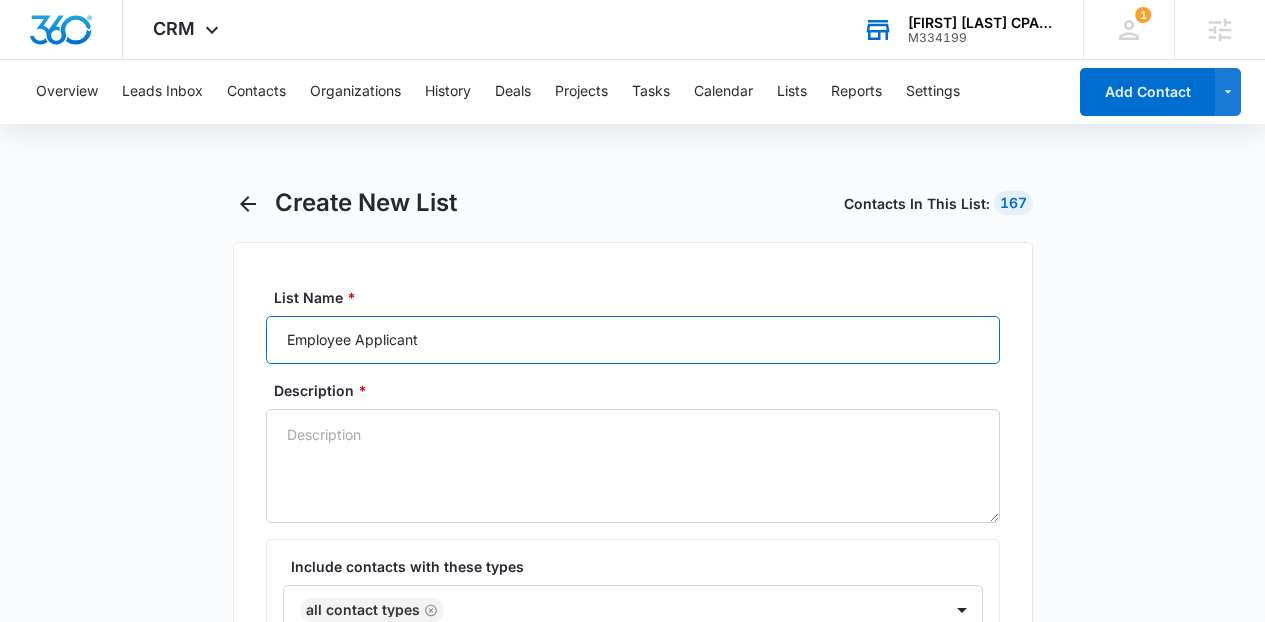 click on "Employee Applicant" at bounding box center [633, 340] 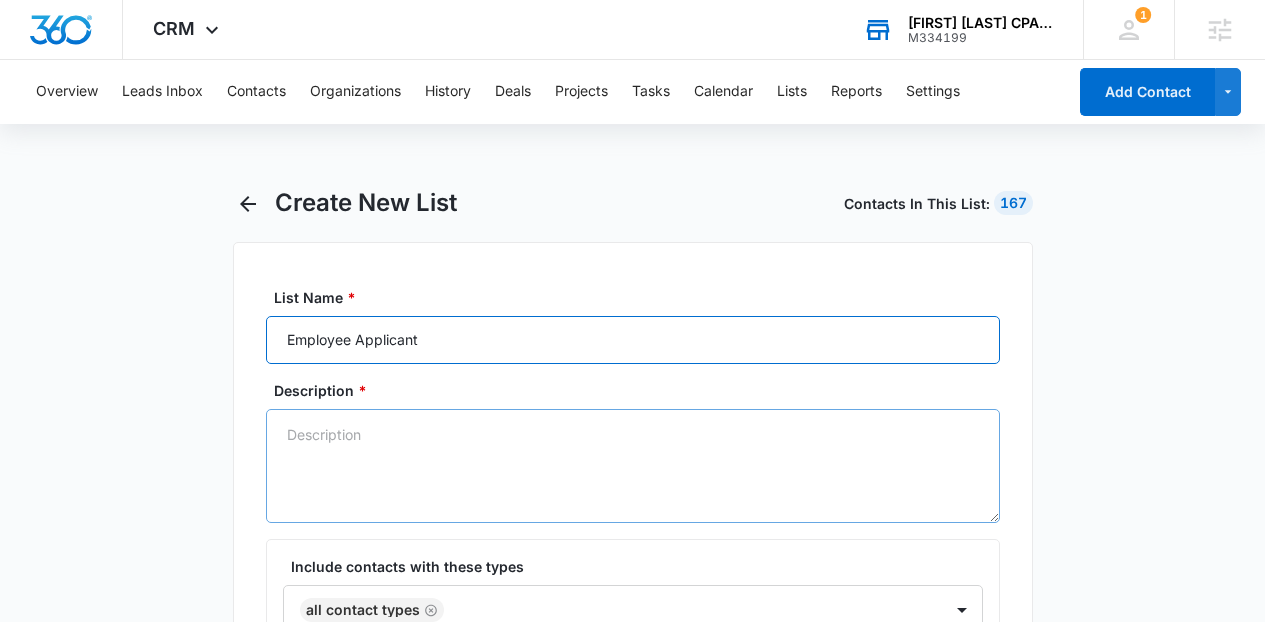 type on "Employee Applicant" 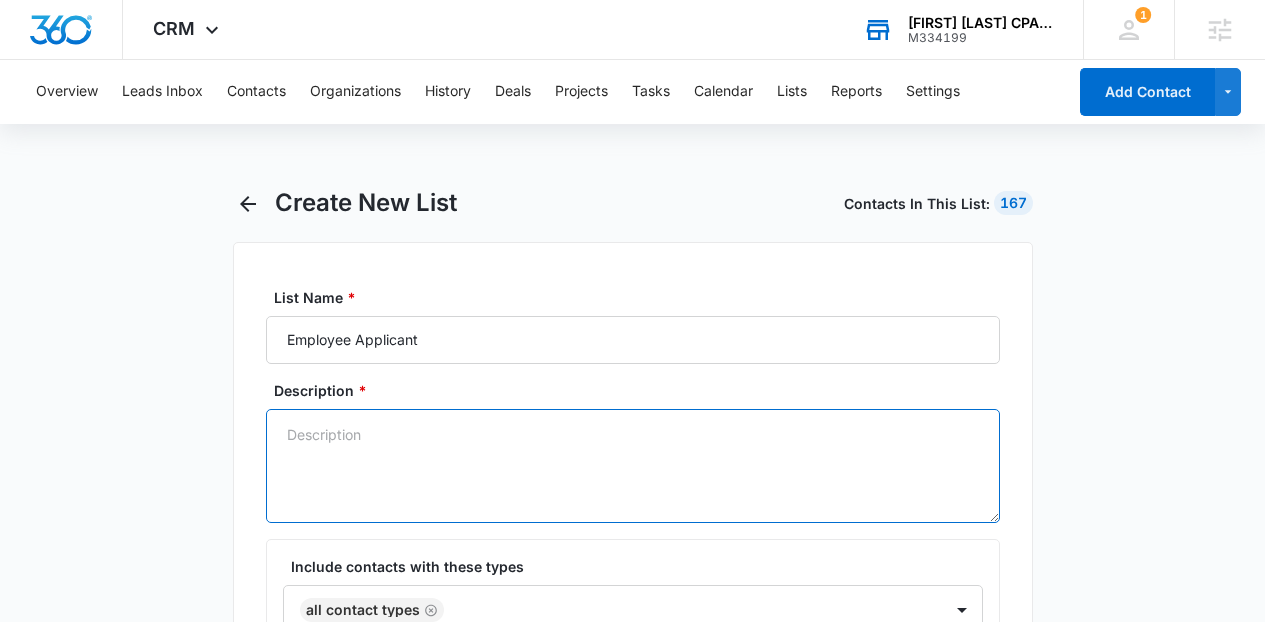 click on "Description *" at bounding box center (633, 466) 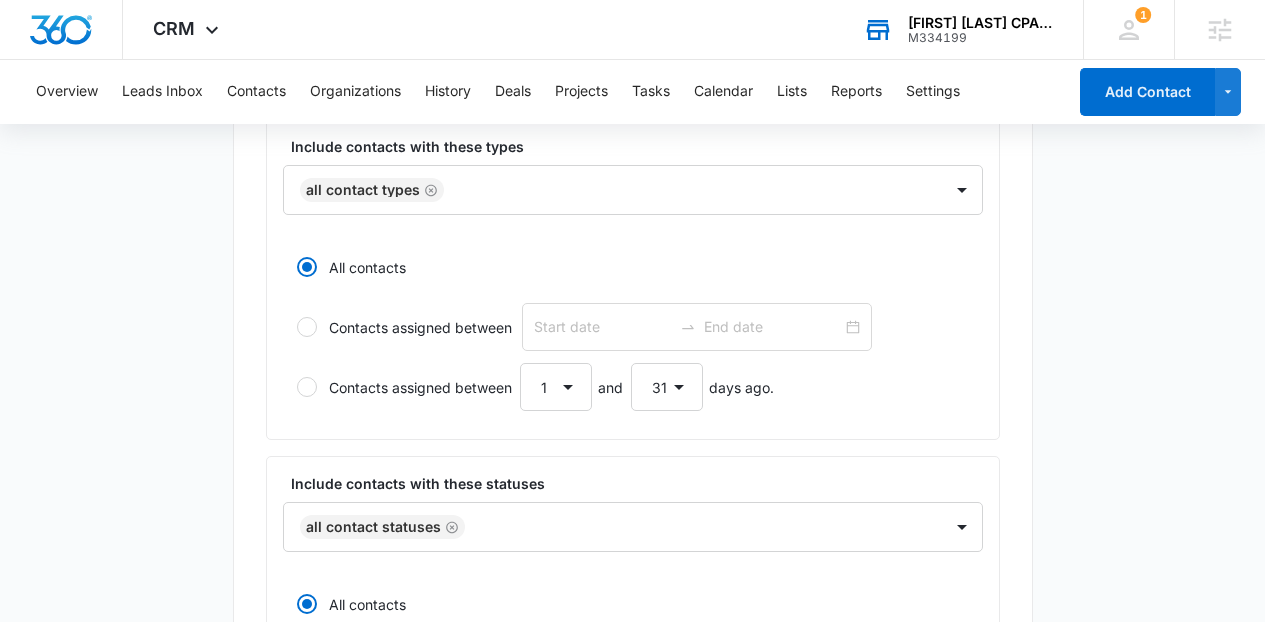scroll, scrollTop: 346, scrollLeft: 0, axis: vertical 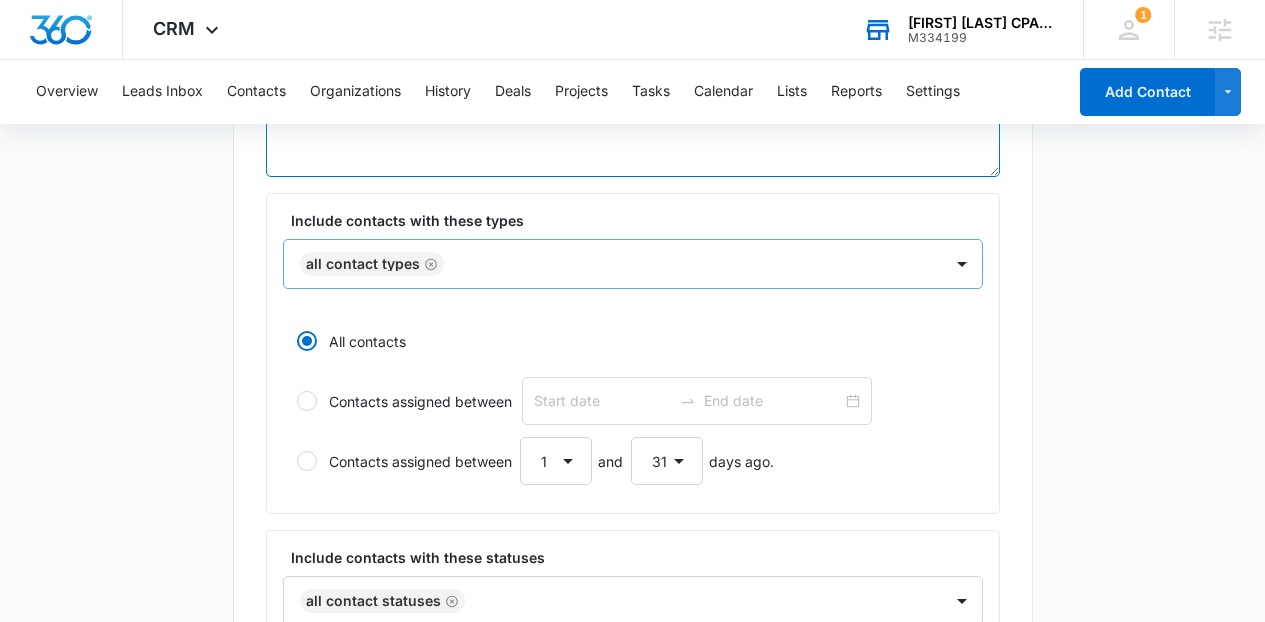 click 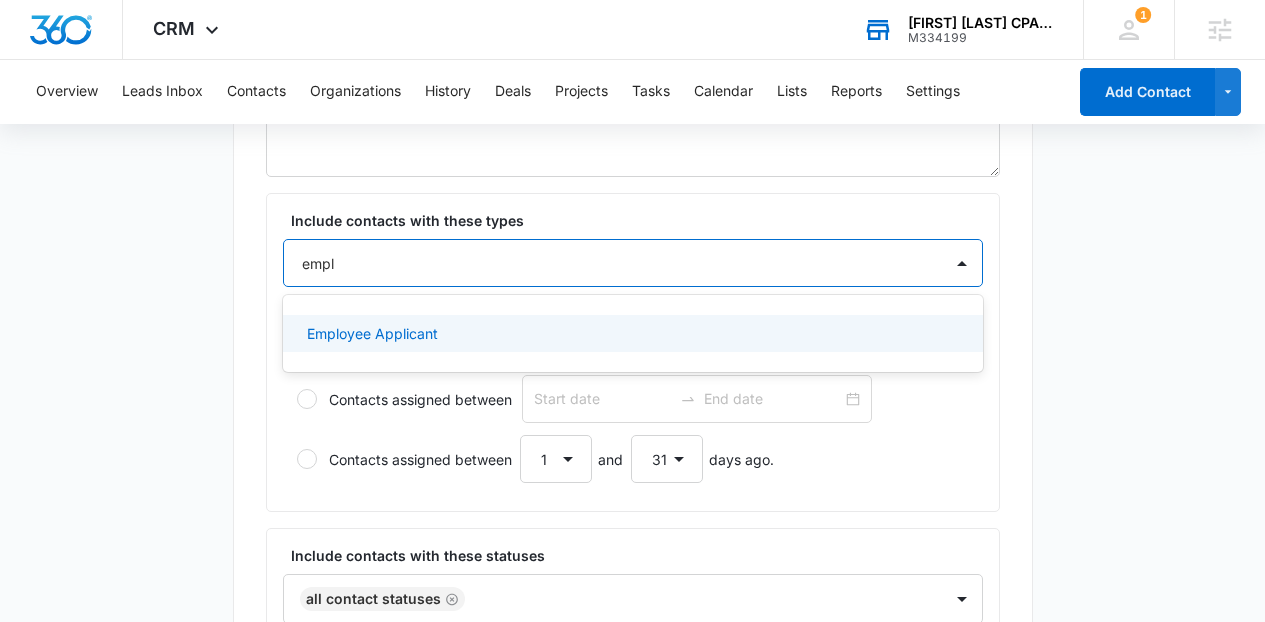 type on "emplo" 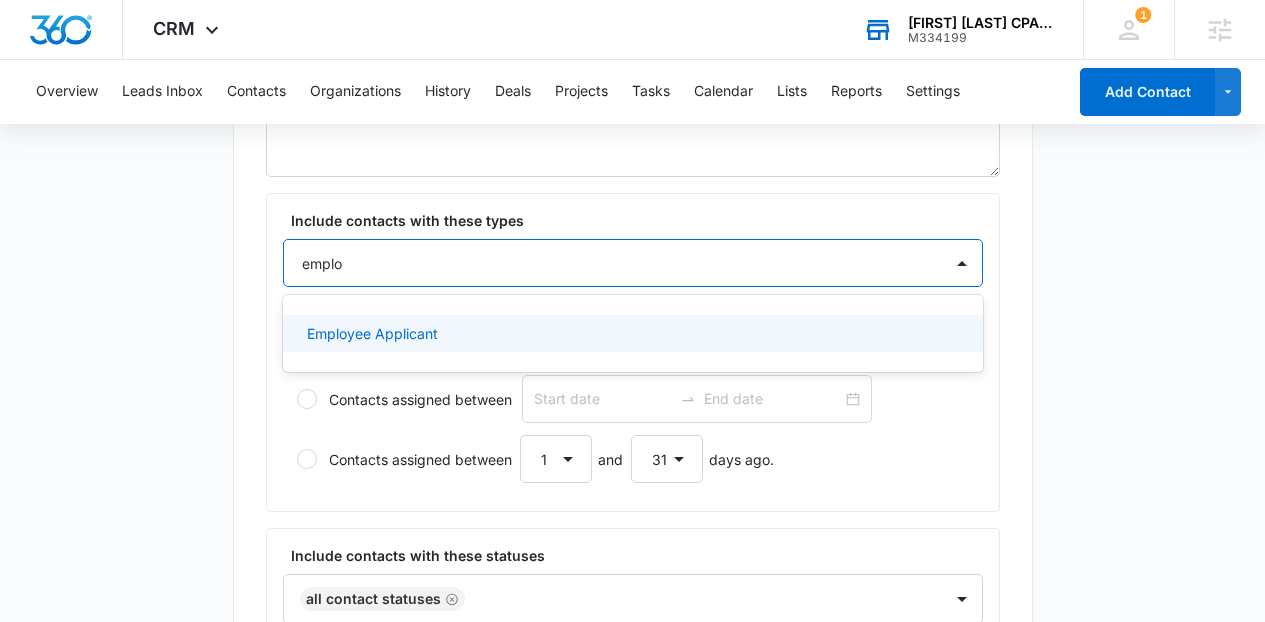 click on "Employee Applicant" at bounding box center [372, 333] 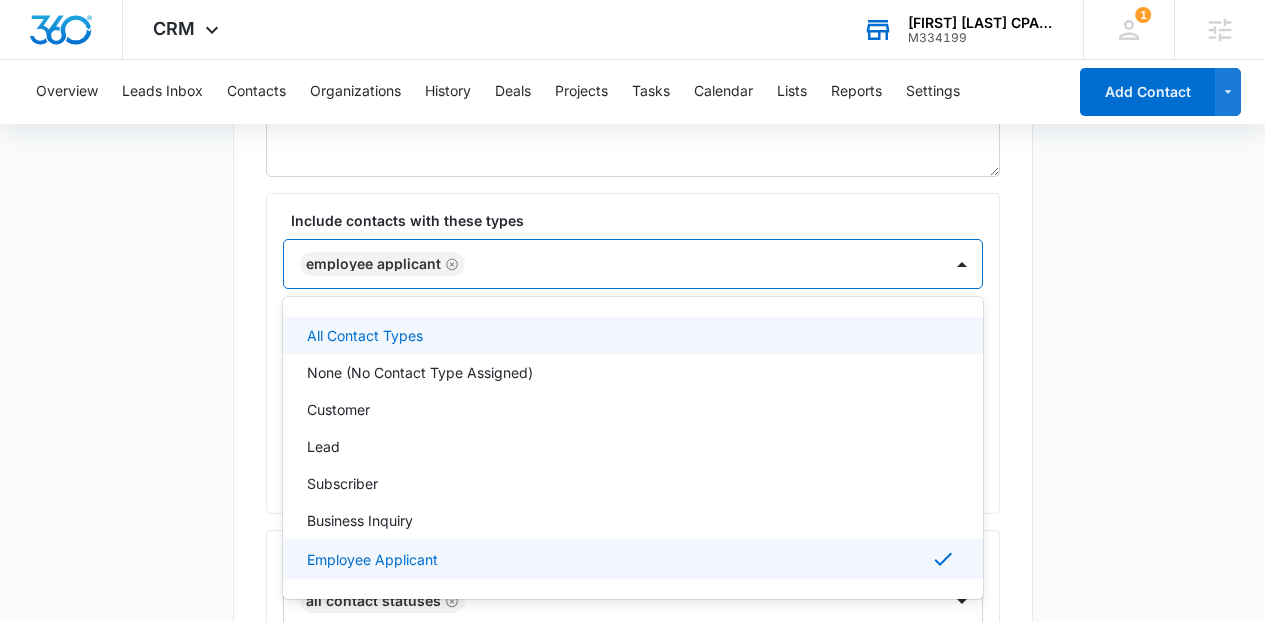click on "Create New List Contacts In This List : 167 List Name * Employee Applicant Description * Employee Applicant Include contacts with these types option Employee Applicant, selected. All Contact Types, 1 of 7. 7 results available. Use Up and Down to choose options, press Enter to select the currently focused option, press Escape to exit the menu, press Tab to select the option and exit the menu. Employee Applicant All Contact Types None (No Contact Type Assigned) Customer Lead Subscriber Business Inquiry Employee Applicant All contacts Contacts assigned between  Contacts assigned between  1 2 3 4 5 6 7 8 9 10 11 12 13 14 15 16 17 18 19 20 21 22 23 24 25 26 27 28 29 30 31 and  1 2 3 4 5 6 7 8 9 10 11 12 13 14 15 16 17 18 19 20 21 22 23 24 25 26 27 28 29 30 31  days ago. Include contacts with these statuses All Contact Statuses All contacts Contacts assigned between  Contacts assigned between  1 2 3 4 5 6 7 8 9 10 11 12 13 14 15 16 17 18 19 20 21 22 23 24 25 26 27 28 29 30 31 and  1 2 3 4 5 6 7 8 9 10 11 12 13 14" at bounding box center (632, 559) 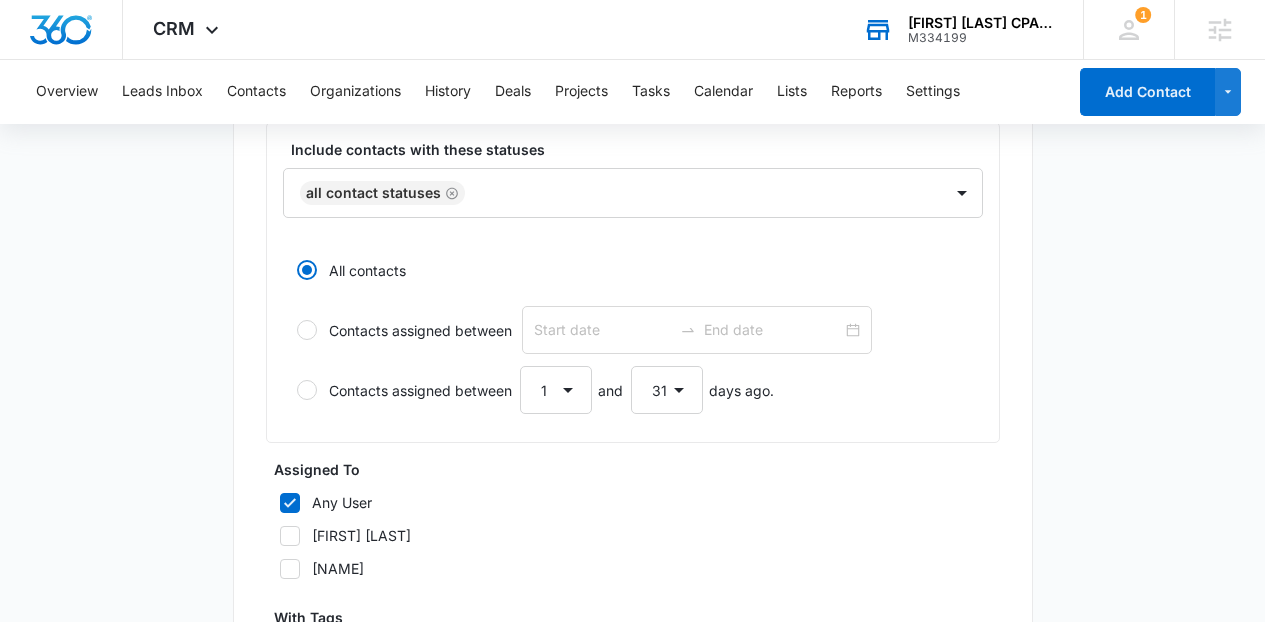 scroll, scrollTop: 1001, scrollLeft: 0, axis: vertical 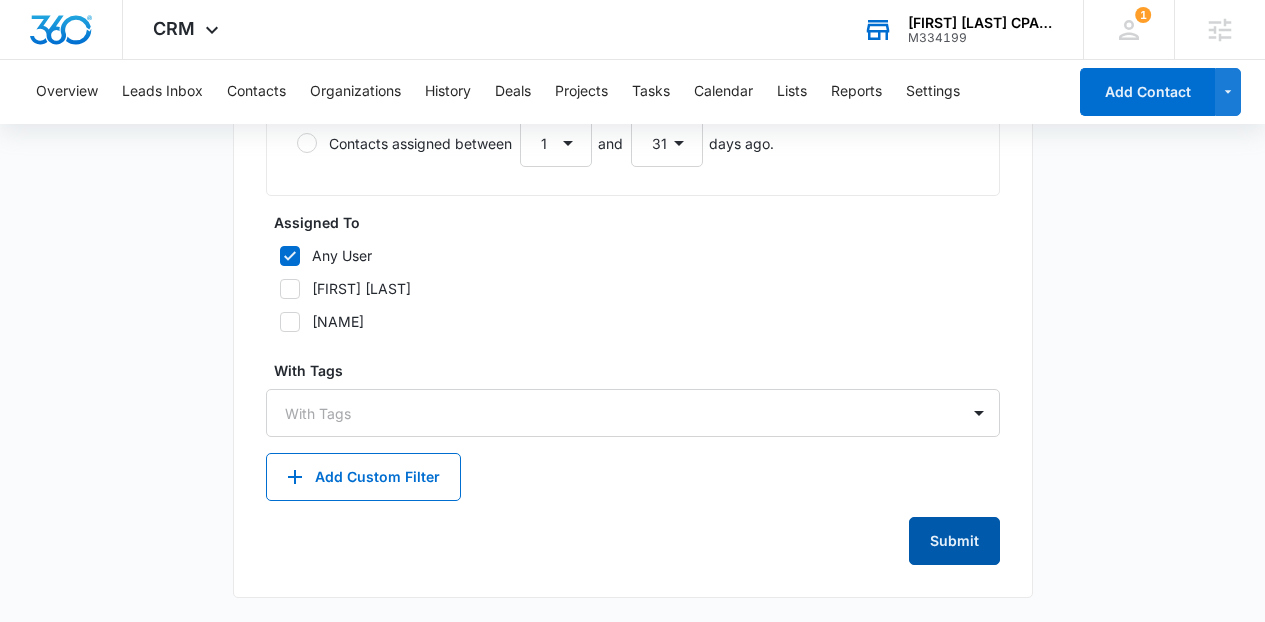 click on "Submit" at bounding box center (954, 541) 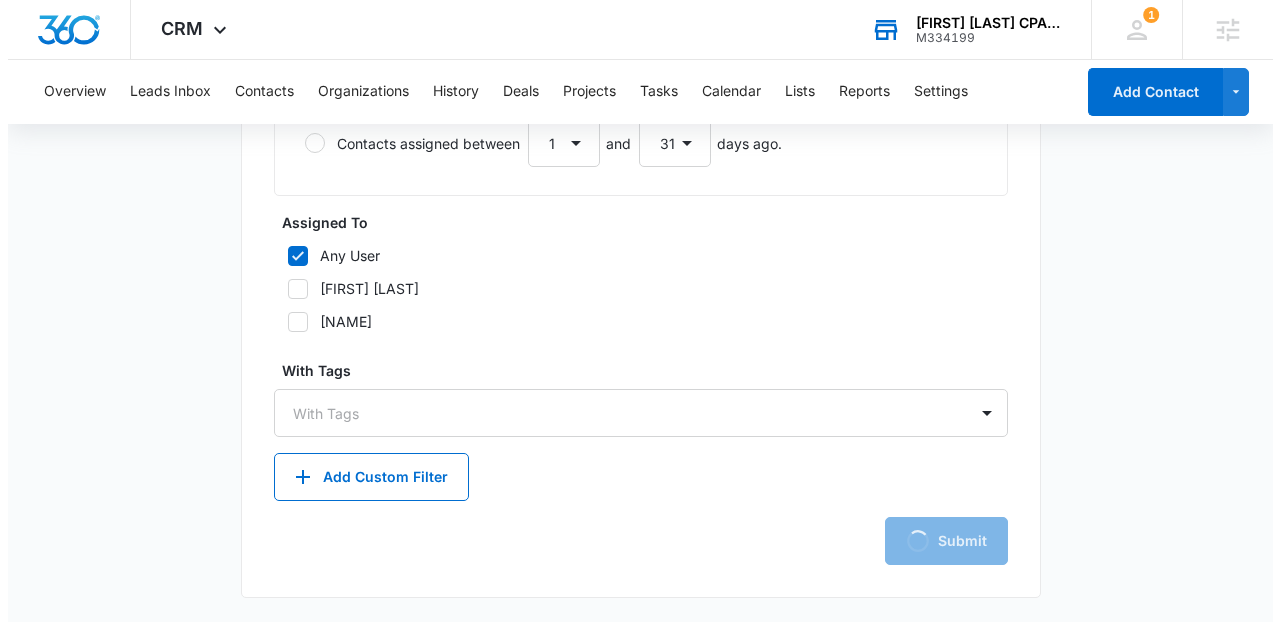 scroll, scrollTop: 0, scrollLeft: 0, axis: both 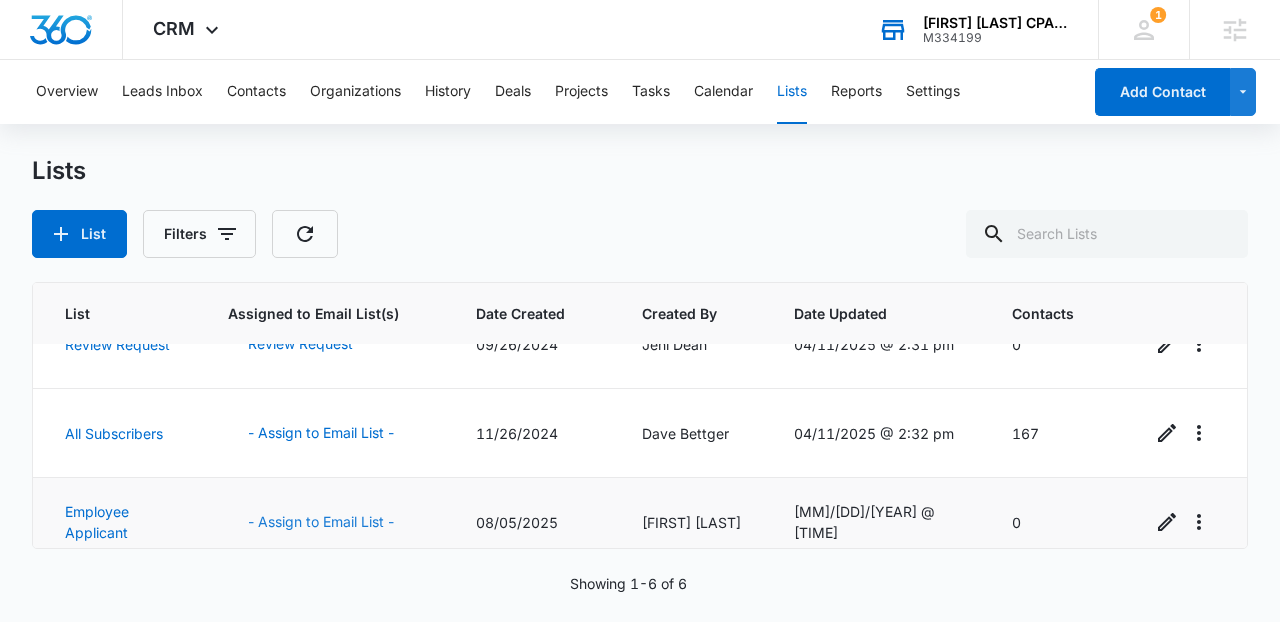 click on "- Assign to Email List -" at bounding box center (321, 522) 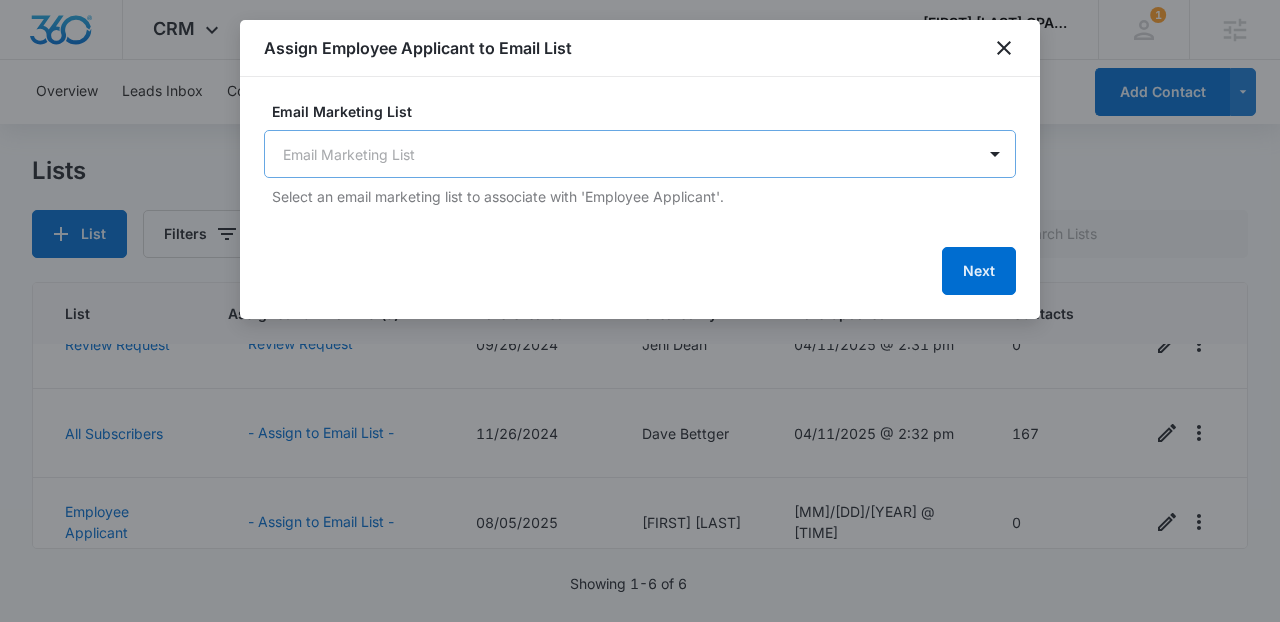 click on "CRM Apps Reputation Websites Forms CRM Email Social Content Ads Intelligence Files Brand Settings Manish Majithia CPA PC M334199 Your Accounts View All 1 LS Laura Streeter laura.streeter@madwire.com My Profile 1 Notifications Support Logout Terms & Conditions   •   Privacy Policy Agencies Overview Leads Inbox Contacts Organizations History Deals Projects Tasks Calendar Lists Reports Settings Add Contact Lists List Filters List Assigned to Email List(s) Date Created Created By Date Updated Contacts All Leads All Leads 04/20/2020 CRM System 08/30/2021 @ 2:22 pm 0 All Customers - Assign to Email List - 04/20/2020 CRM System 06/23/2023 @ 12:11 pm 0 All Contacts - Assign to Email List - 02/15/2021 CRM System 04/11/2025 @ 2:31 pm 167 Review Request Review Request 09/26/2024 Jeni Dean 04/11/2025 @ 2:31 pm 0 All Subscribers - Assign to Email List - 11/26/2024 Dave Bettger 04/11/2025 @ 2:32 pm 167 Employee Applicant - Assign to Email List - 08/05/2025 Laura Streeter 08/05/2025 @ 7:27 am 0 Showing   1-6   of   6" at bounding box center (640, 311) 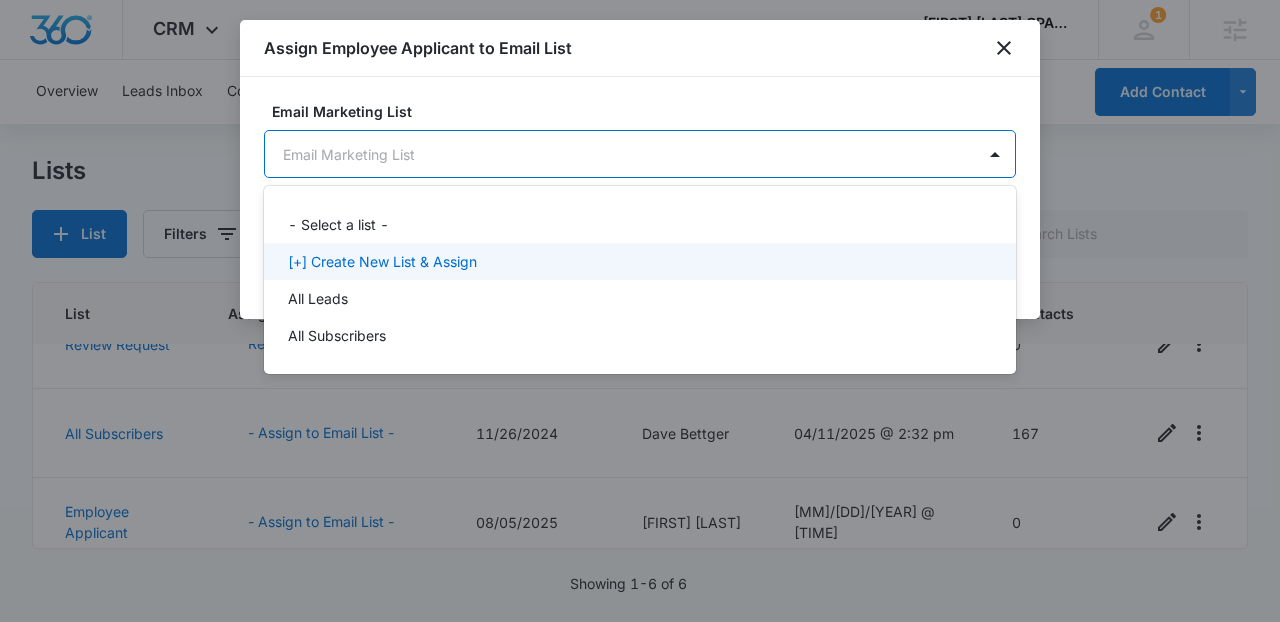 click on "[+] Create New List & Assign" at bounding box center [638, 261] 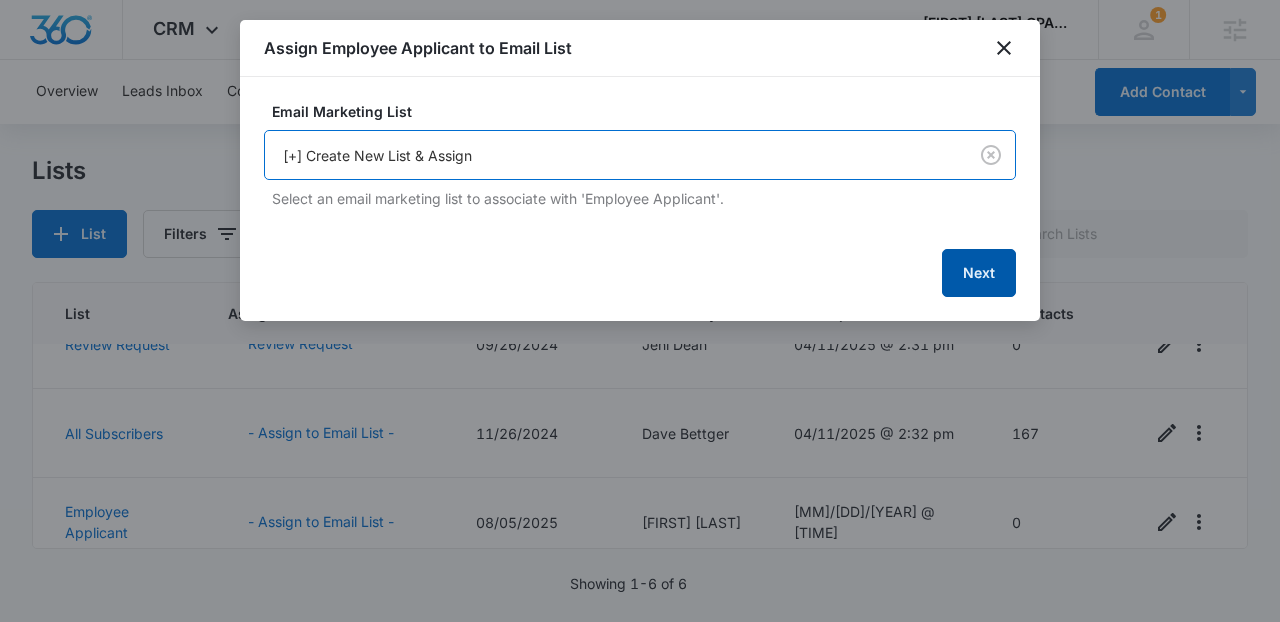 click on "Next" at bounding box center [979, 273] 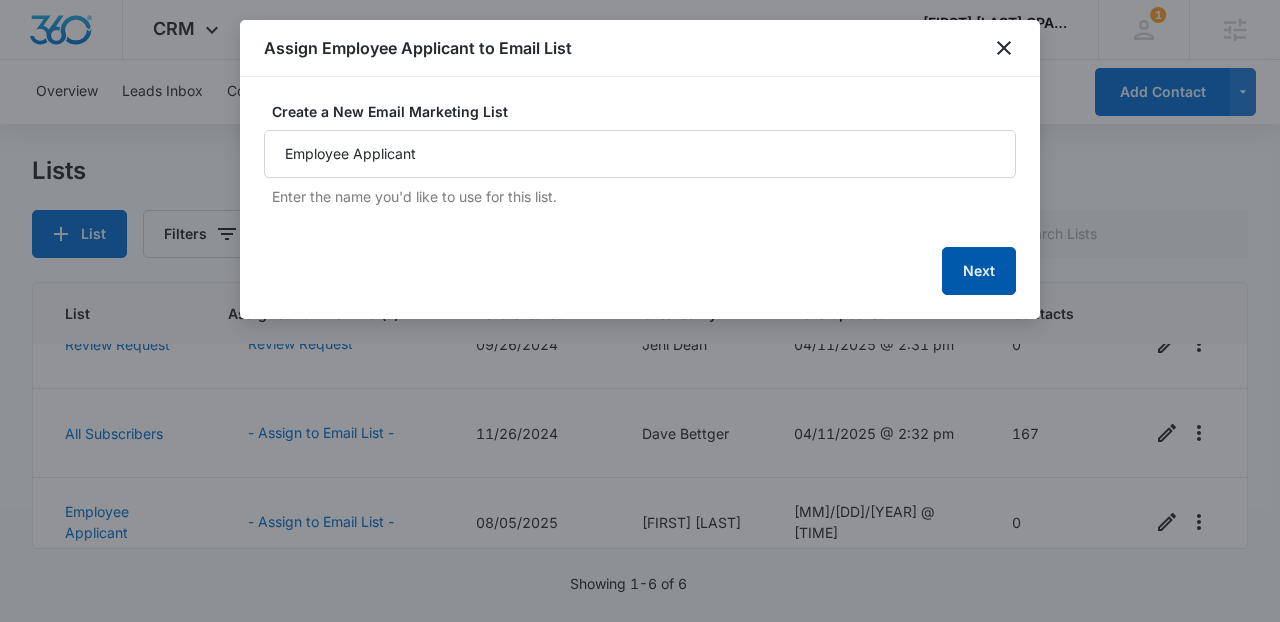 click on "Next" at bounding box center [979, 271] 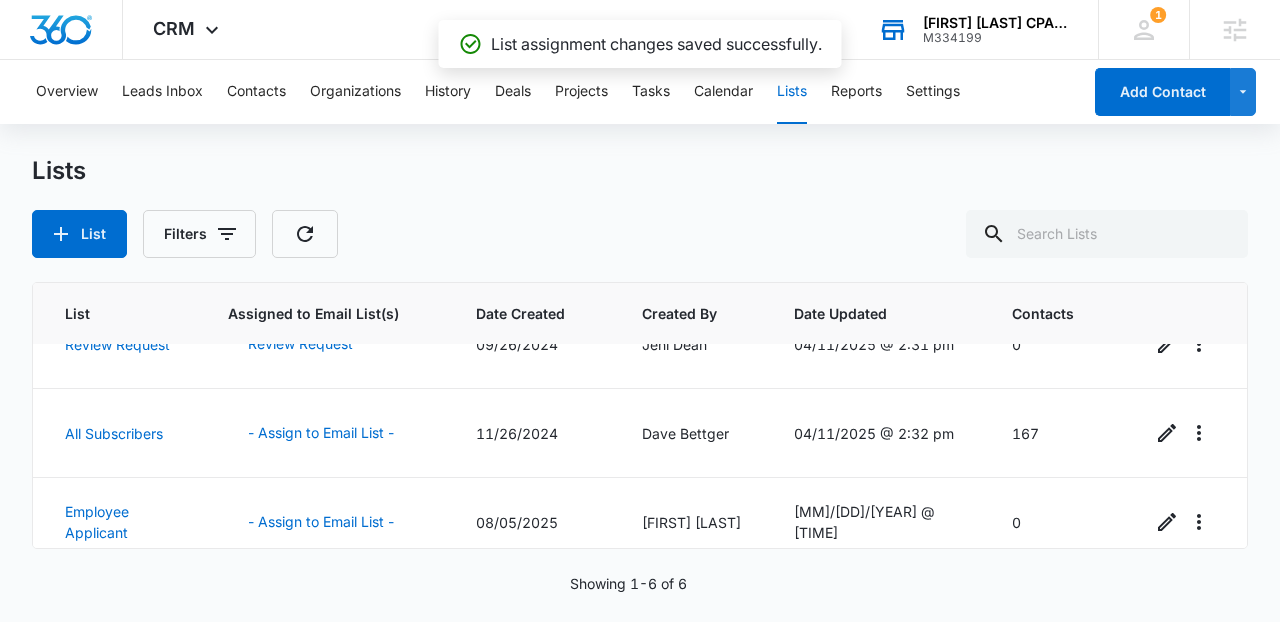 click on "Overview Leads Inbox Contacts Organizations History Deals Projects Tasks Calendar Lists Reports Settings" at bounding box center [552, 92] 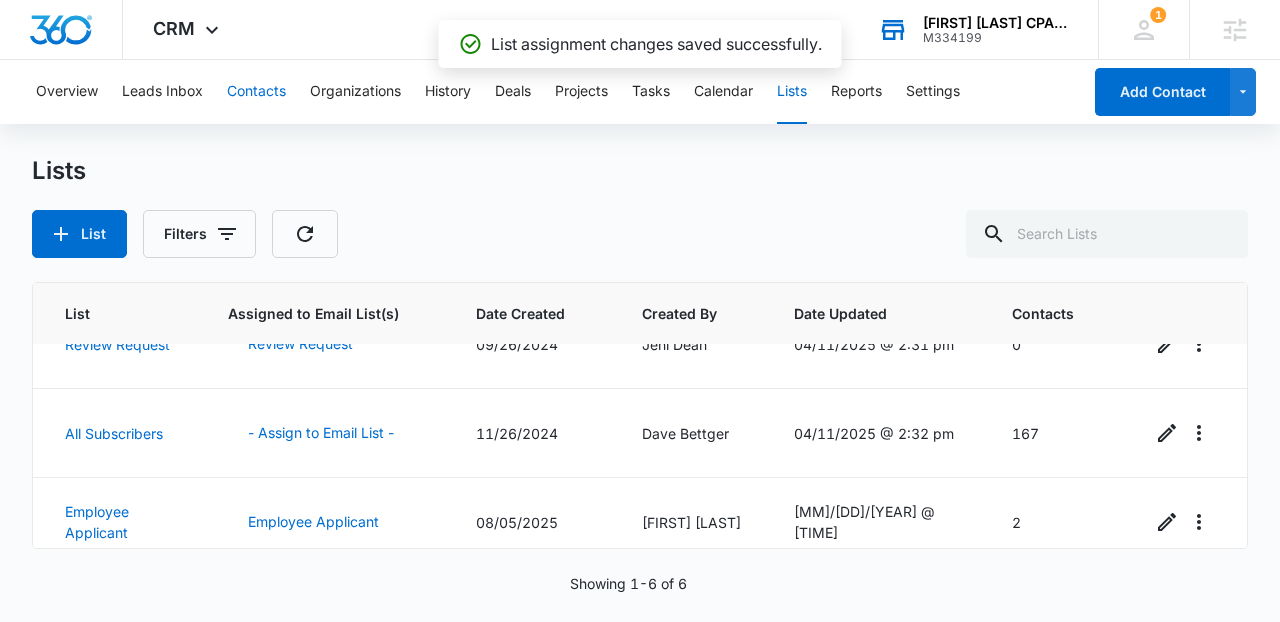 click on "Contacts" at bounding box center [256, 92] 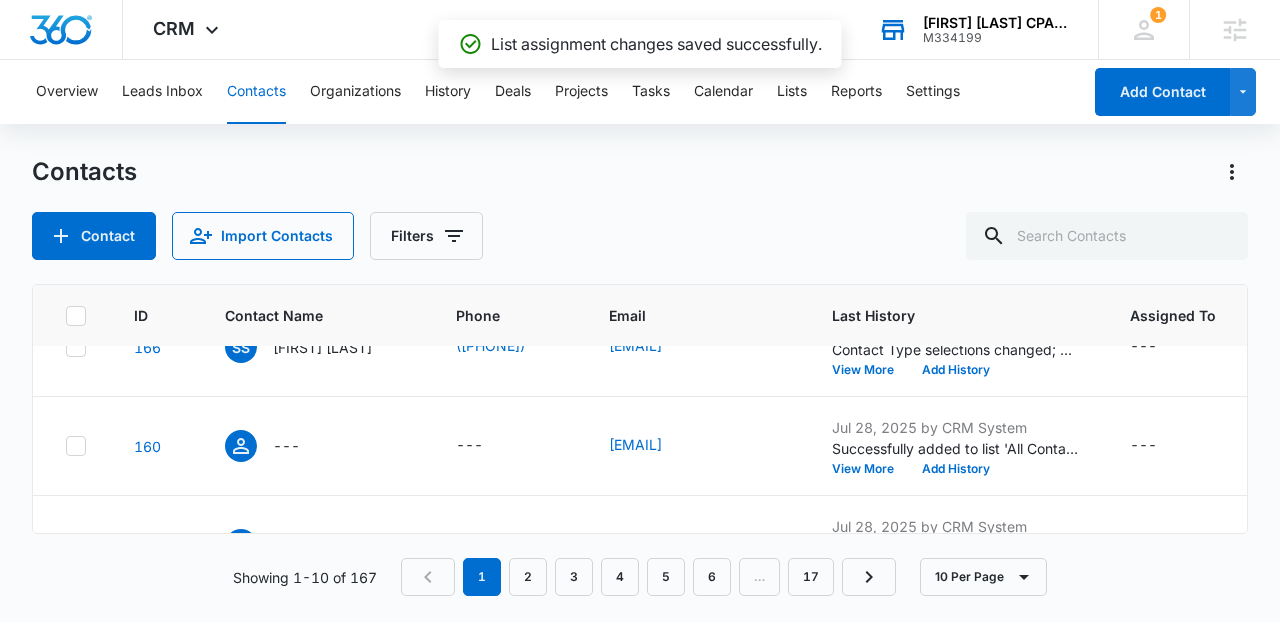 scroll, scrollTop: 167, scrollLeft: 0, axis: vertical 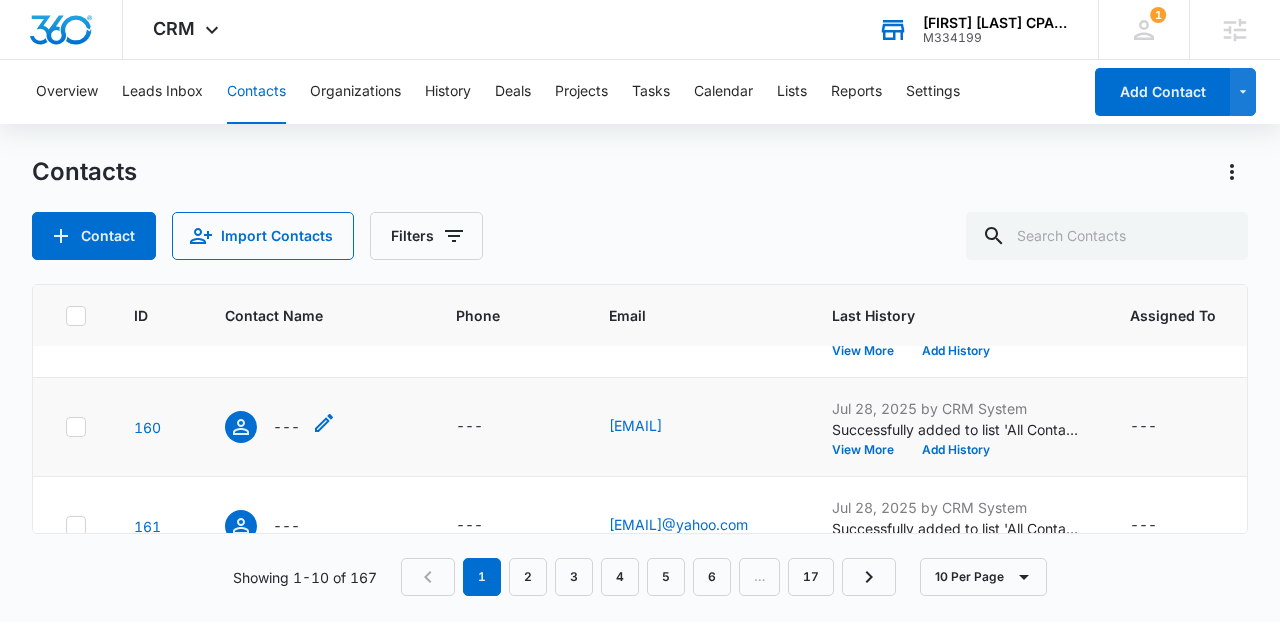 click on "---" at bounding box center (262, 427) 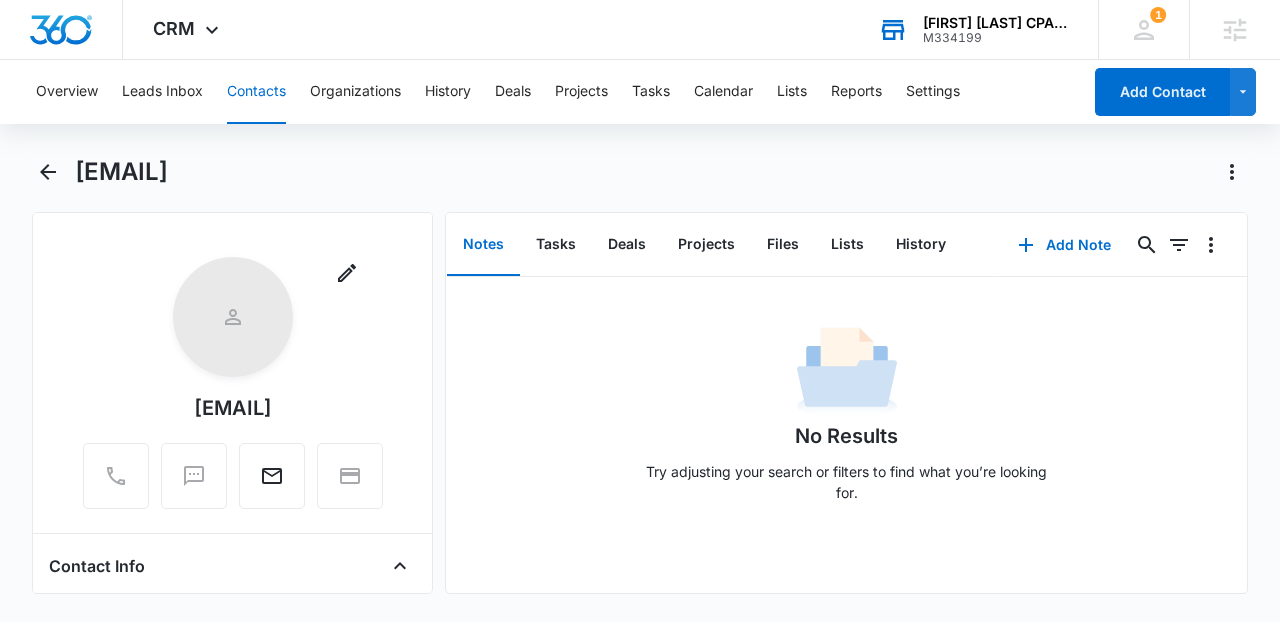 click on "Remove Wilson.yp.sze@gmail.com Contact Info Name Cancel Save Changes --- Phone Cancel Save Changes --- Email Cancel Save Changes Wilson.yp.sze@gmail.com Organization Cancel Save Changes --- Address Cancel Save Changes --- Details Source Cancel Save Changes Mail Chimp Subscriber Import Contact Type Cancel Save Changes Subscriber Contact Status Cancel Save Changes None Assigned To Cancel Save Changes --- Tags Cancel Save Changes --- Next Contact Date Cancel Save Changes --- Color Tag Current Color: Cancel Save Changes Payments ID ID 160 Created Jul 28, 2025 at 3:30pm Additional Contact Info Best Way To Contact Cancel Save Changes --- Other Phone Cancel Save Changes --- Quick Lead Details Notes Cancel Save Changes --- How can we help?  Cancel Save Changes --- Special Notes Cancel Save Changes --- Which service are you interested in? Cancel Save Changes --- Subscribe Agree to Subscribe Cancel Save Changes Yes Feedback Please rate us from 1-5 Cancel Save Changes --- Please briefly describe your experience with us" at bounding box center [640, 403] 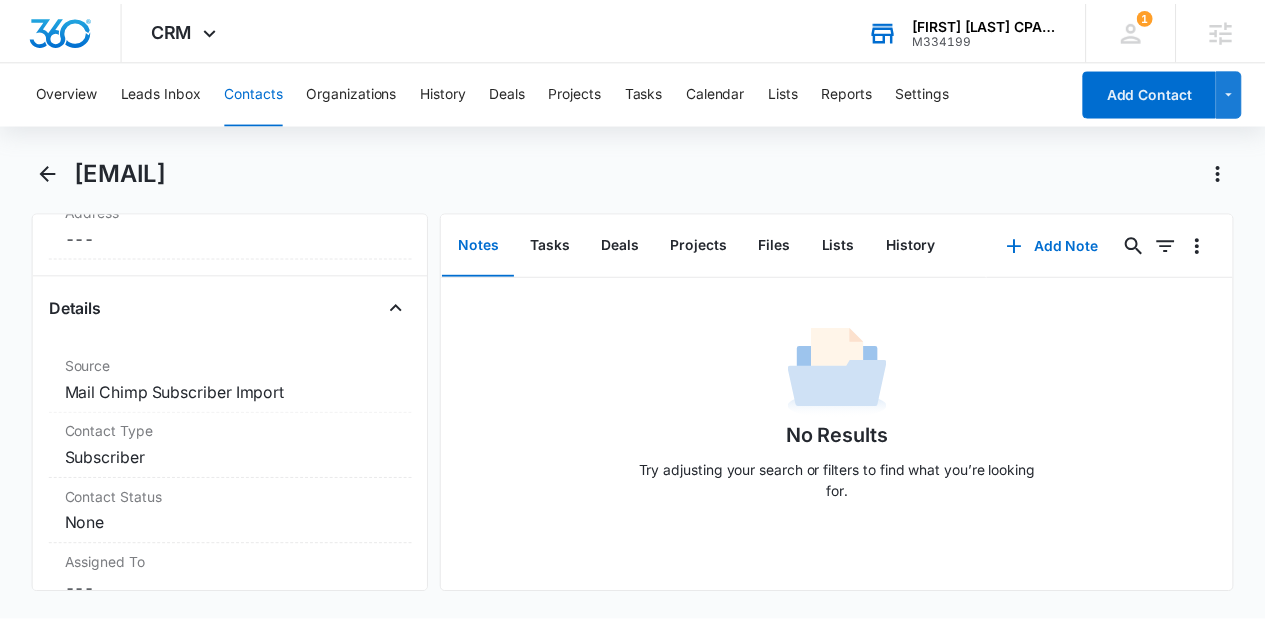 scroll, scrollTop: 672, scrollLeft: 0, axis: vertical 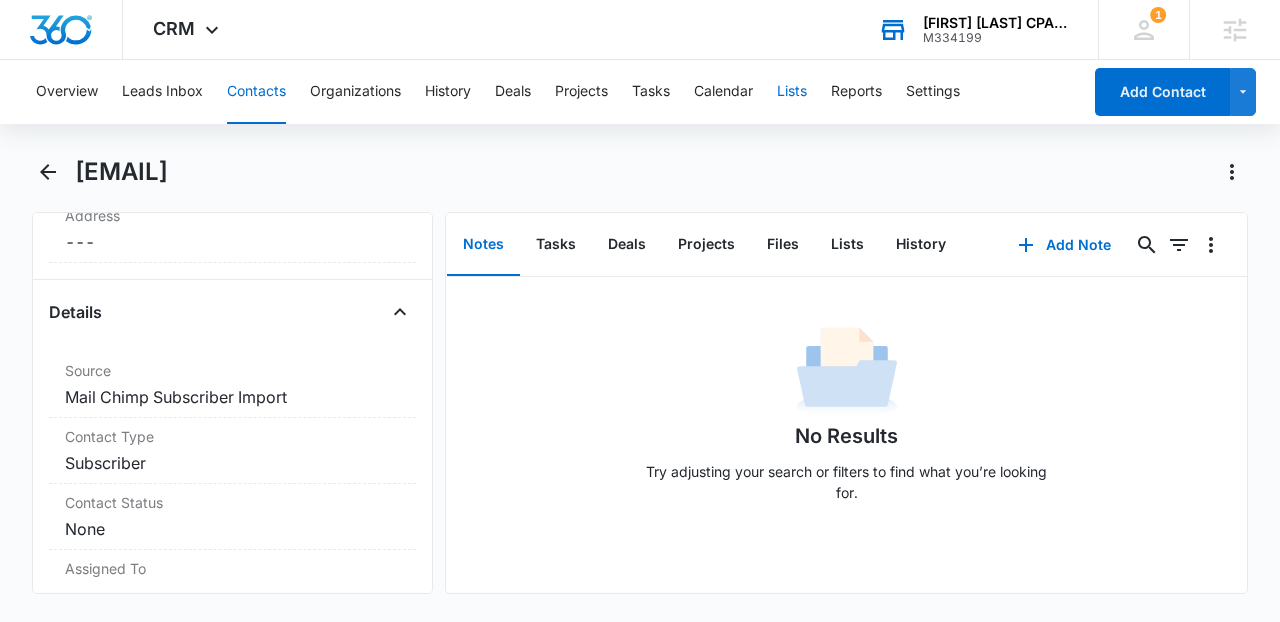 click on "Lists" at bounding box center (792, 92) 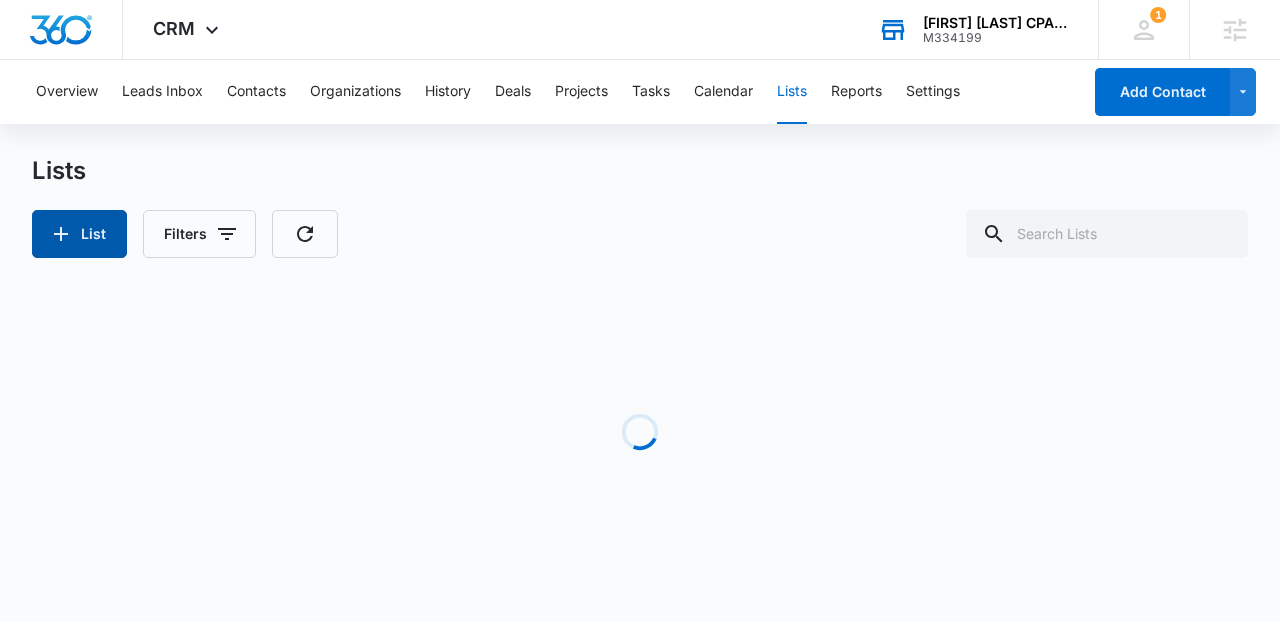 click on "List" at bounding box center (79, 234) 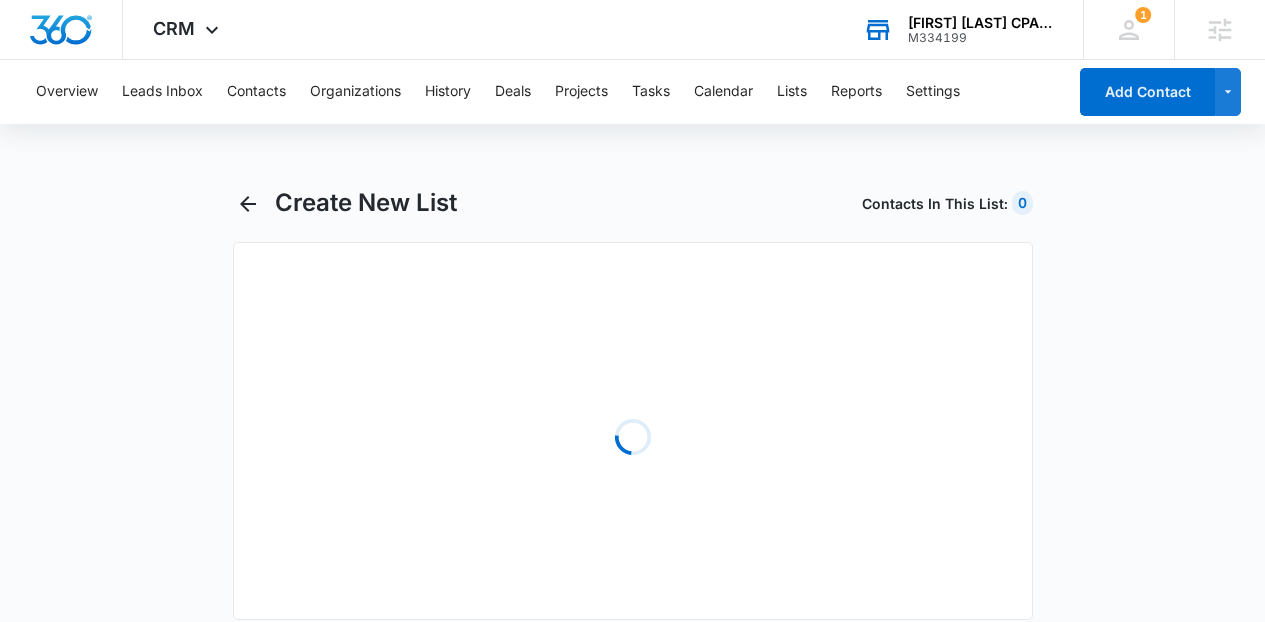 select on "31" 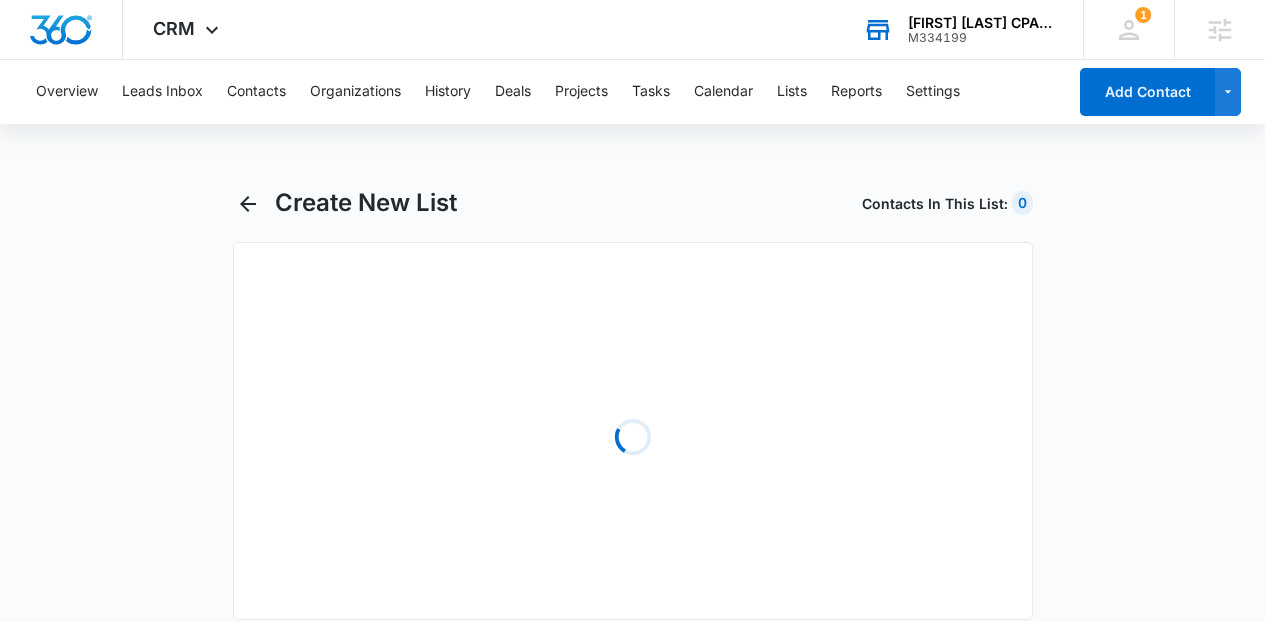 select on "31" 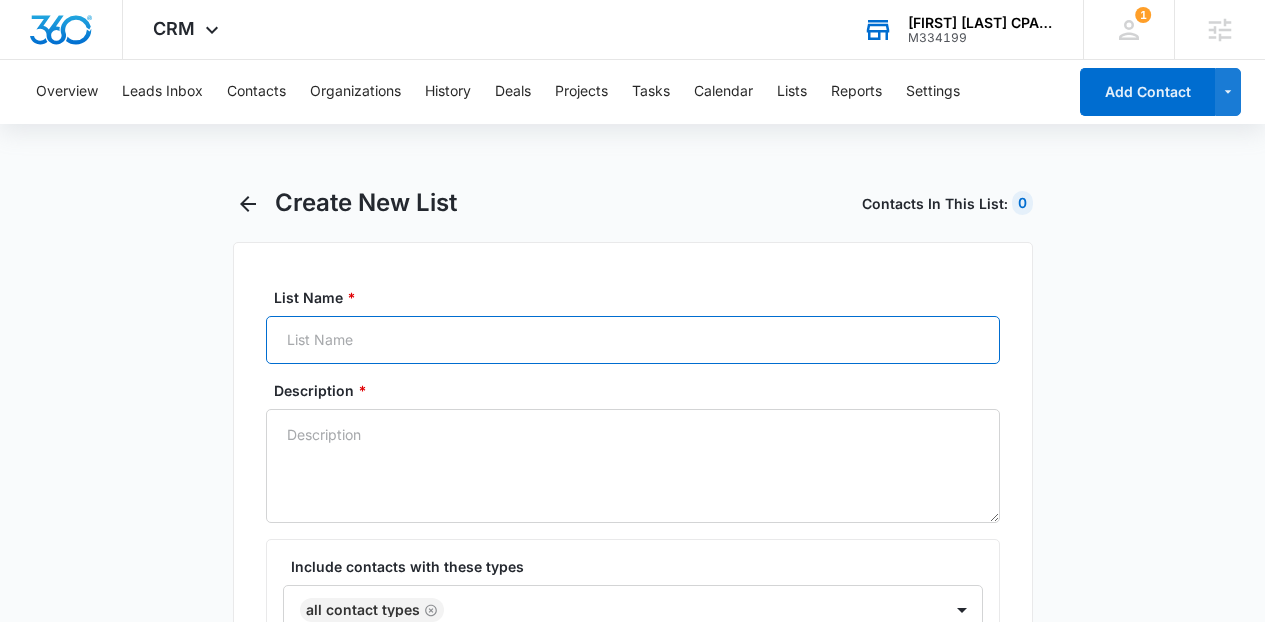 click on "List Name *" at bounding box center [633, 340] 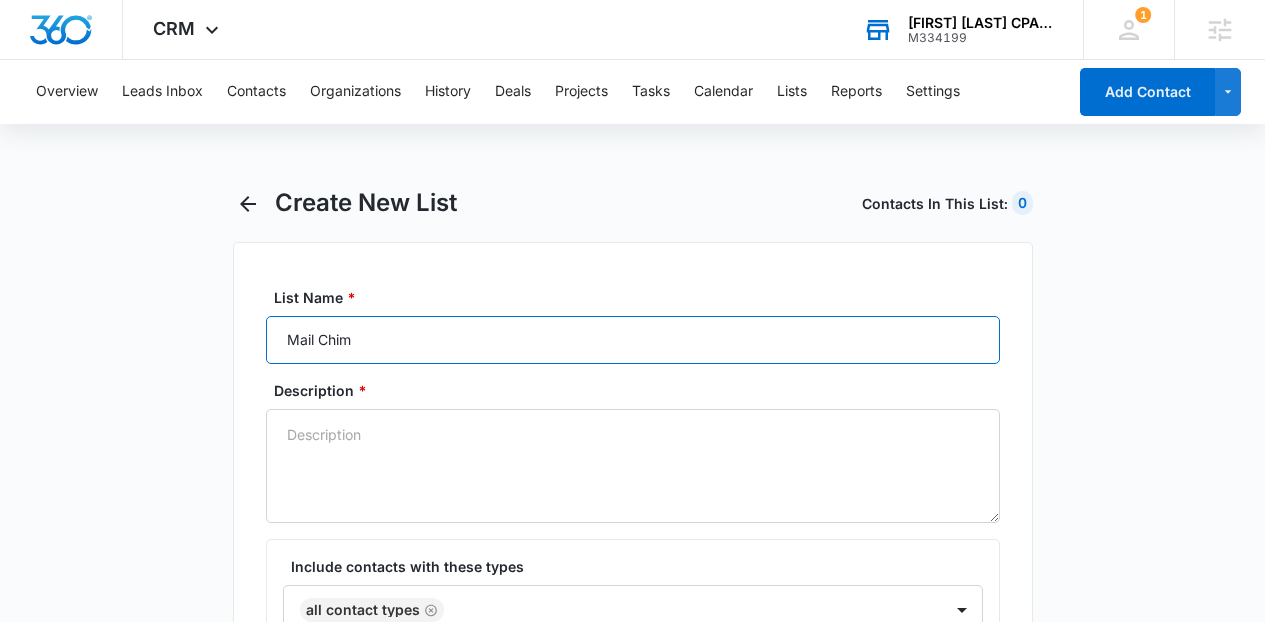 type on "Mail Chimp Subscriber Import" 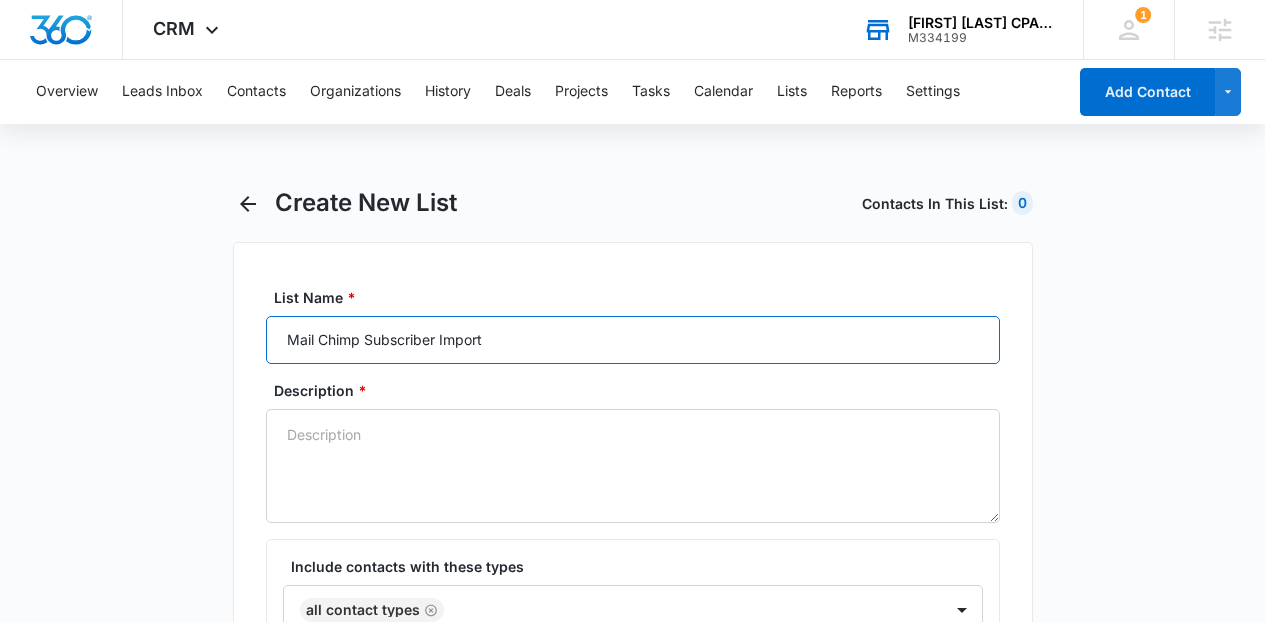 click on "Mail Chimp Subscriber Import" at bounding box center [633, 340] 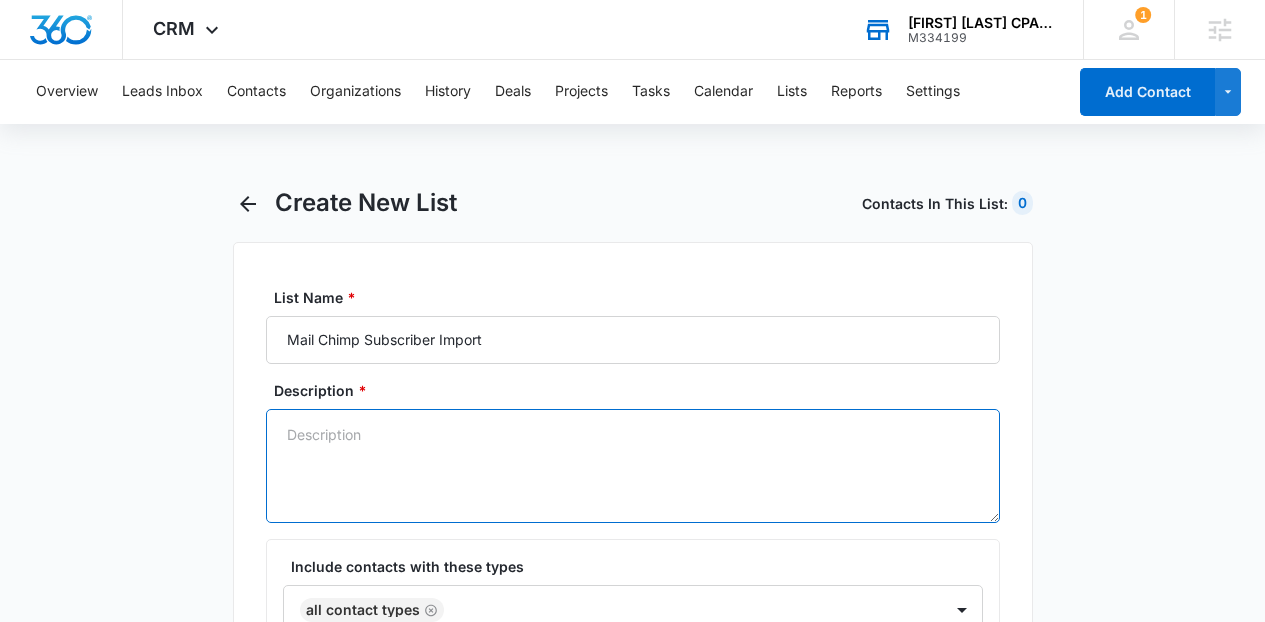 click on "Description *" at bounding box center (633, 466) 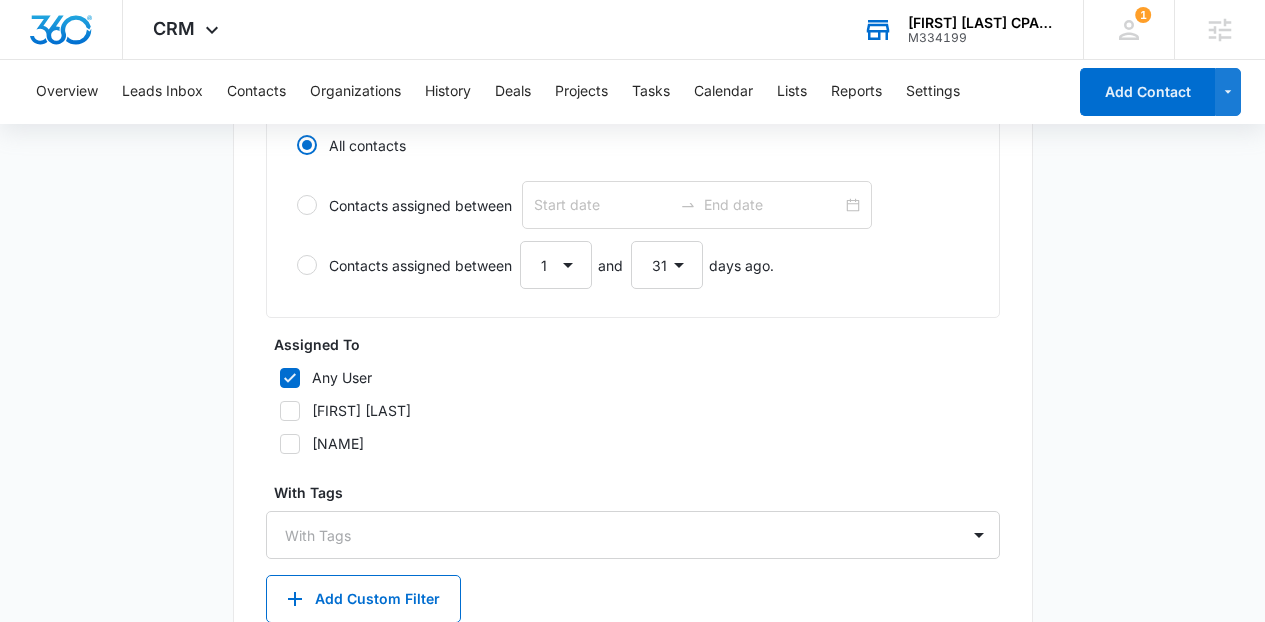 scroll, scrollTop: 1001, scrollLeft: 0, axis: vertical 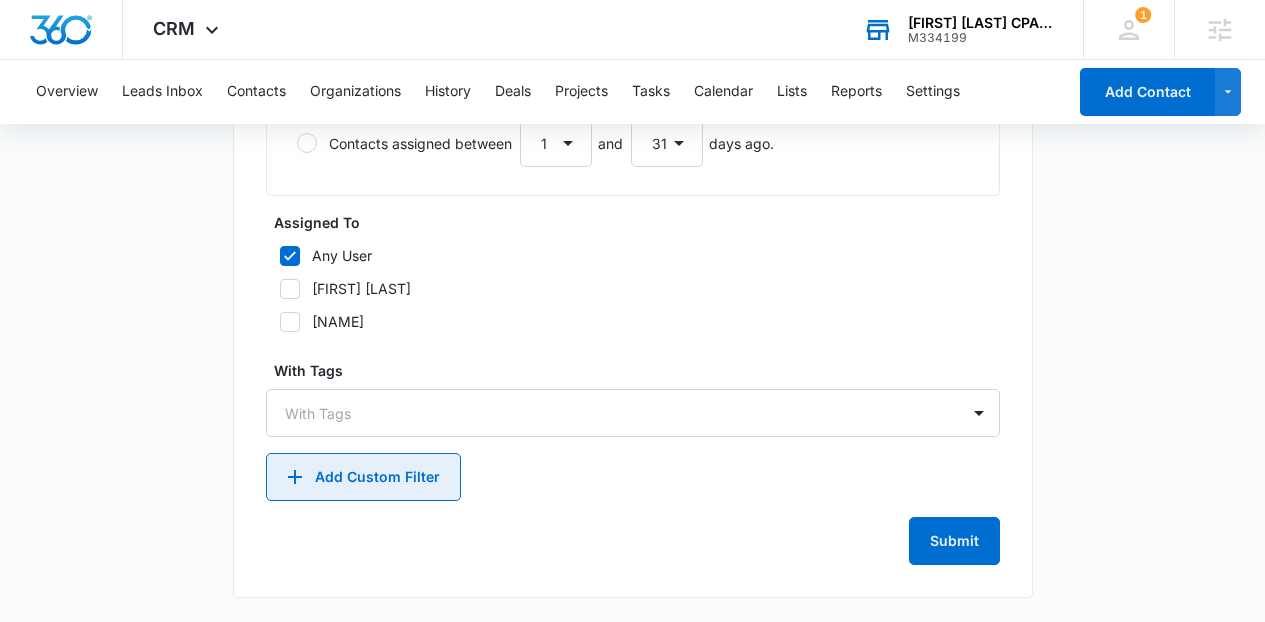 type on "Mail Chimp Subscriber Import SOURCE" 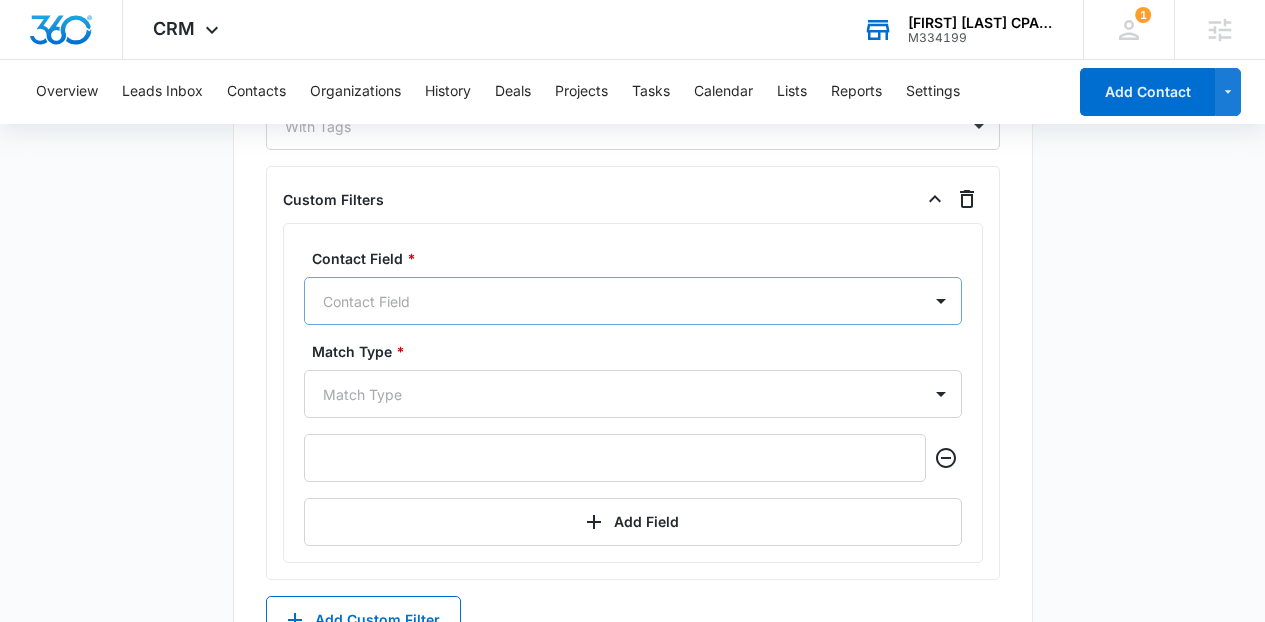 click on "Contact Field" at bounding box center [633, 301] 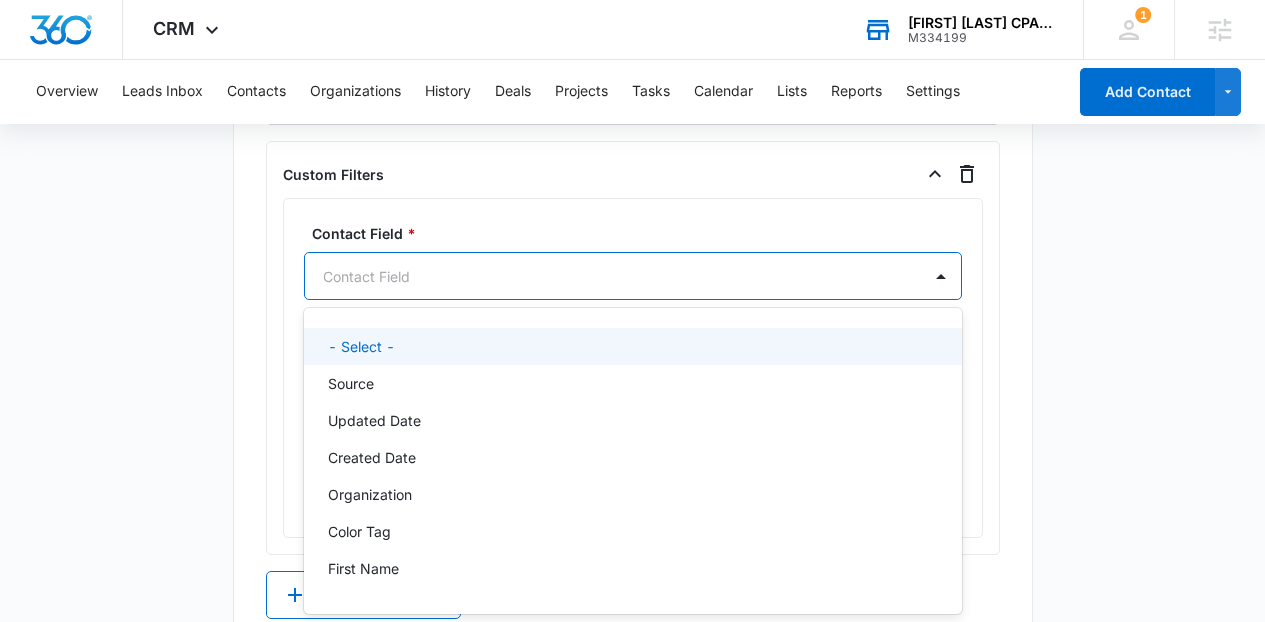 type on "s" 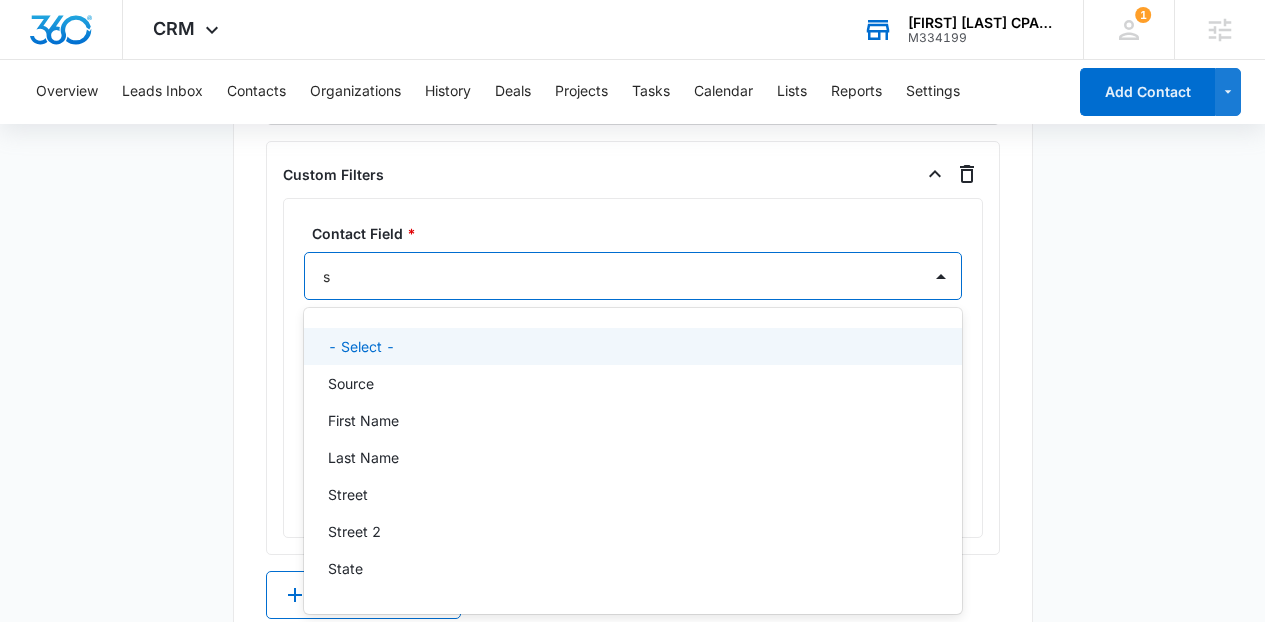 click on "Source" at bounding box center [631, 383] 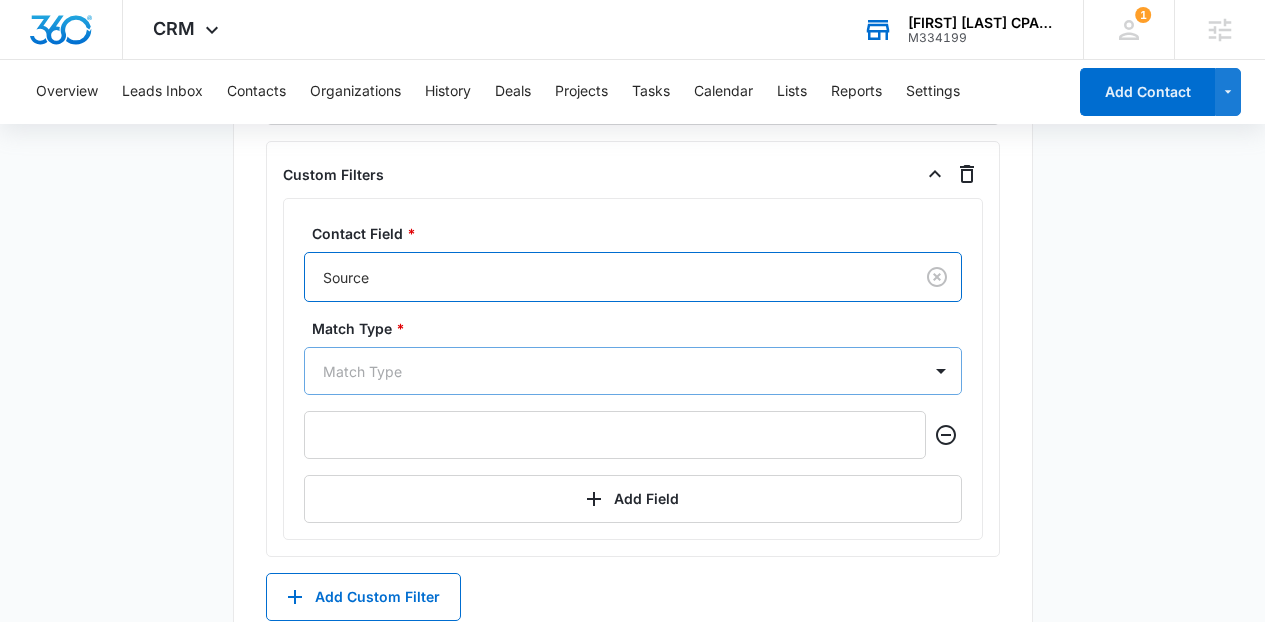 click on "Match Type" at bounding box center [633, 371] 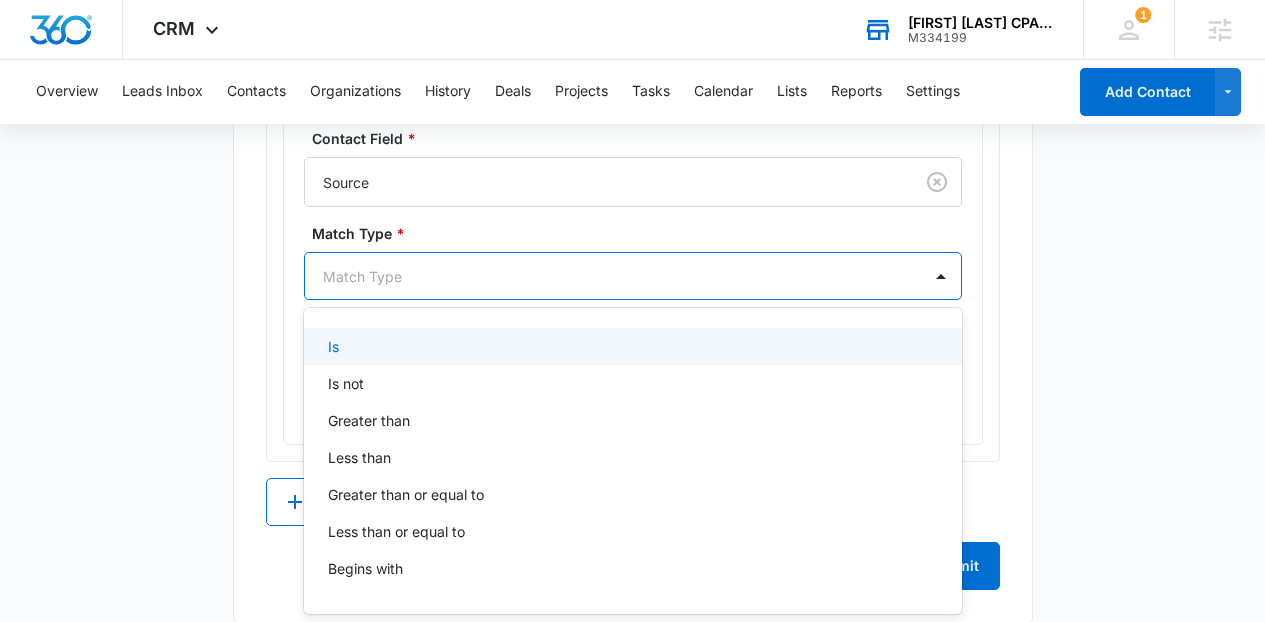 click on "Is" at bounding box center [631, 346] 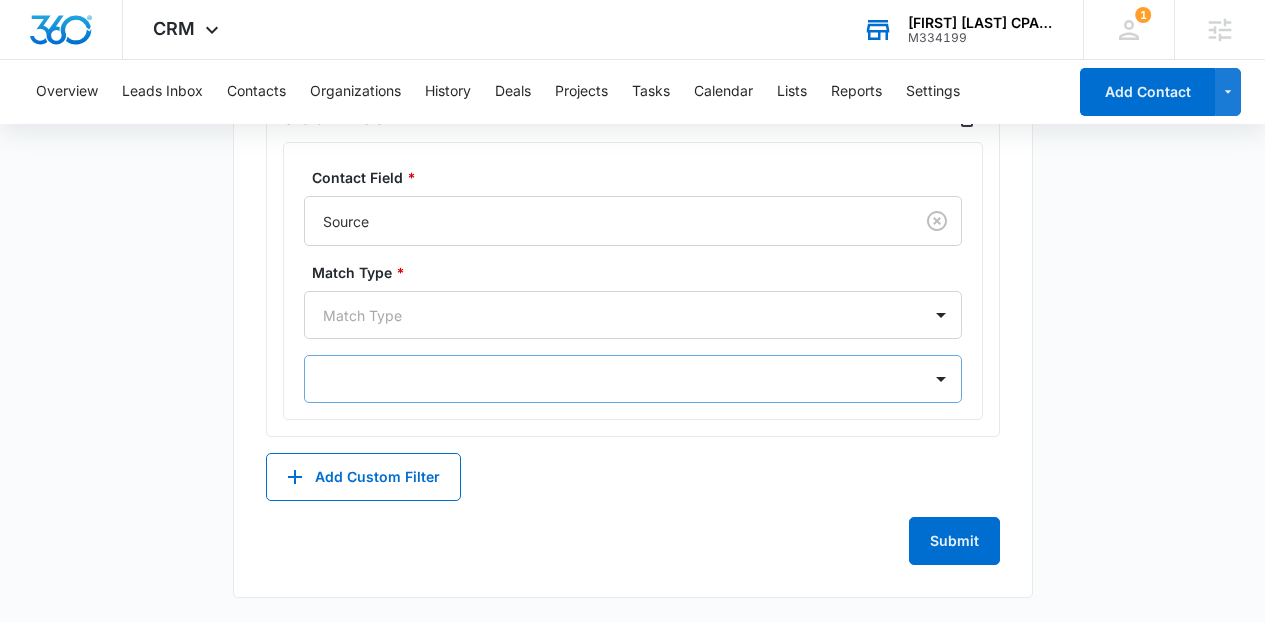click at bounding box center (633, 379) 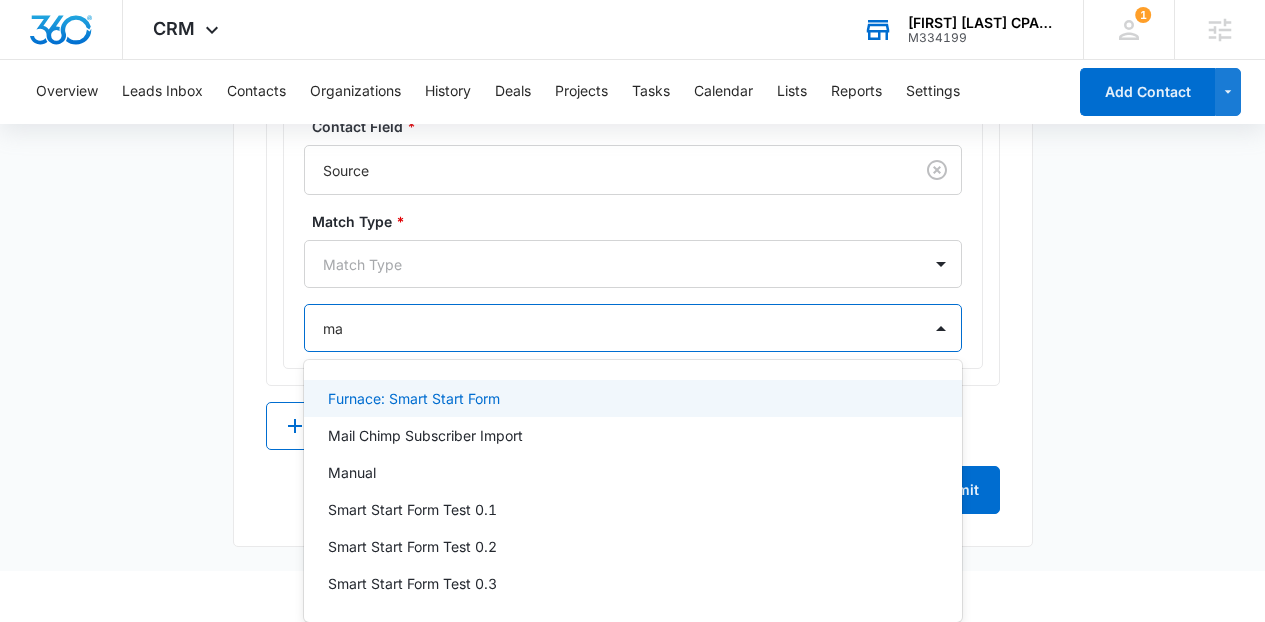 type on "mai" 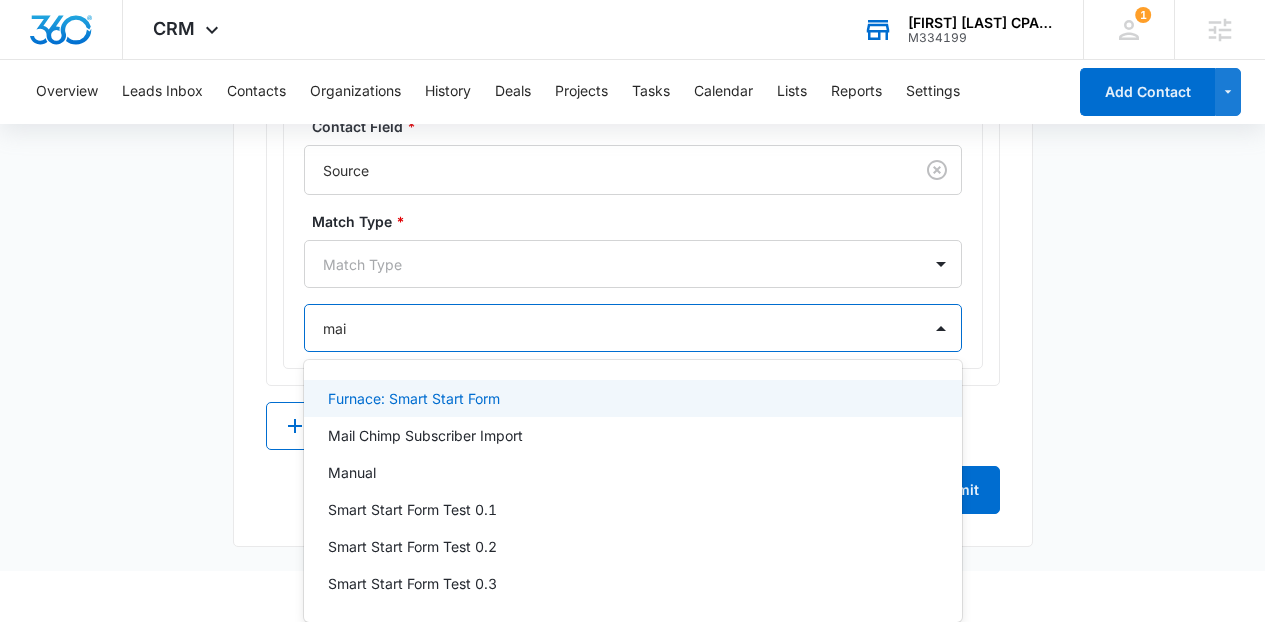scroll, scrollTop: 1369, scrollLeft: 0, axis: vertical 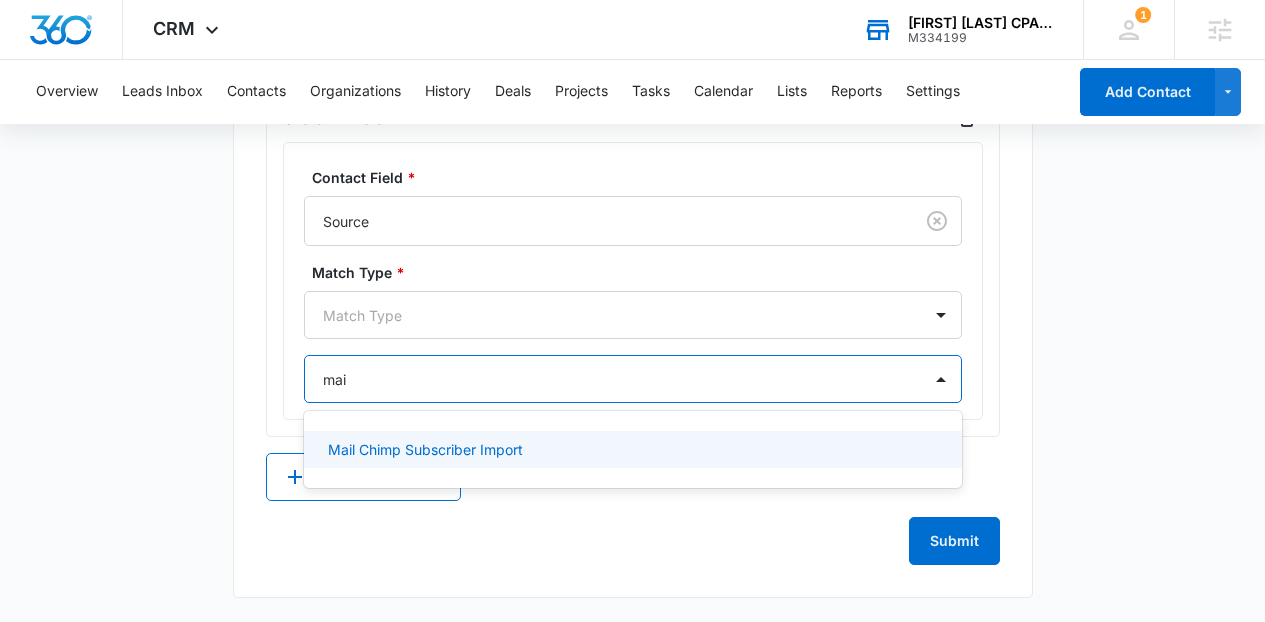 click on "Mail Chimp Subscriber Import" at bounding box center (425, 449) 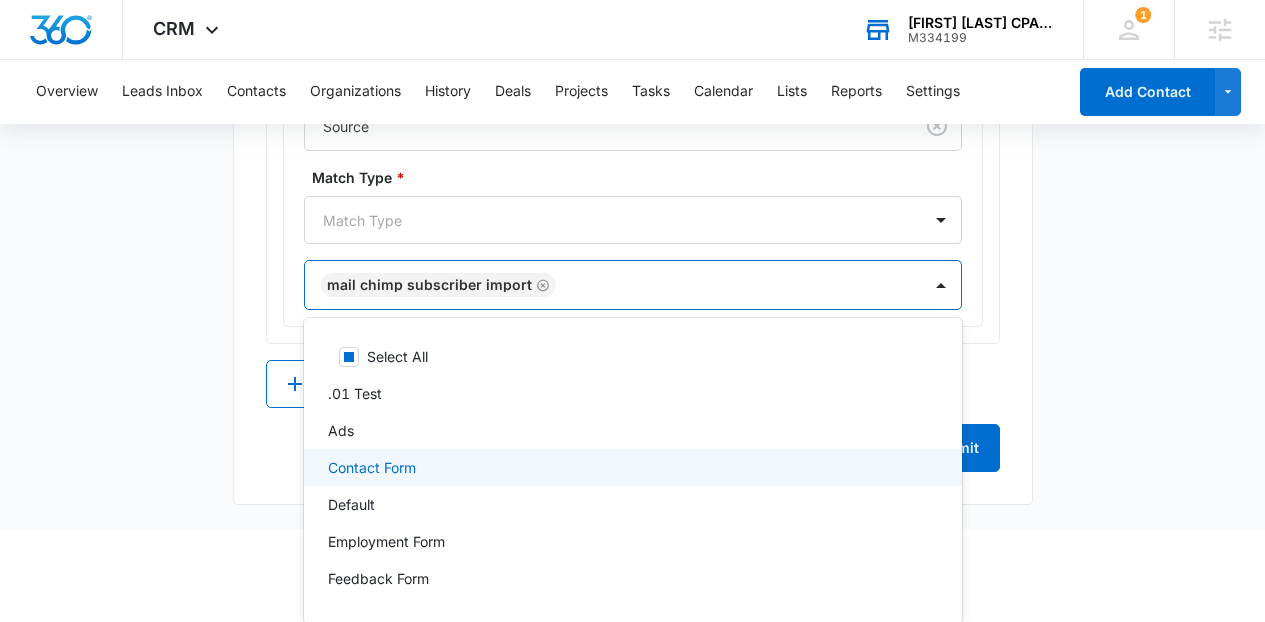 scroll, scrollTop: 1371, scrollLeft: 0, axis: vertical 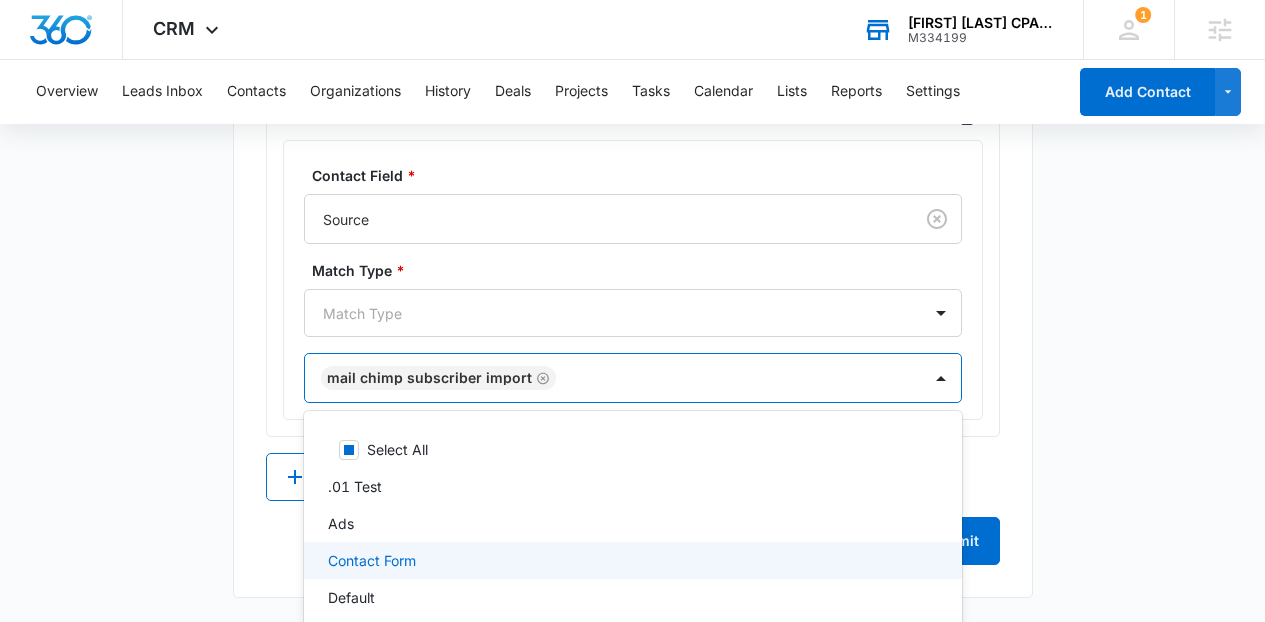 click on "Create New List Contacts In This List : 167 List Name * Mail Chimp Subscriber Import Description * Mail Chimp Subscriber Import SOURCE Include contacts with these types All Contact Types All contacts Contacts assigned between  Contacts assigned between  1 2 3 4 5 6 7 8 9 10 11 12 13 14 15 16 17 18 19 20 21 22 23 24 25 26 27 28 29 30 31 and  1 2 3 4 5 6 7 8 9 10 11 12 13 14 15 16 17 18 19 20 21 22 23 24 25 26 27 28 29 30 31  days ago. Include contacts with these statuses All Contact Statuses All contacts Contacts assigned between  Contacts assigned between  1 2 3 4 5 6 7 8 9 10 11 12 13 14 15 16 17 18 19 20 21 22 23 24 25 26 27 28 29 30 31 and  1 2 3 4 5 6 7 8 9 10 11 12 13 14 15 16 17 18 19 20 21 22 23 24 25 26 27 28 29 30 31  days ago. Assigned To Any User Sejal drscpa manish majithia With Tags With Tags Custom Filters Contact Field * Source Match Type * Match Type option Mail Chimp Subscriber Import, selected. Contact Form, 4 of 24. 24 results available. Mail Chimp Subscriber Import Select All .01 Test Ads" at bounding box center [632, -281] 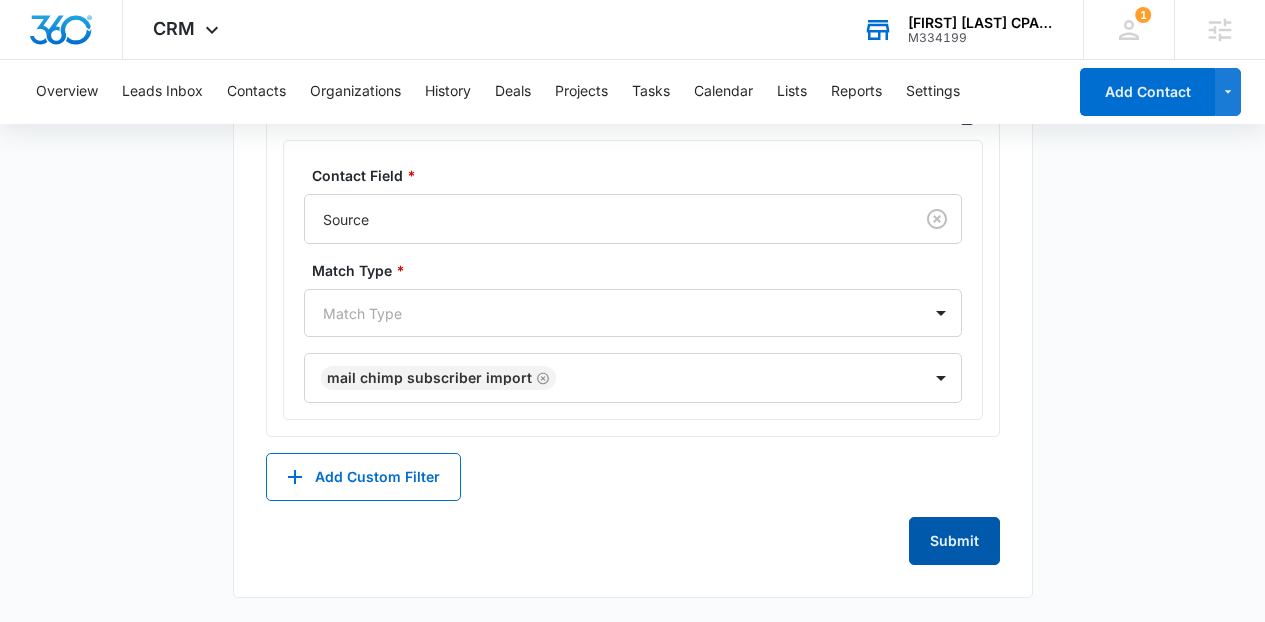 click on "Submit" at bounding box center (954, 541) 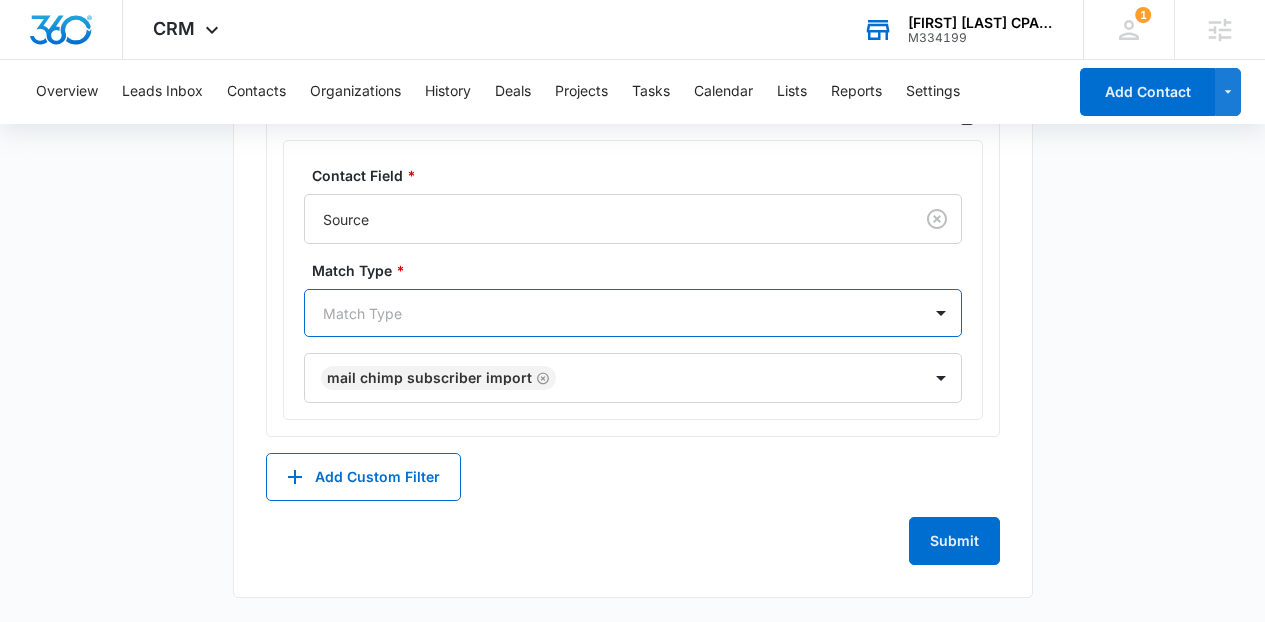 click at bounding box center [609, 313] 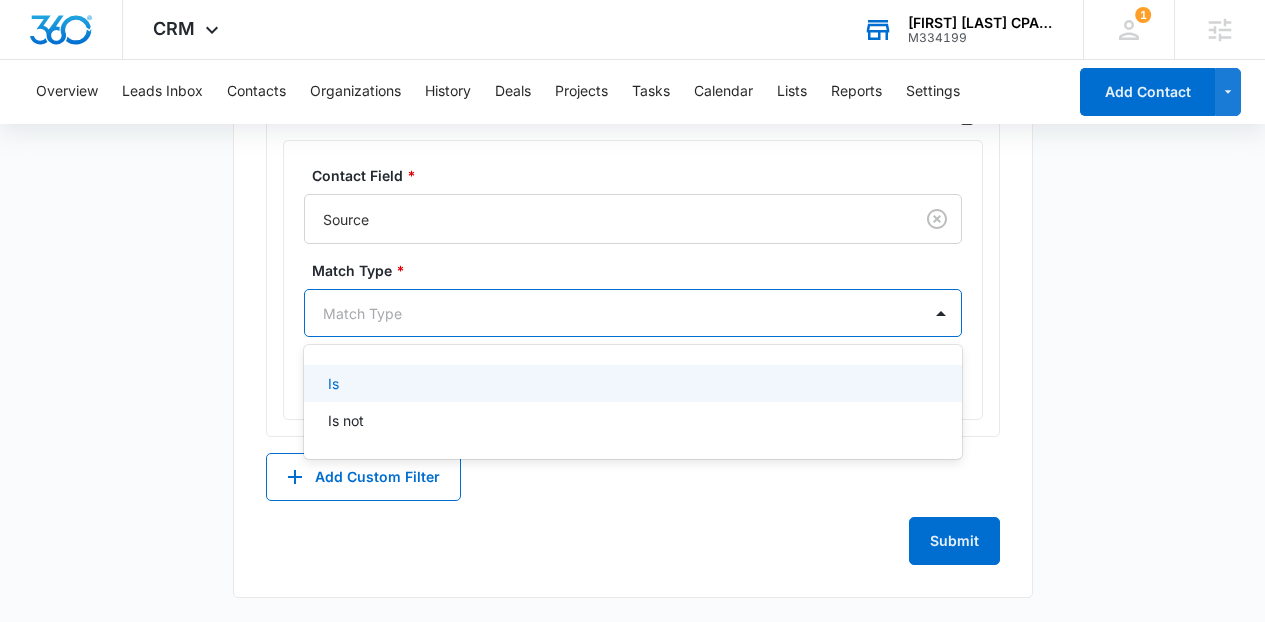 click on "Is Is not" at bounding box center [633, 402] 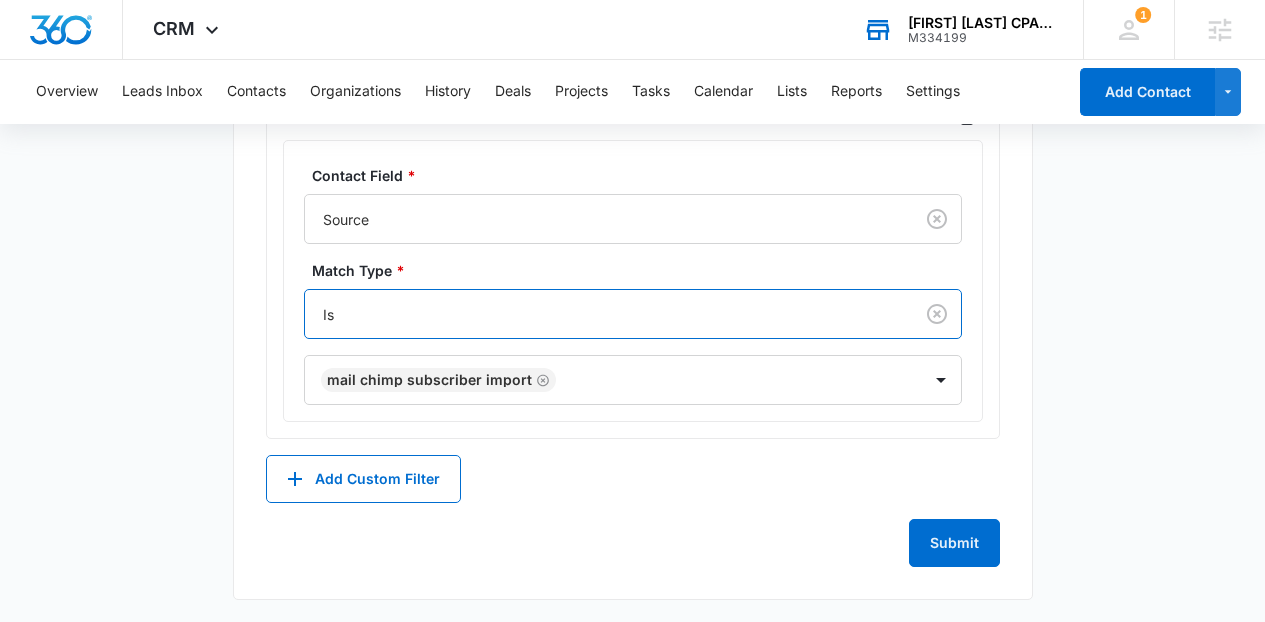 click on "List Name * Mail Chimp Subscriber Import Description * Mail Chimp Subscriber Import SOURCE Include contacts with these types All Contact Types All contacts Contacts assigned between  Contacts assigned between  1 2 3 4 5 6 7 8 9 10 11 12 13 14 15 16 17 18 19 20 21 22 23 24 25 26 27 28 29 30 31 and  1 2 3 4 5 6 7 8 9 10 11 12 13 14 15 16 17 18 19 20 21 22 23 24 25 26 27 28 29 30 31  days ago. Include contacts with these statuses All Contact Statuses All contacts Contacts assigned between  Contacts assigned between  1 2 3 4 5 6 7 8 9 10 11 12 13 14 15 16 17 18 19 20 21 22 23 24 25 26 27 28 29 30 31 and  1 2 3 4 5 6 7 8 9 10 11 12 13 14 15 16 17 18 19 20 21 22 23 24 25 26 27 28 29 30 31  days ago. Assigned To Any User Sejal drscpa manish majithia With Tags With Tags Custom Filters Contact Field * Source Match Type * option Is, selected. Is Mail Chimp Subscriber Import Add Custom Filter Submit" at bounding box center [633, -259] 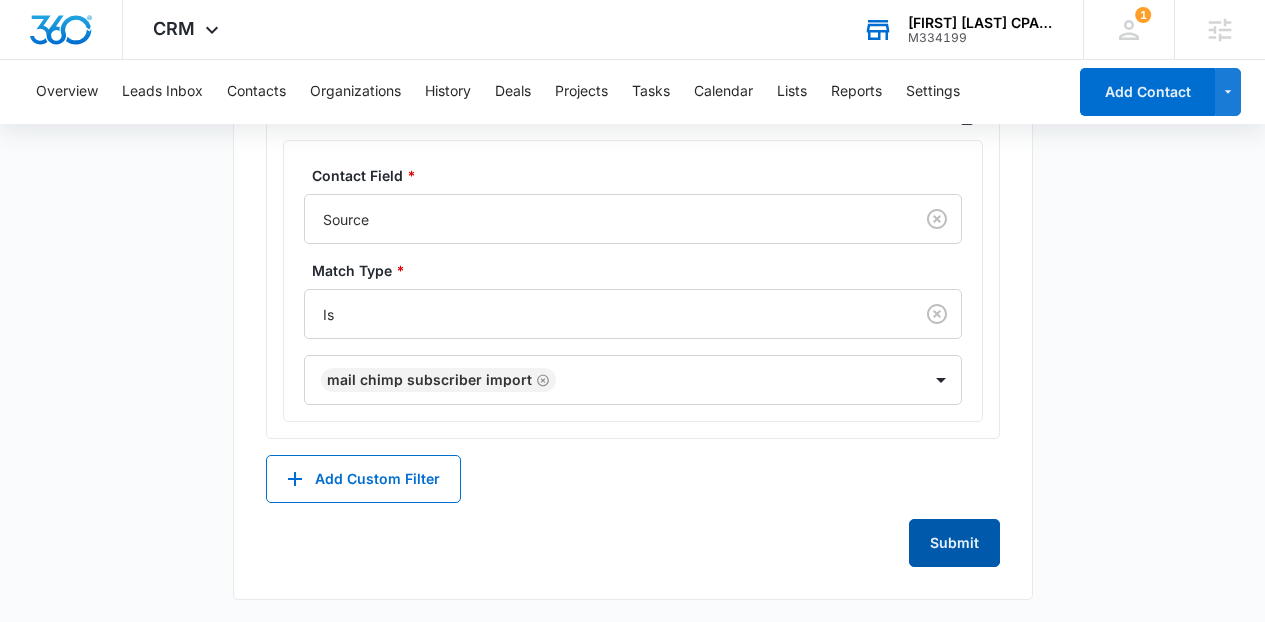 click on "Submit" at bounding box center (954, 543) 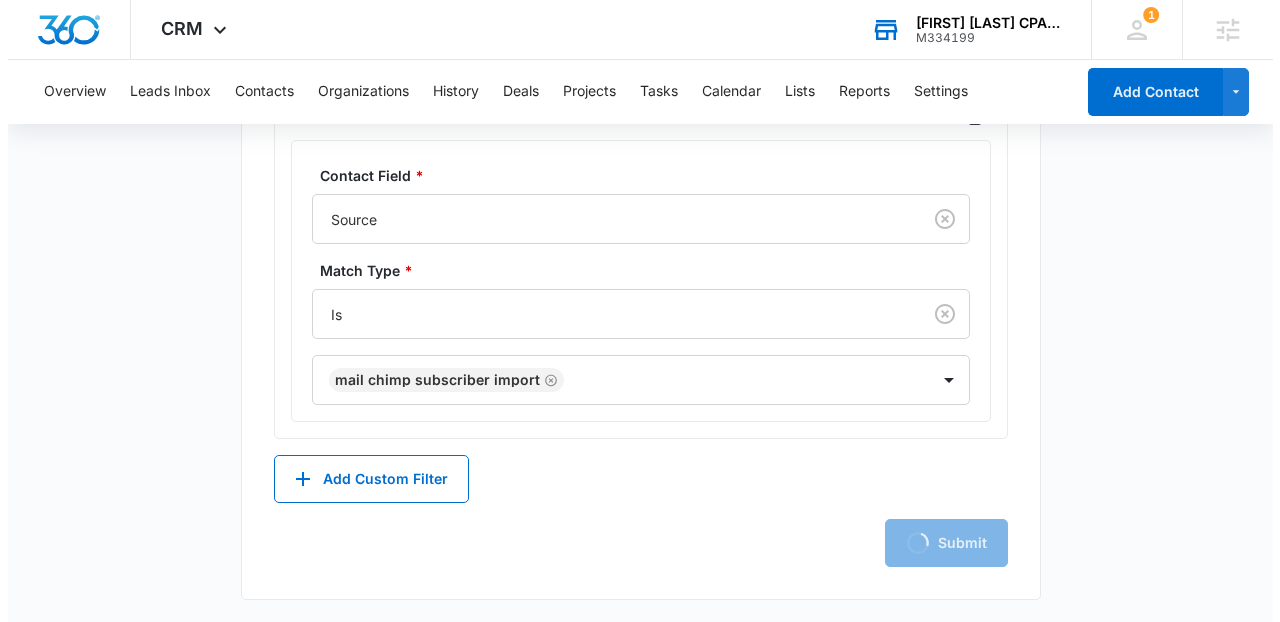 scroll, scrollTop: 0, scrollLeft: 0, axis: both 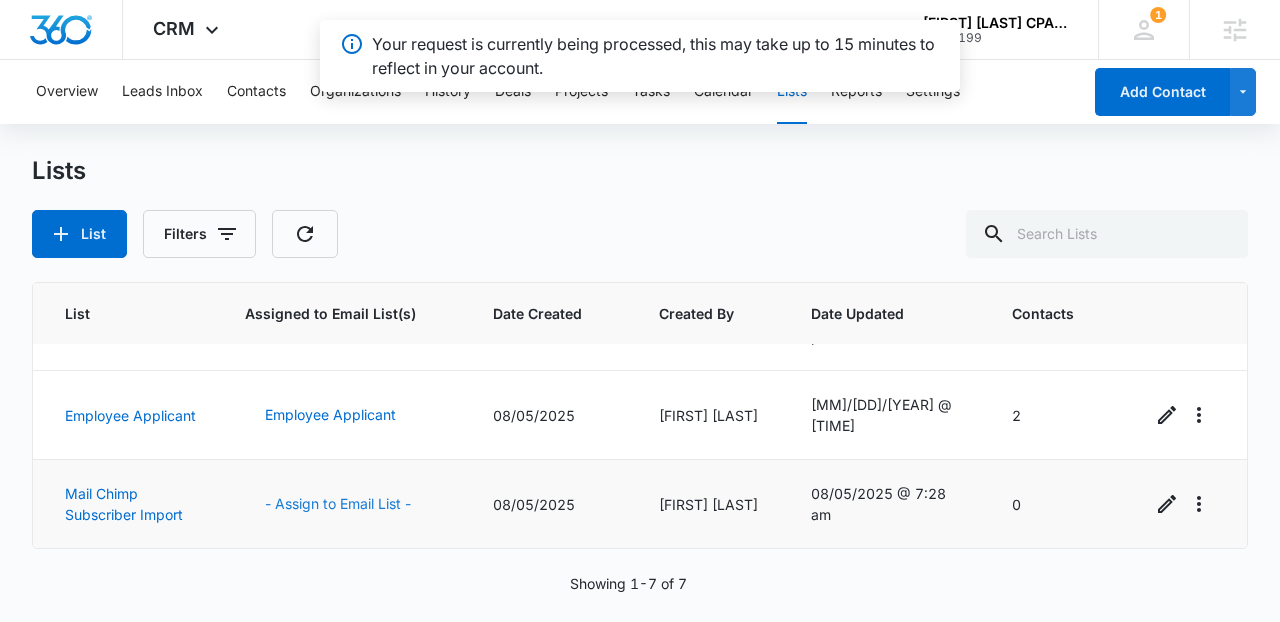 click on "- Assign to Email List -" at bounding box center (338, 504) 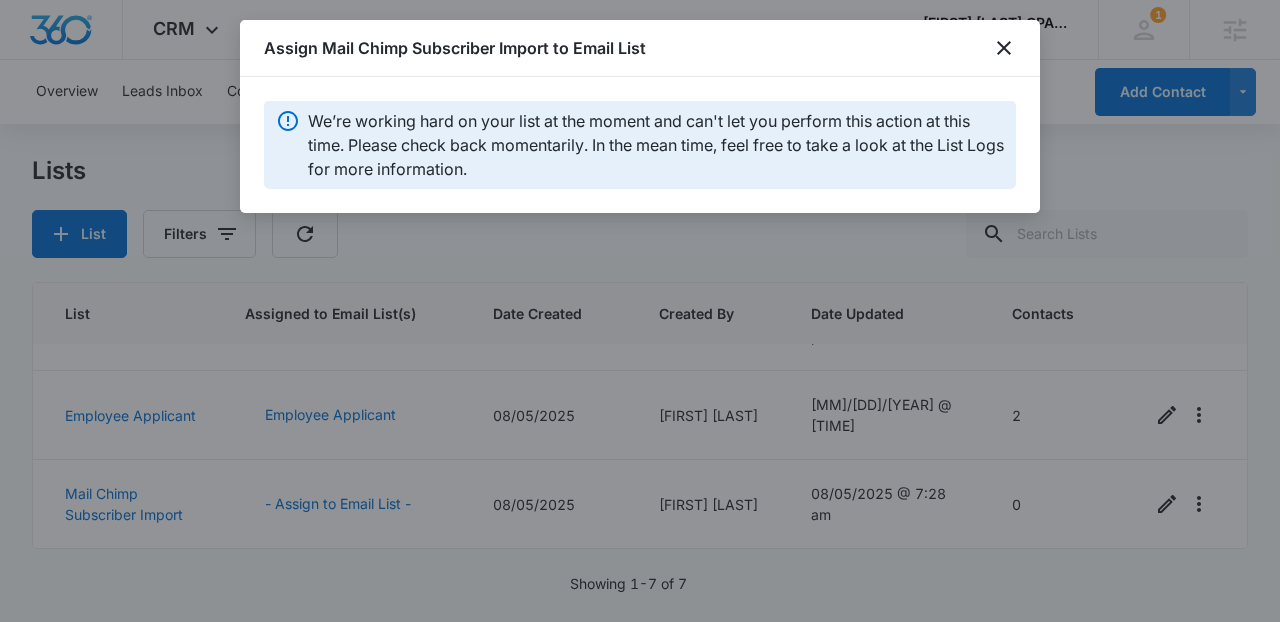 click on "Assign Mail Chimp Subscriber Import to Email List" at bounding box center (640, 48) 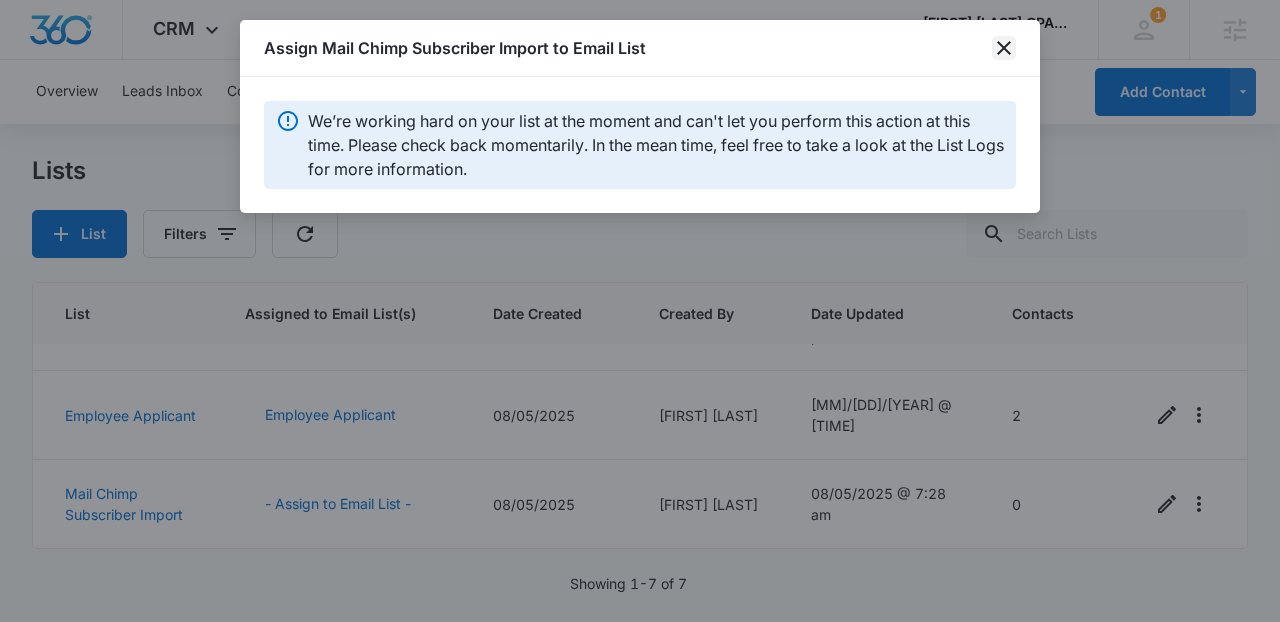 click 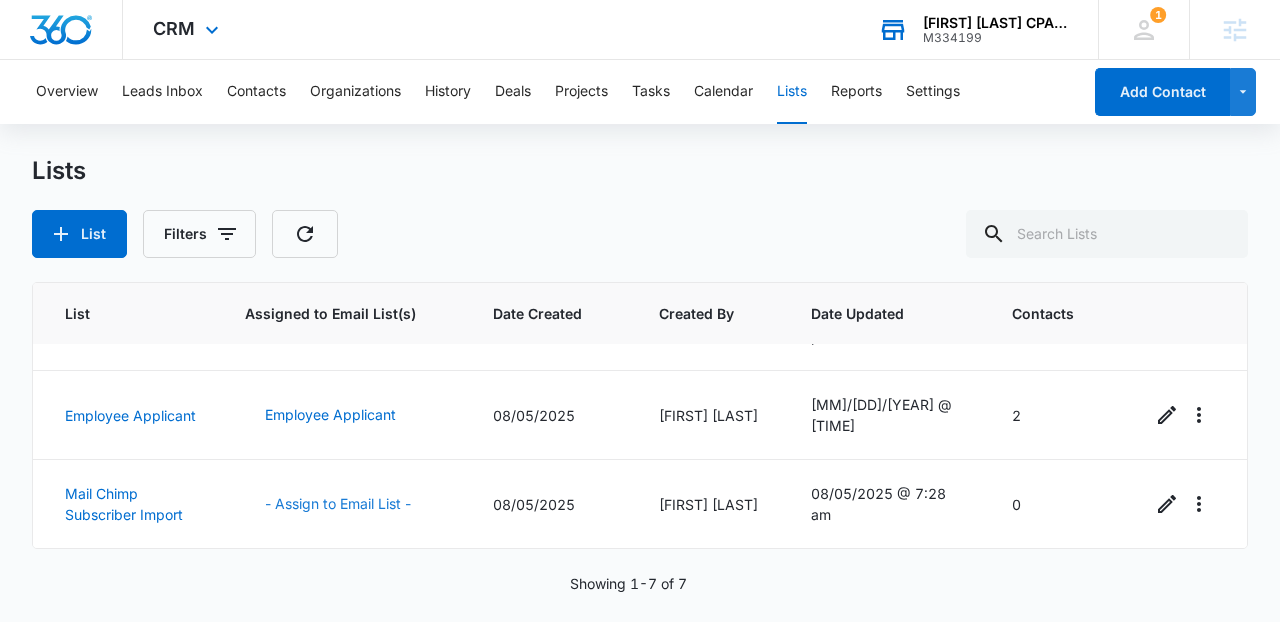 type 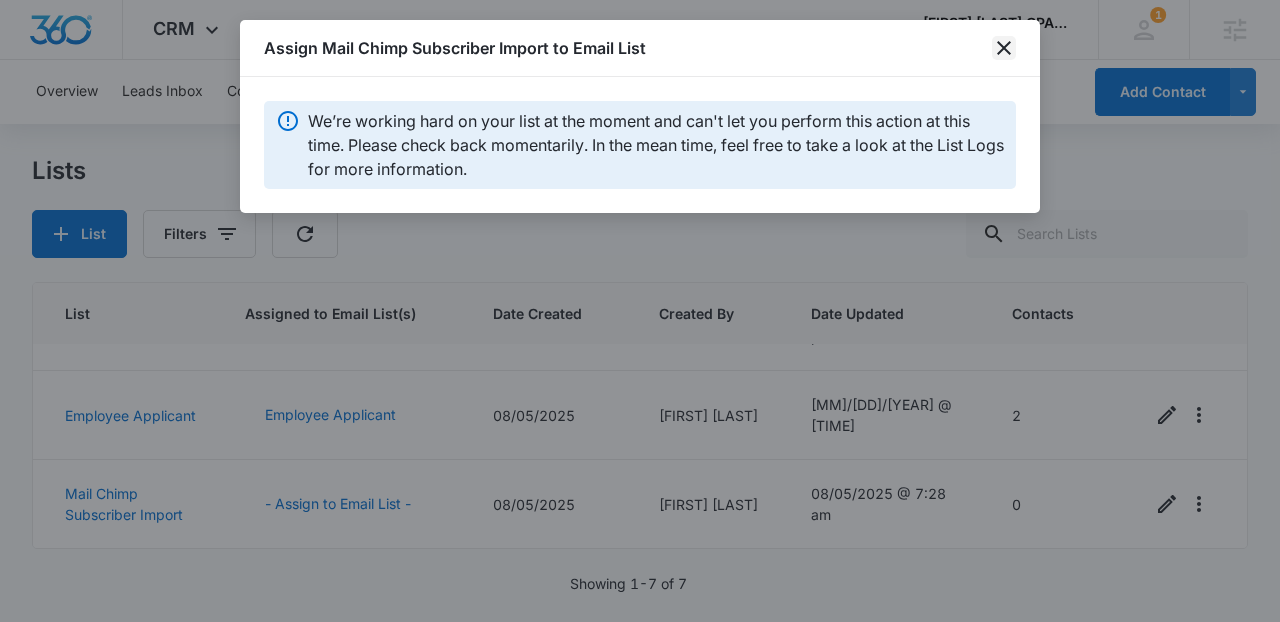 click 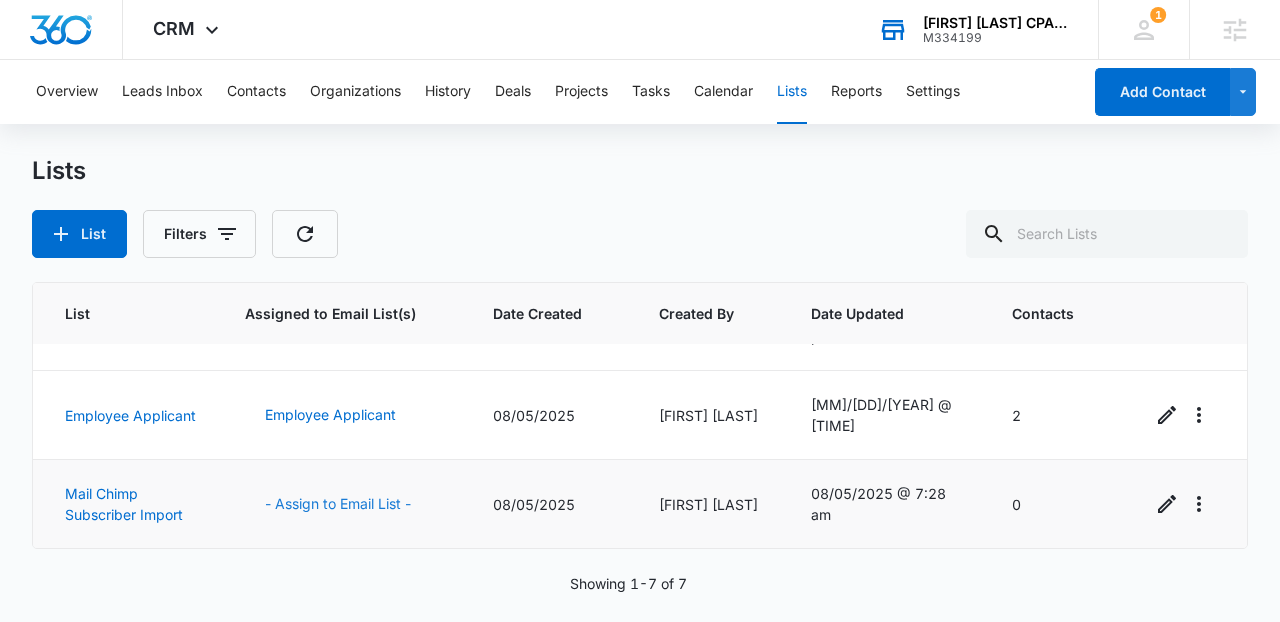 click on "- Assign to Email List -" at bounding box center (338, 504) 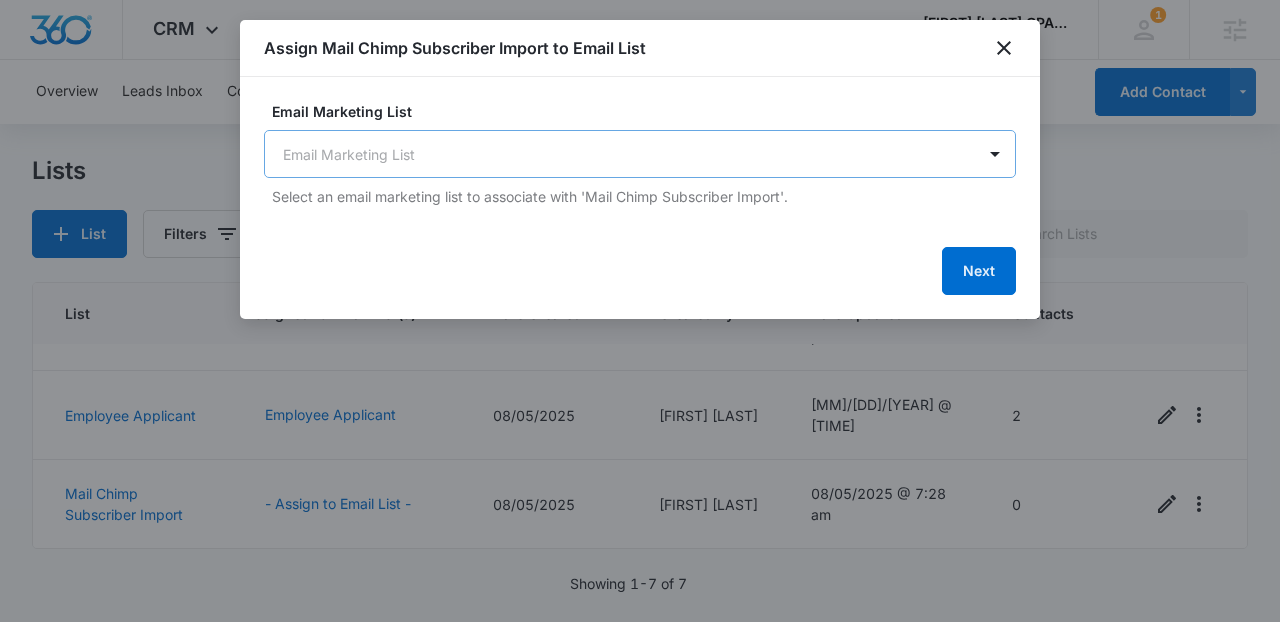 click on "CRM Apps Reputation Websites Forms CRM Email Social Content Ads Intelligence Files Brand Settings Manish Majithia CPA PC M334199 Your Accounts View All 1 LS Laura Streeter laura.streeter@madwire.com My Profile 1 Notifications Support Logout Terms & Conditions   •   Privacy Policy Agencies Overview Leads Inbox Contacts Organizations History Deals Projects Tasks Calendar Lists Reports Settings Add Contact Lists List Filters List Assigned to Email List(s) Date Created Created By Date Updated Contacts All Leads All Leads 04/20/2020 CRM System 08/30/2021 @ 2:22 pm 0 All Customers - Assign to Email List - 04/20/2020 CRM System 06/23/2023 @ 12:11 pm 0 All Contacts - Assign to Email List - 02/15/2021 CRM System 04/11/2025 @ 2:31 pm 167 Review Request Review Request 09/26/2024 Jeni Dean 04/11/2025 @ 2:31 pm 0 All Subscribers - Assign to Email List - 11/26/2024 Dave Bettger 04/11/2025 @ 2:32 pm 167 Employee Applicant Employee Applicant 08/05/2025 Laura Streeter 08/05/2025 @ 7:27 am 2 Mail Chimp Subscriber Import 0" at bounding box center (640, 311) 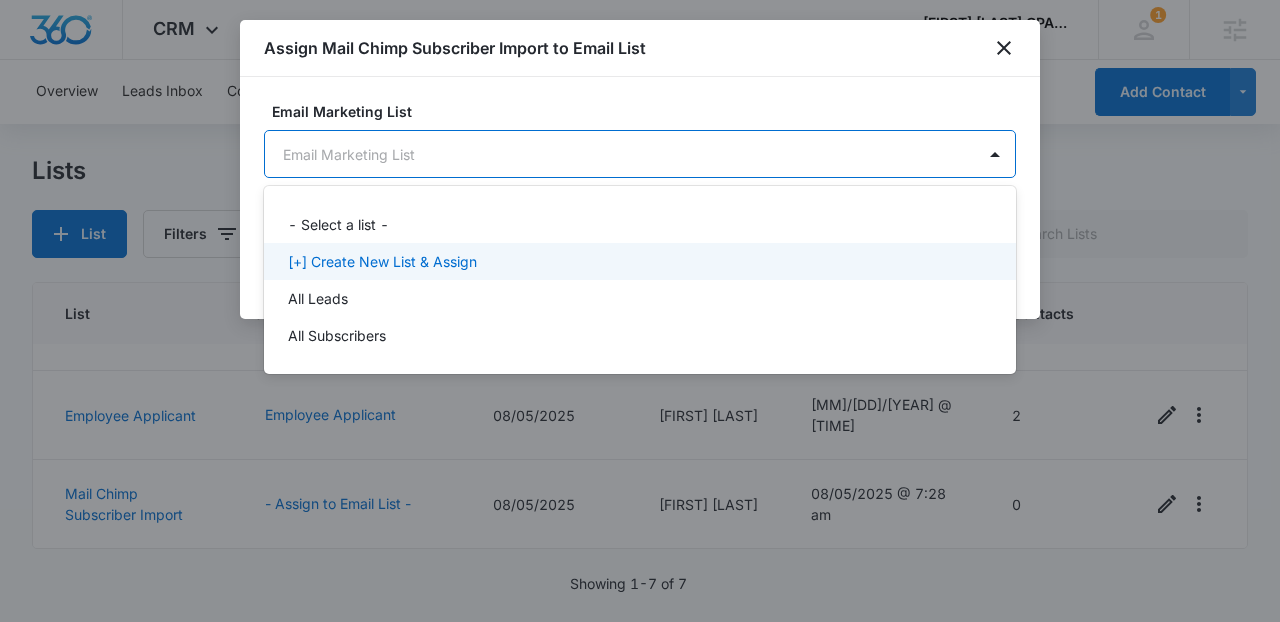 click on "[+] Create New List & Assign" at bounding box center (638, 261) 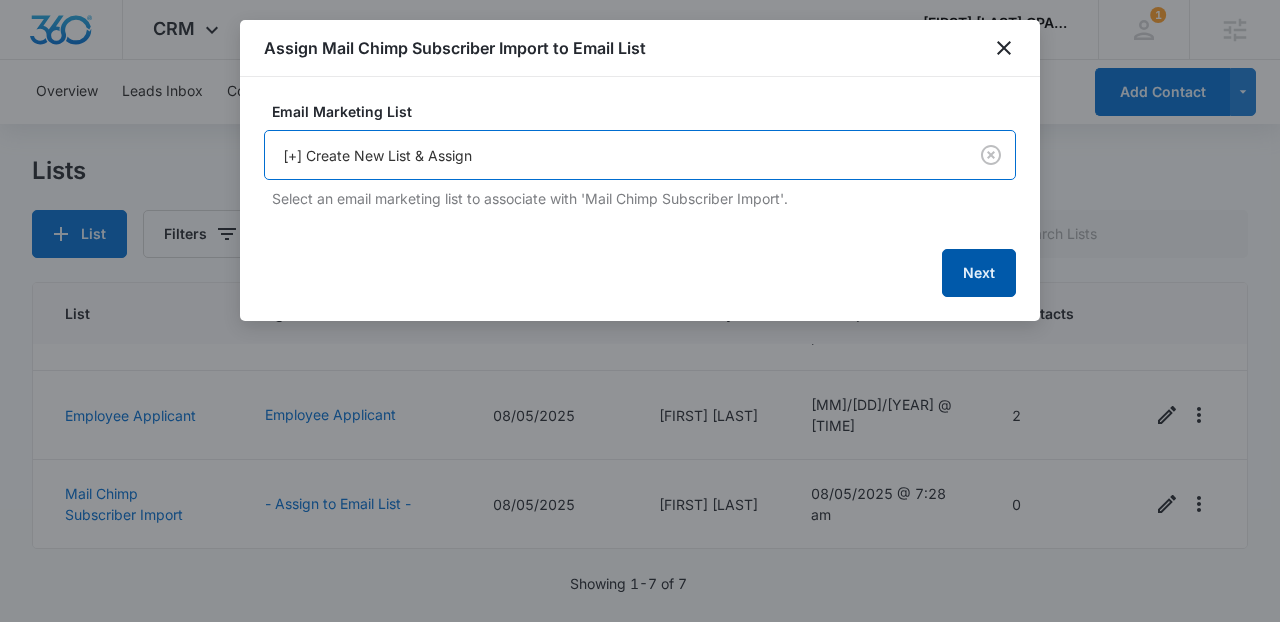 click on "Next" at bounding box center (979, 273) 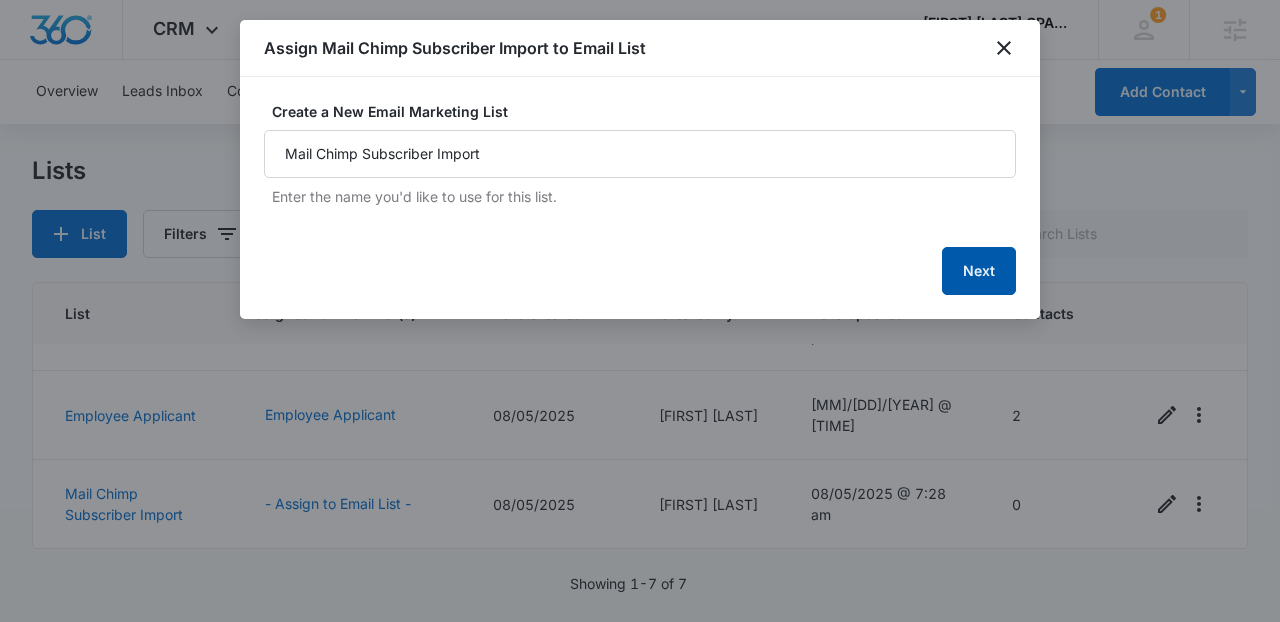 click on "Next" at bounding box center (979, 271) 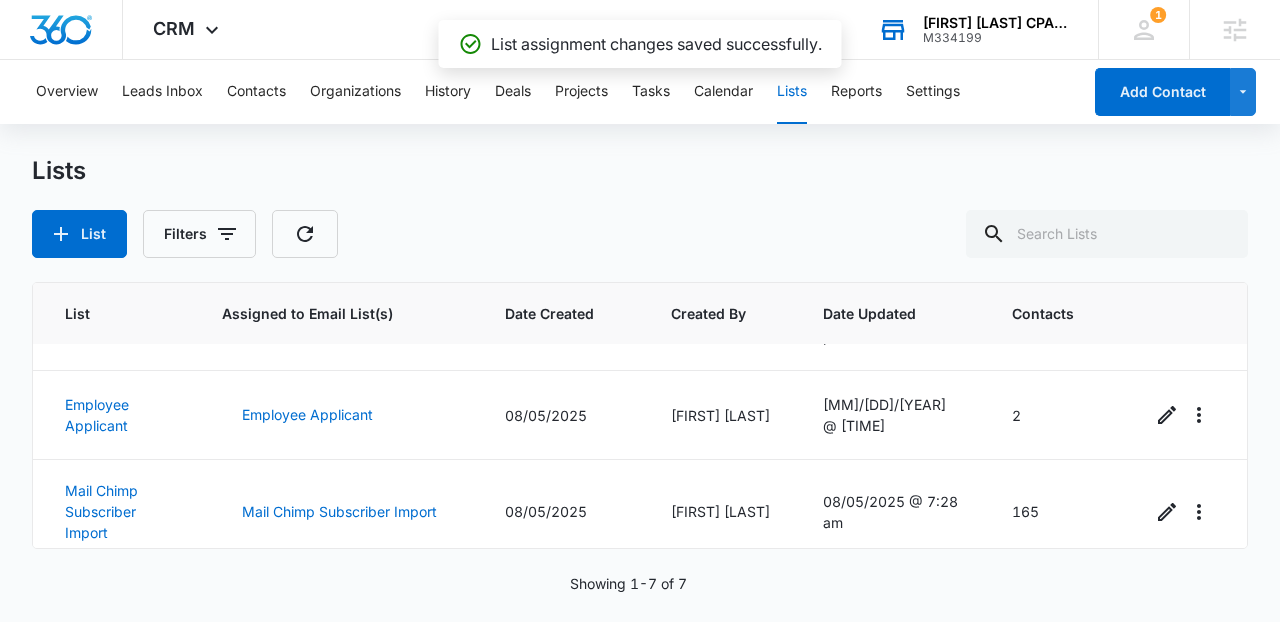 drag, startPoint x: 1247, startPoint y: 508, endPoint x: 1247, endPoint y: 485, distance: 23 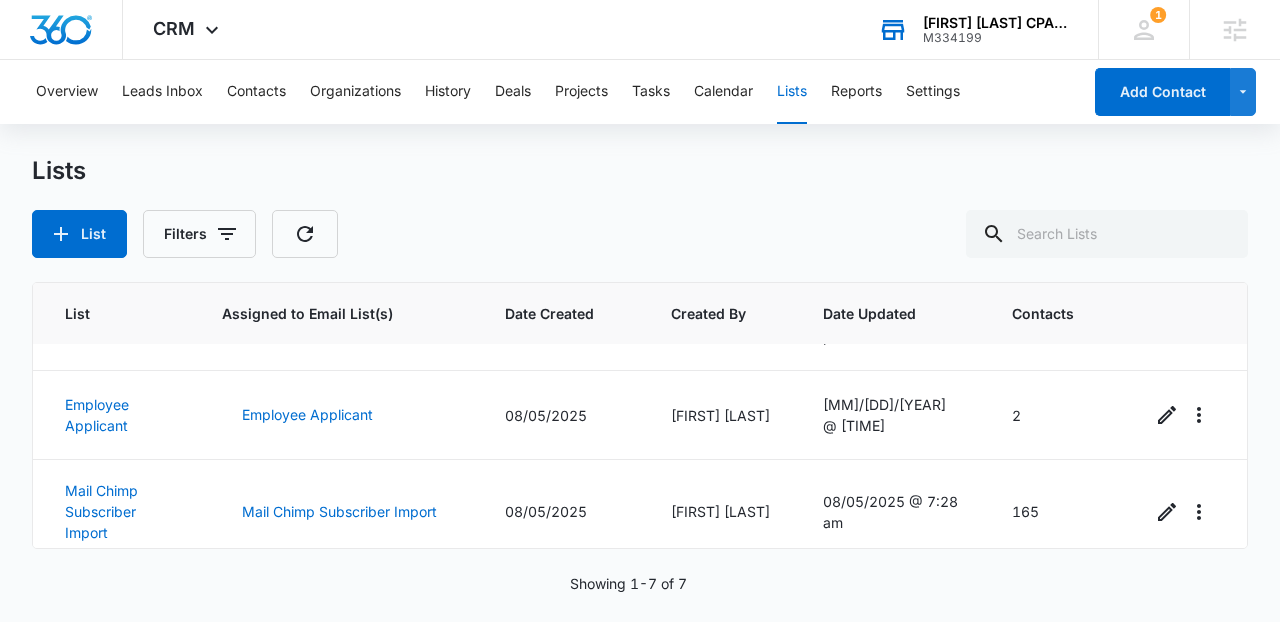 scroll, scrollTop: 0, scrollLeft: 0, axis: both 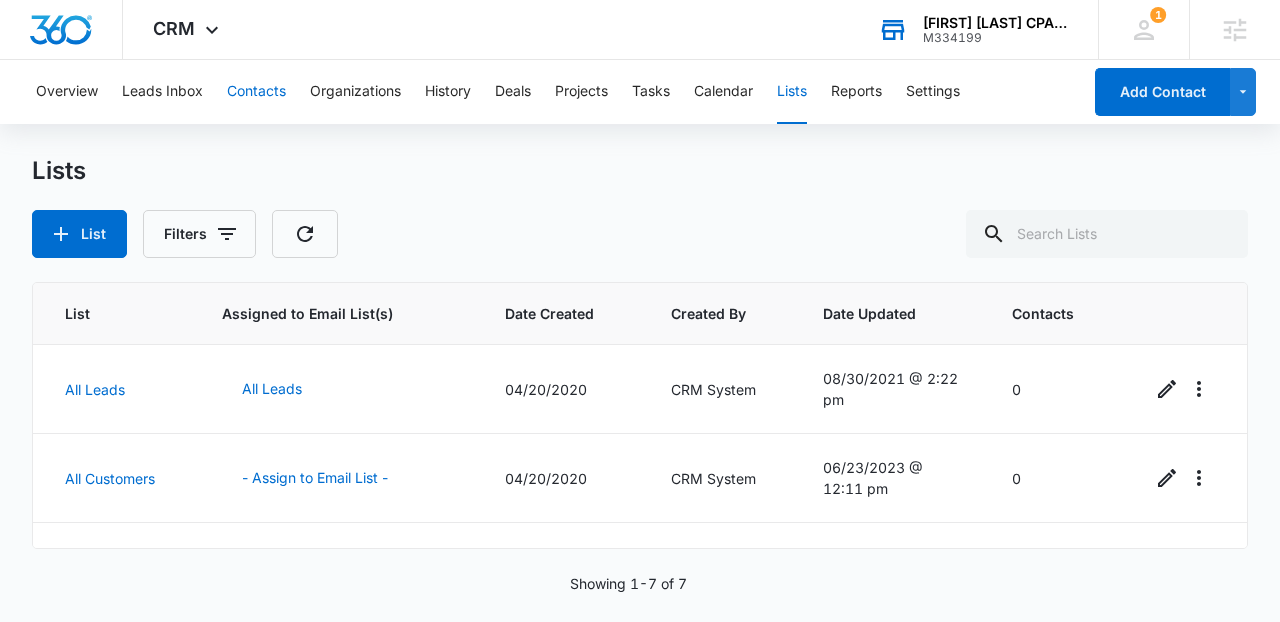 click on "Contacts" at bounding box center (256, 92) 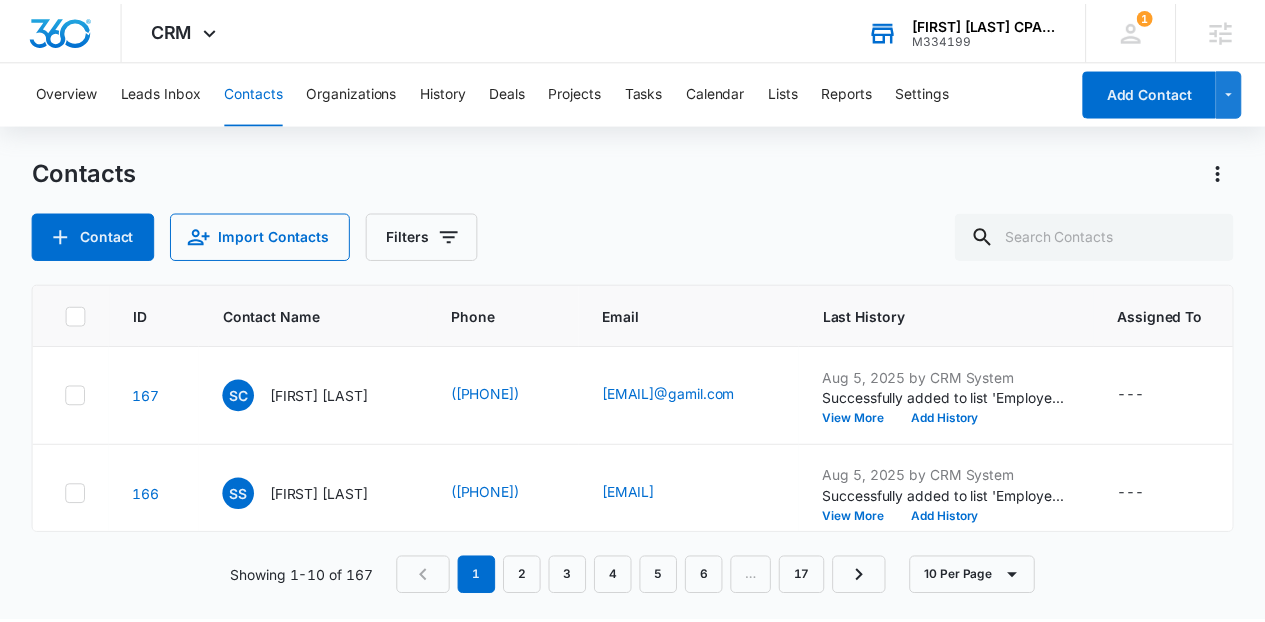 scroll, scrollTop: 167, scrollLeft: 0, axis: vertical 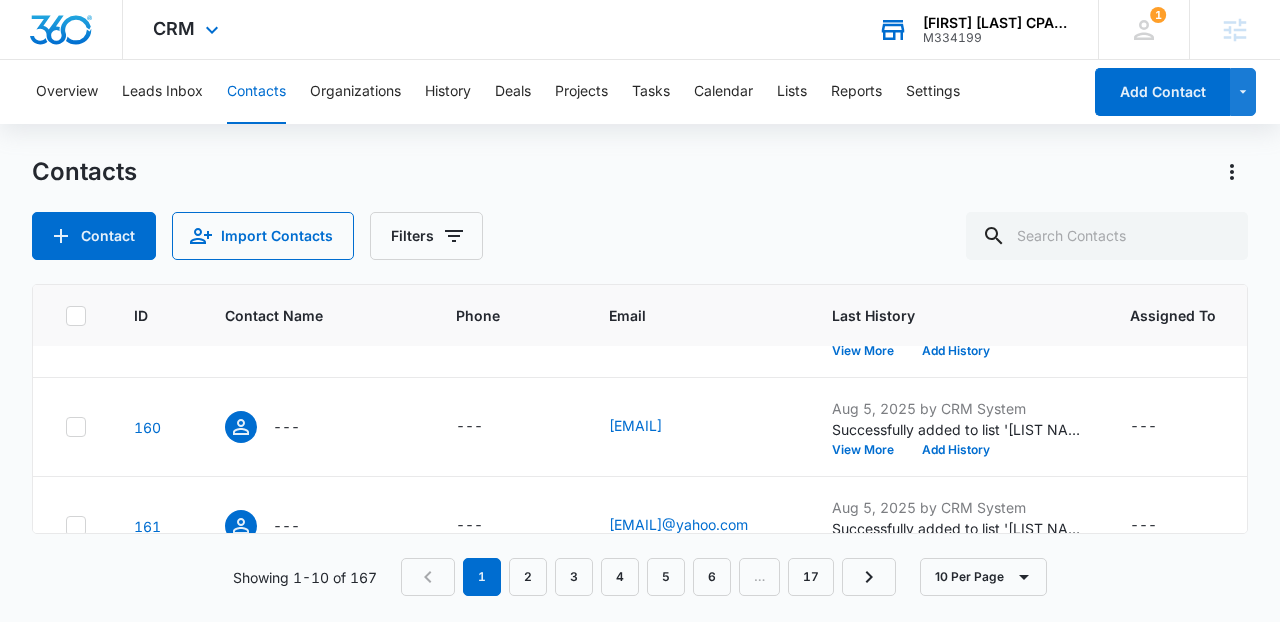 click at bounding box center (61, 29) 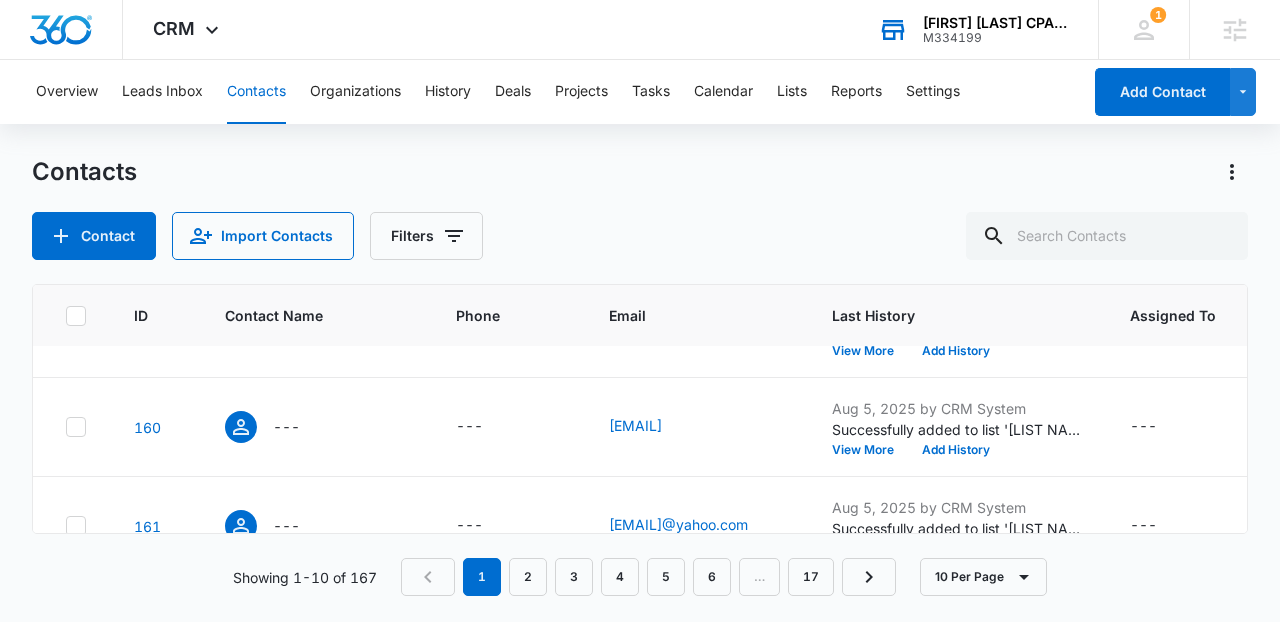 click on "M334199" at bounding box center [996, 38] 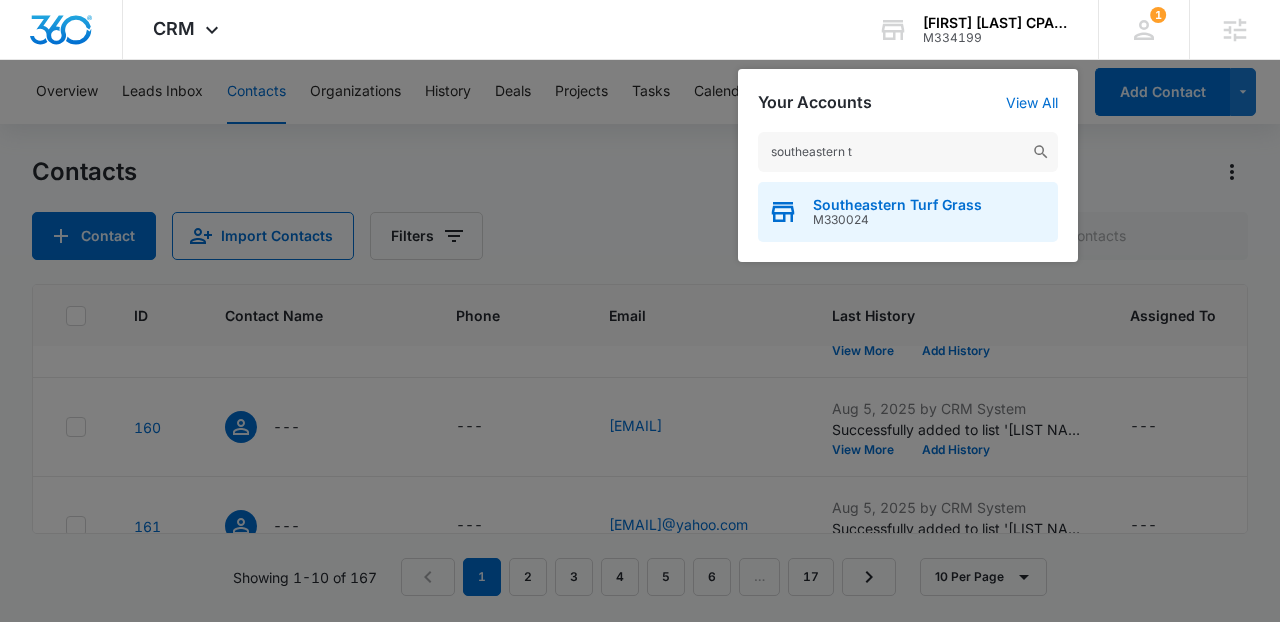 type on "southeastern t" 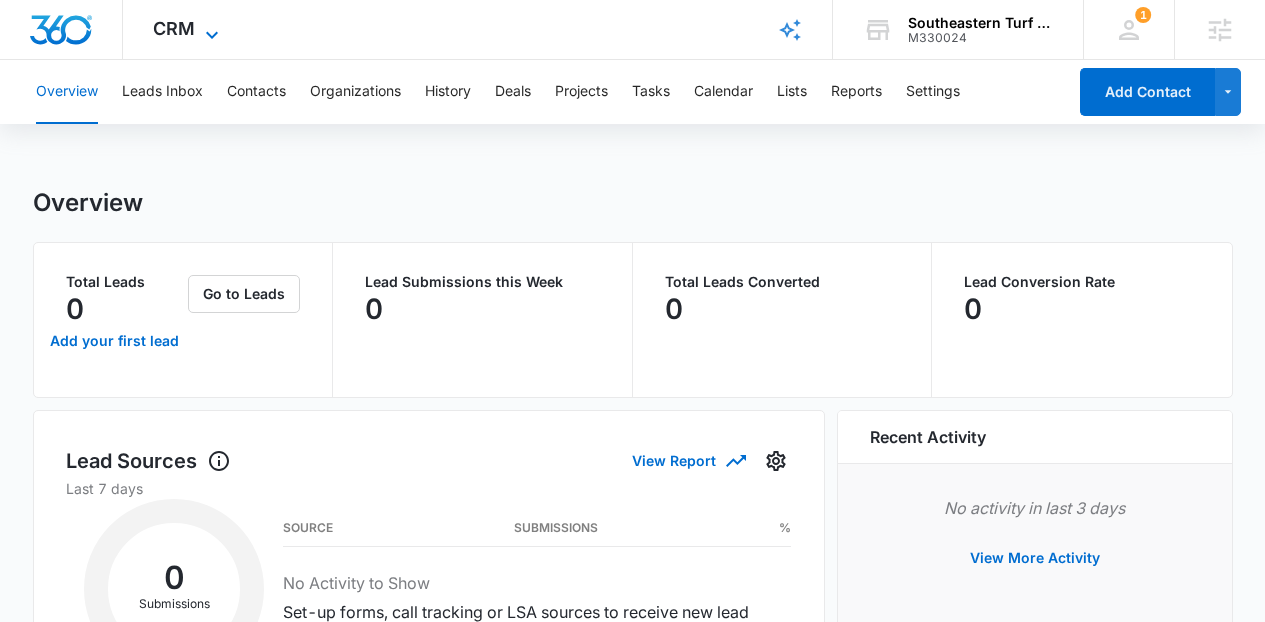 click 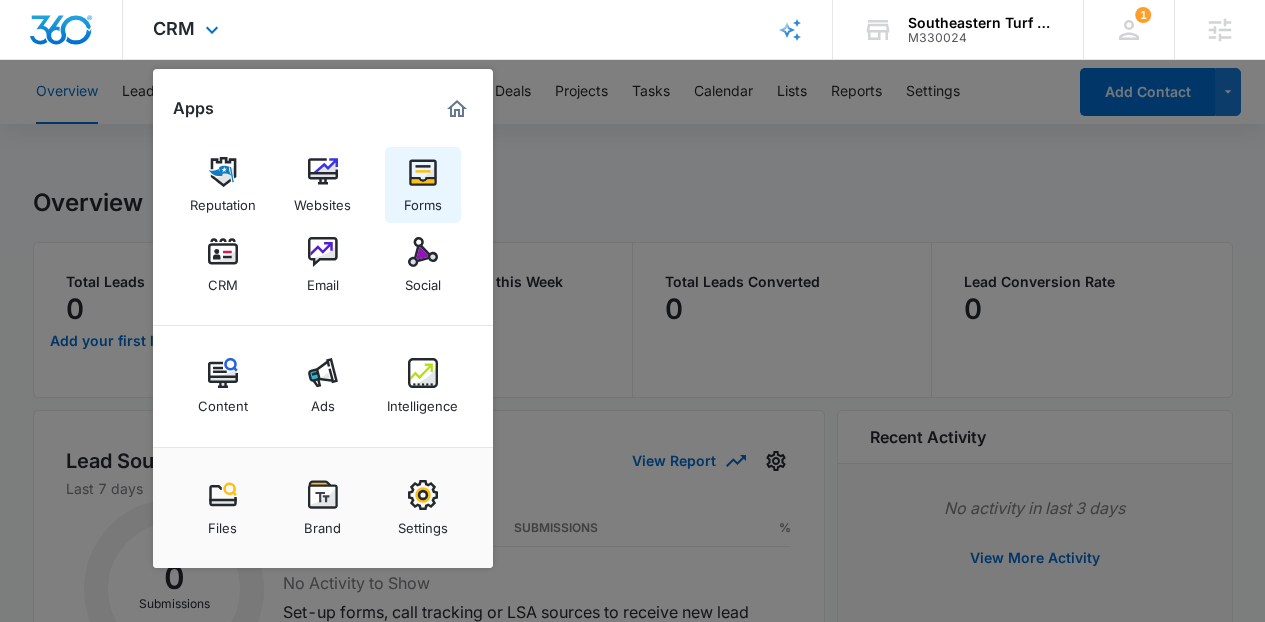 click on "Forms" at bounding box center [423, 185] 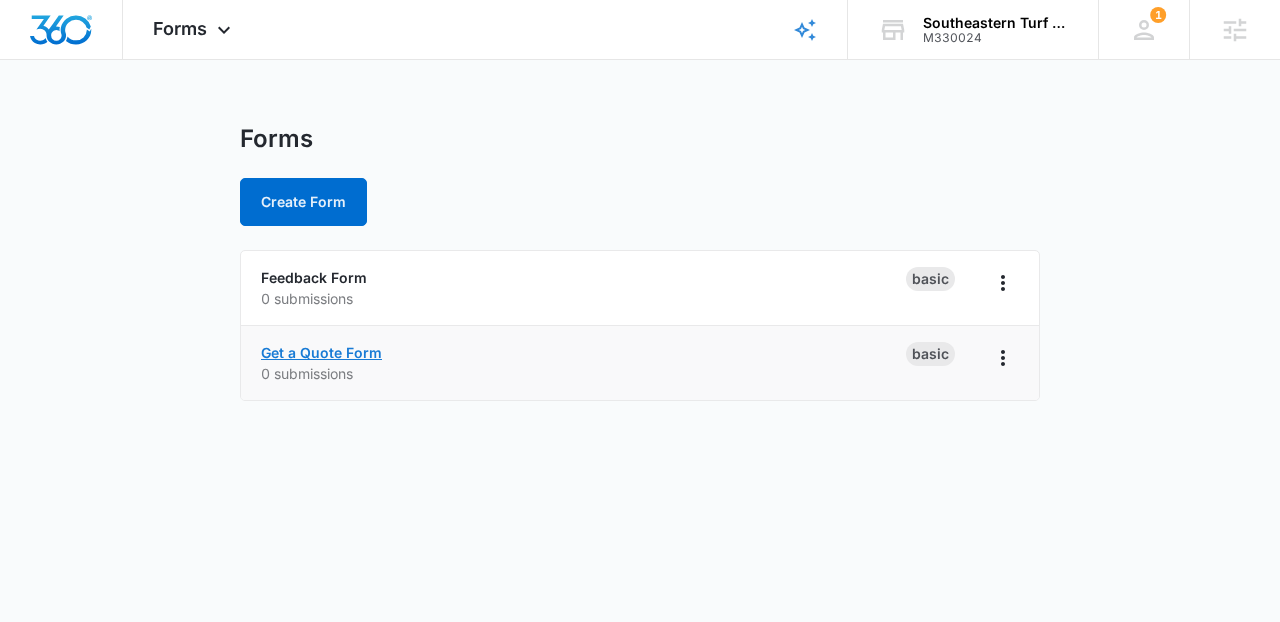 click on "Get a Quote Form" at bounding box center [321, 352] 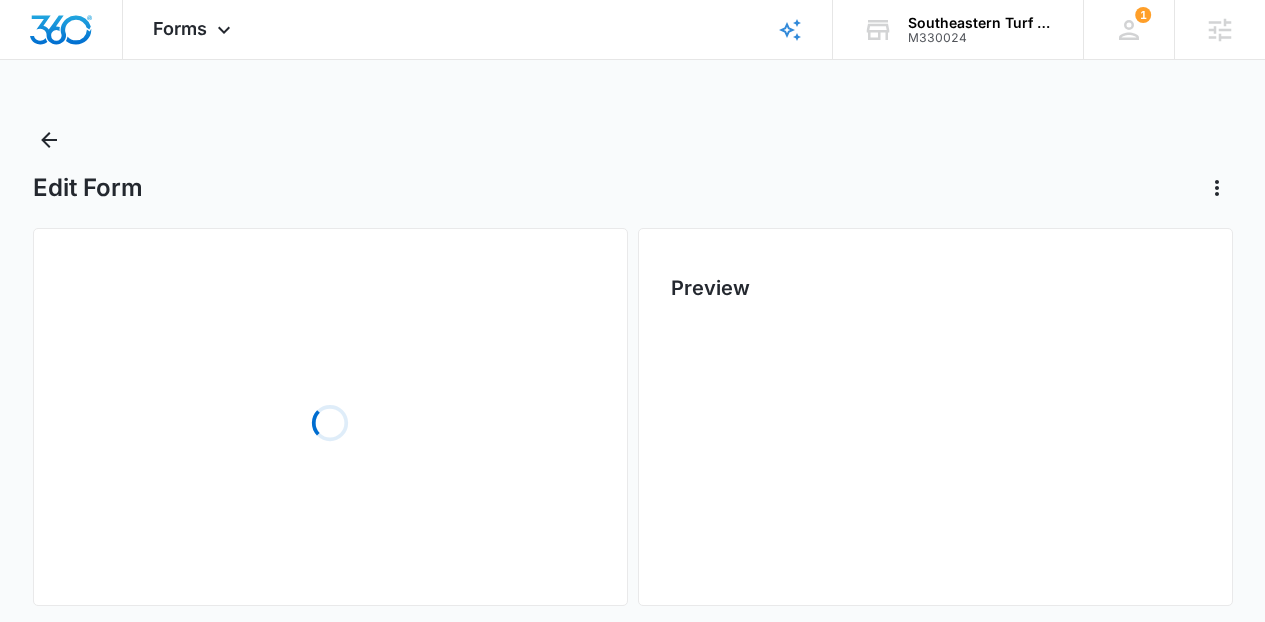 scroll, scrollTop: 0, scrollLeft: 0, axis: both 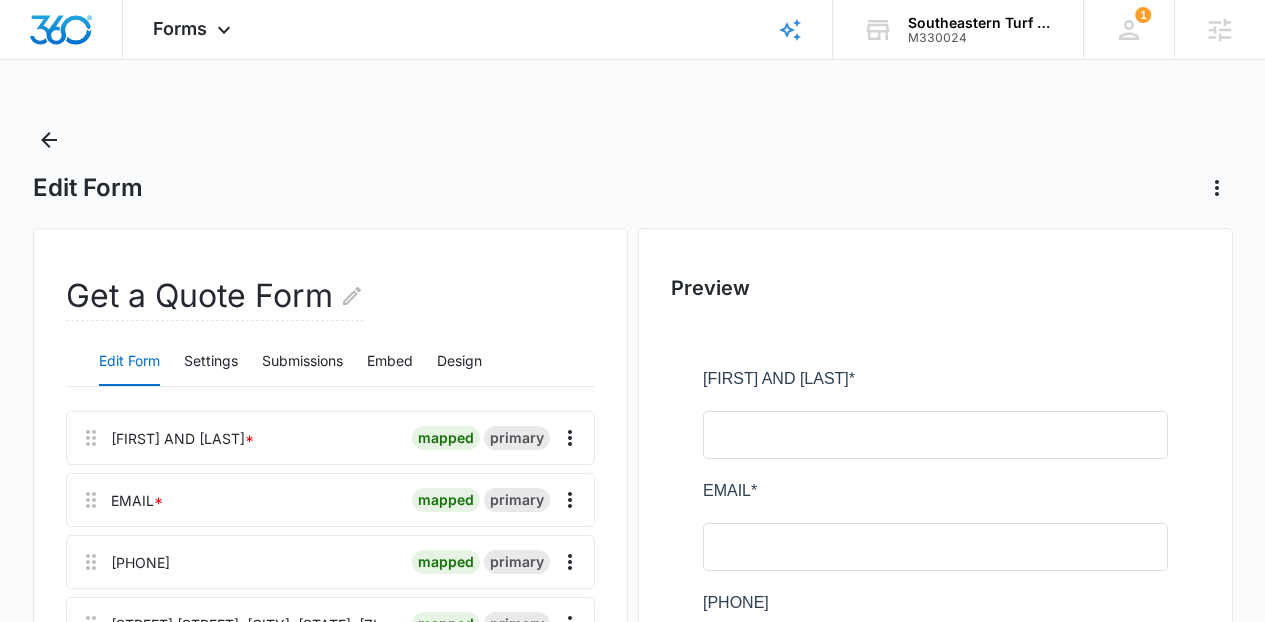 click on "Edit Form Settings Submissions Embed Design" at bounding box center (330, 362) 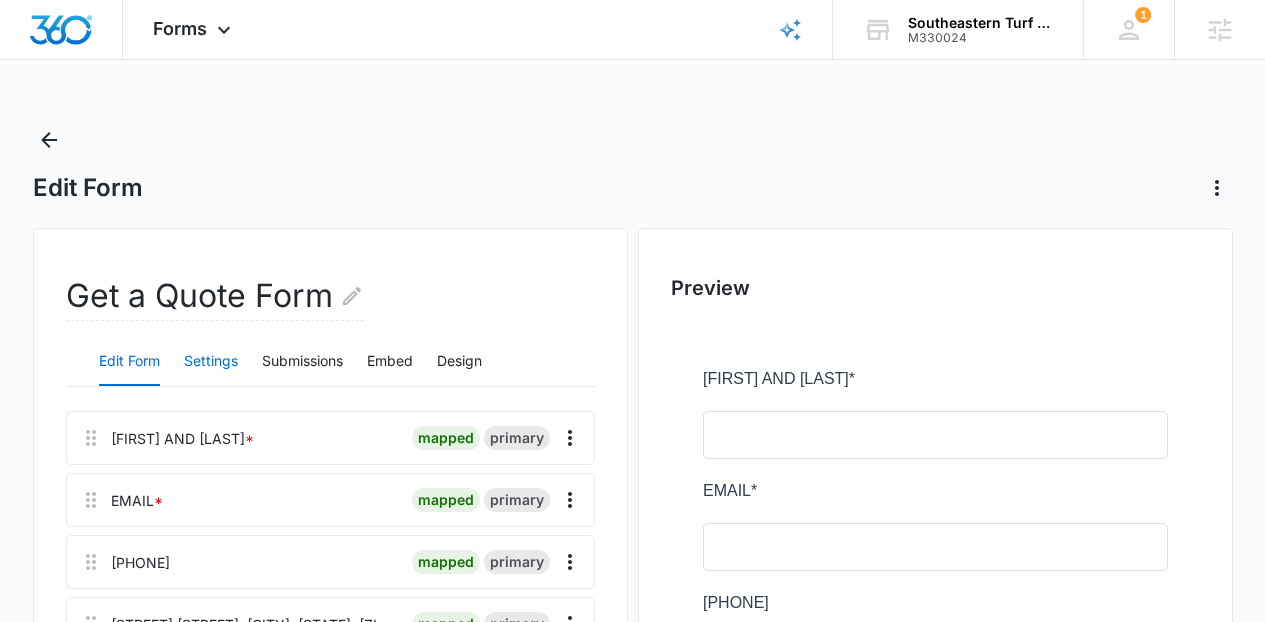 click on "Settings" at bounding box center (211, 362) 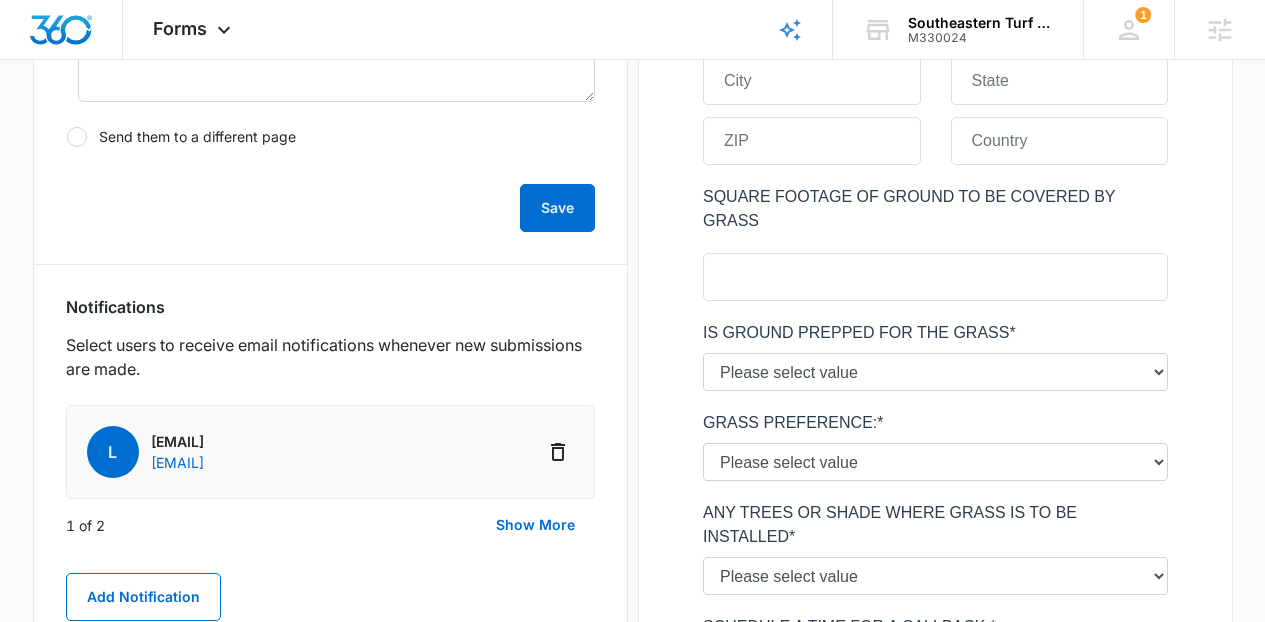 scroll, scrollTop: 890, scrollLeft: 0, axis: vertical 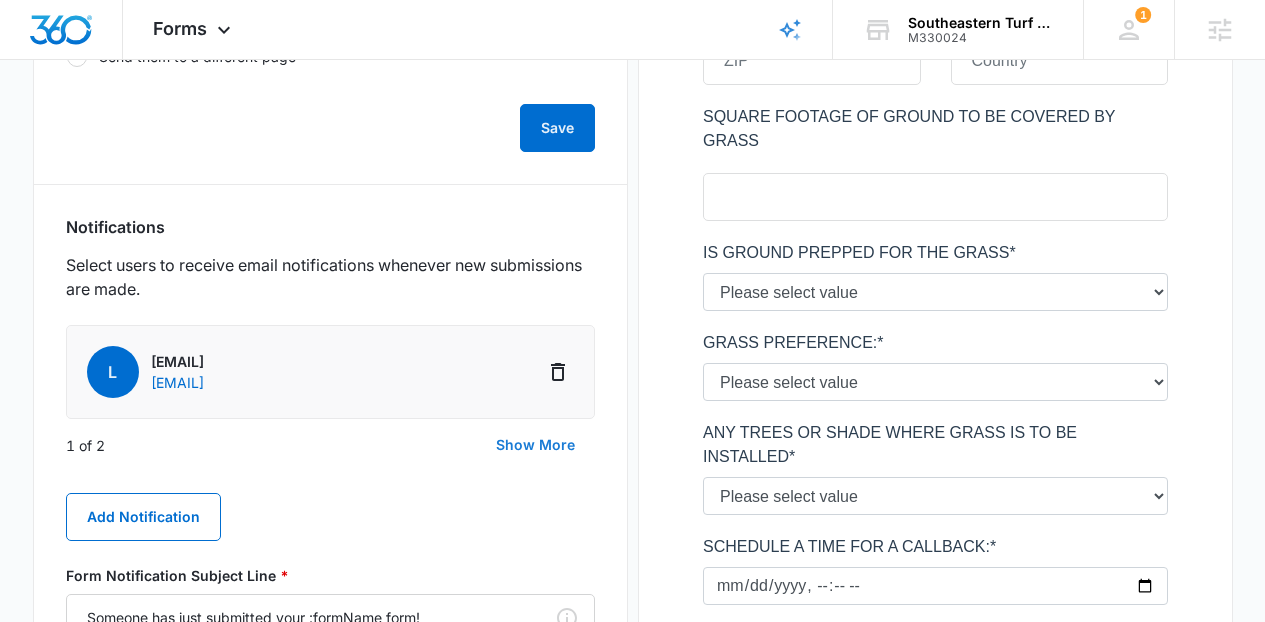 click on "Show More" at bounding box center (535, 445) 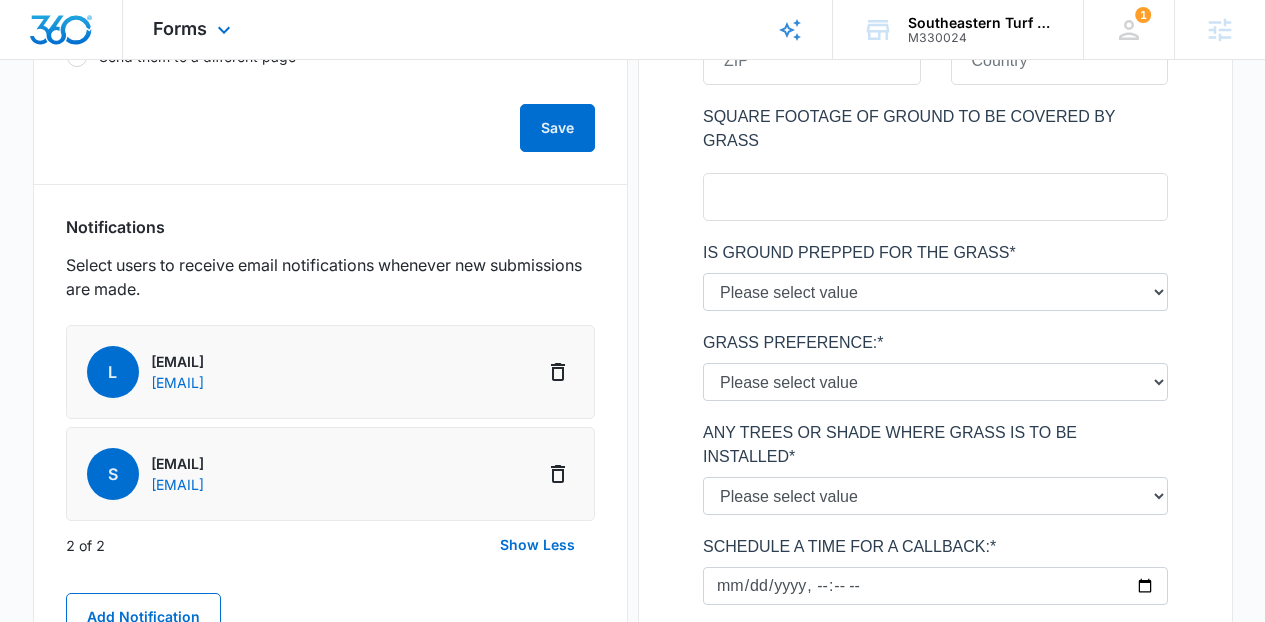 click on "Forms Apps Reputation Websites Forms CRM Email Social Content Ads Intelligence Files Brand Settings" at bounding box center [194, 29] 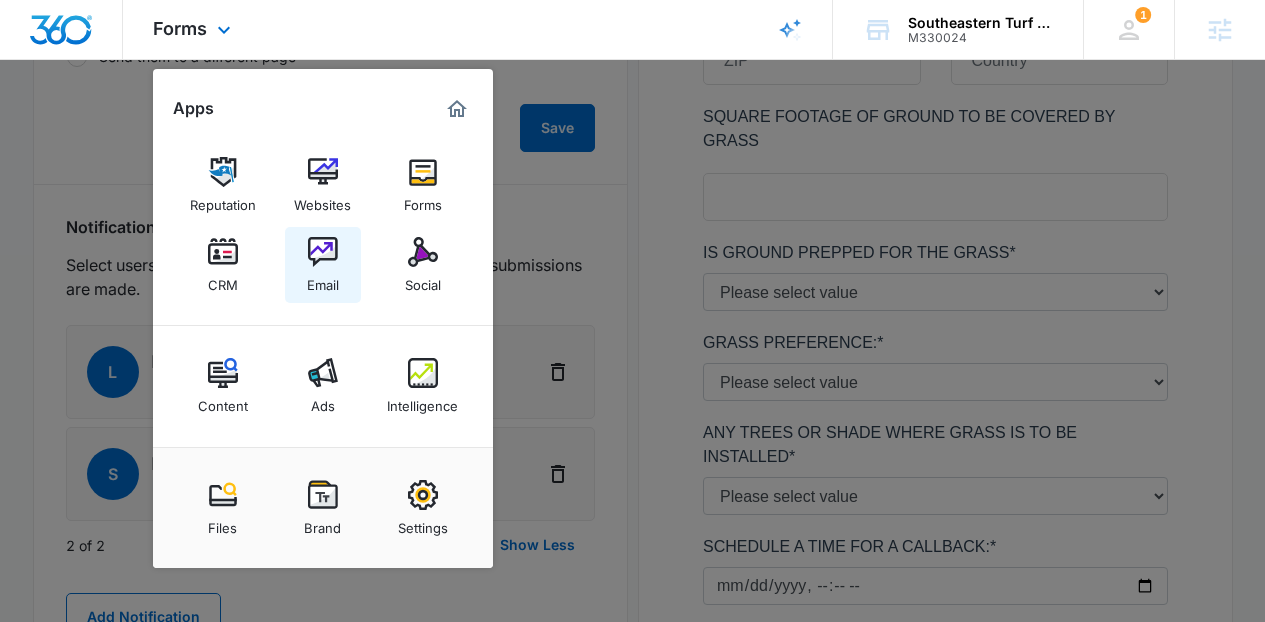 click at bounding box center (323, 252) 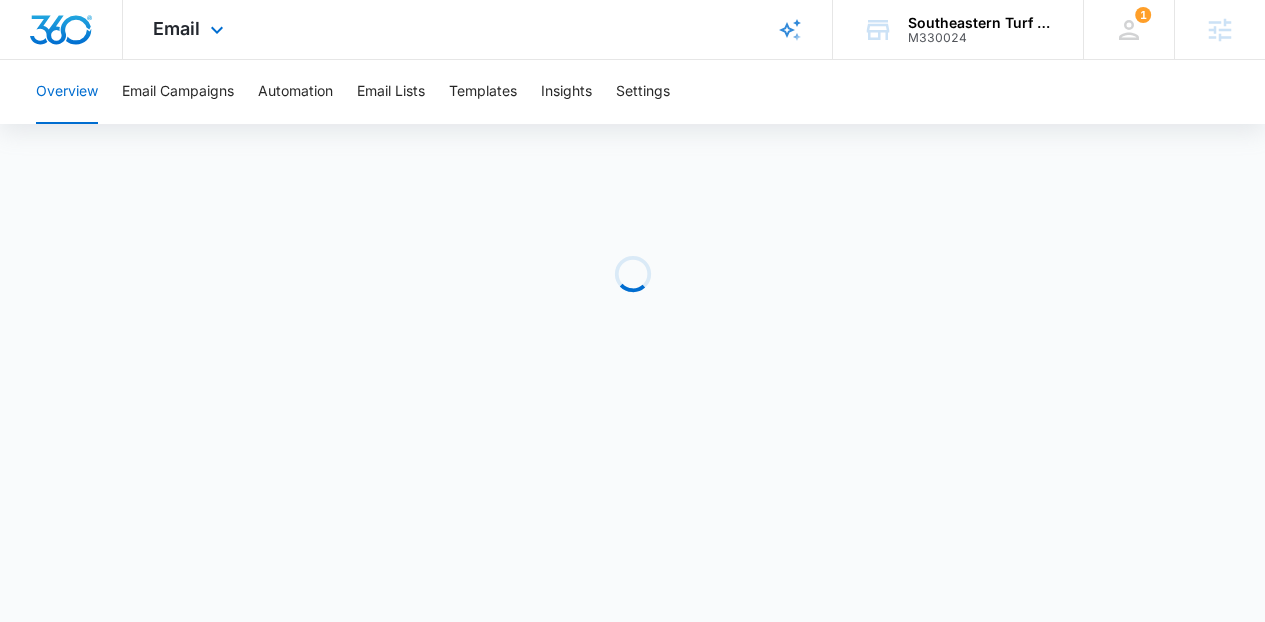 scroll, scrollTop: 0, scrollLeft: 0, axis: both 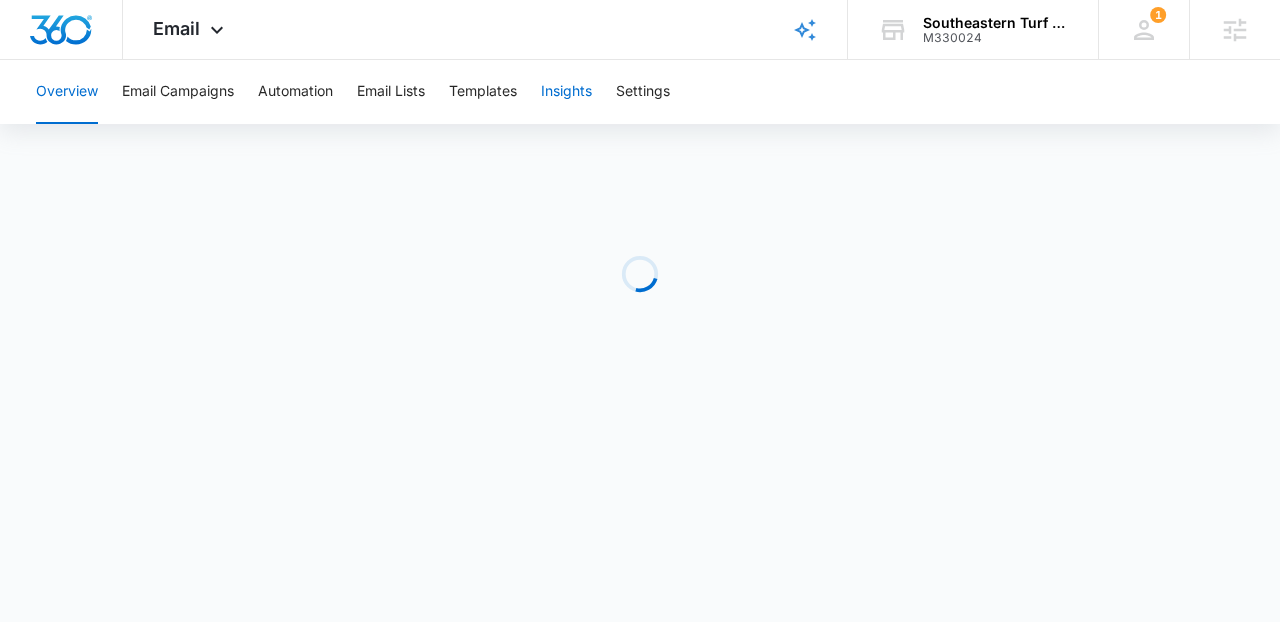 click on "Insights" at bounding box center (566, 92) 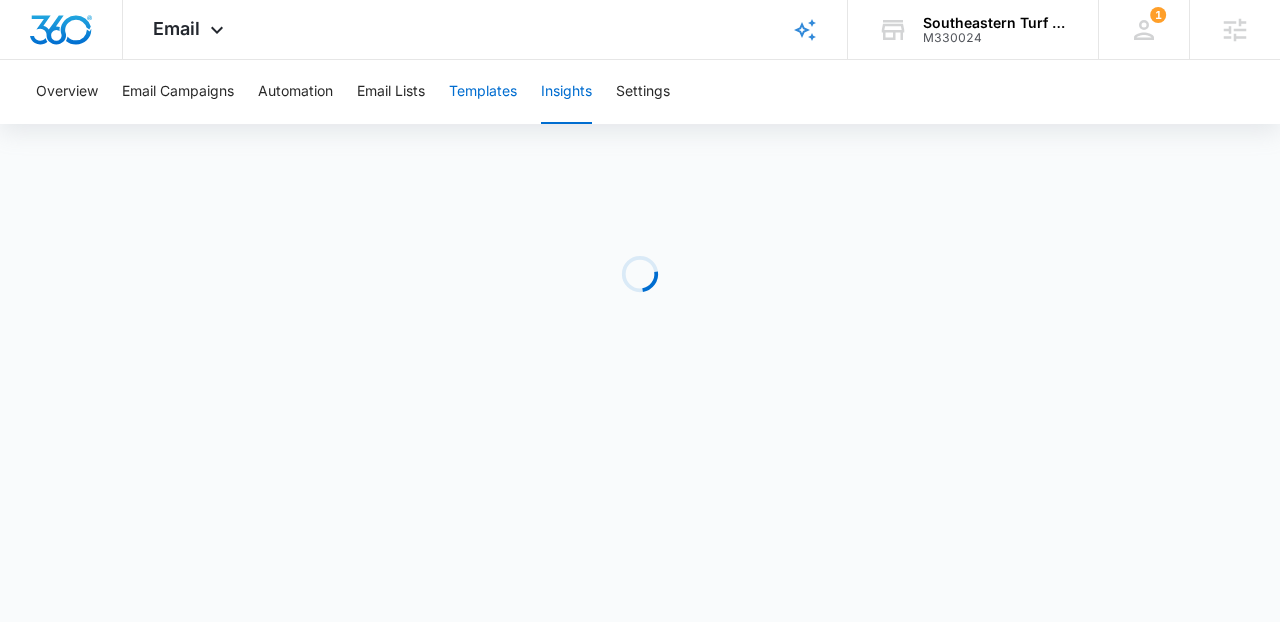 click on "Templates" at bounding box center (483, 92) 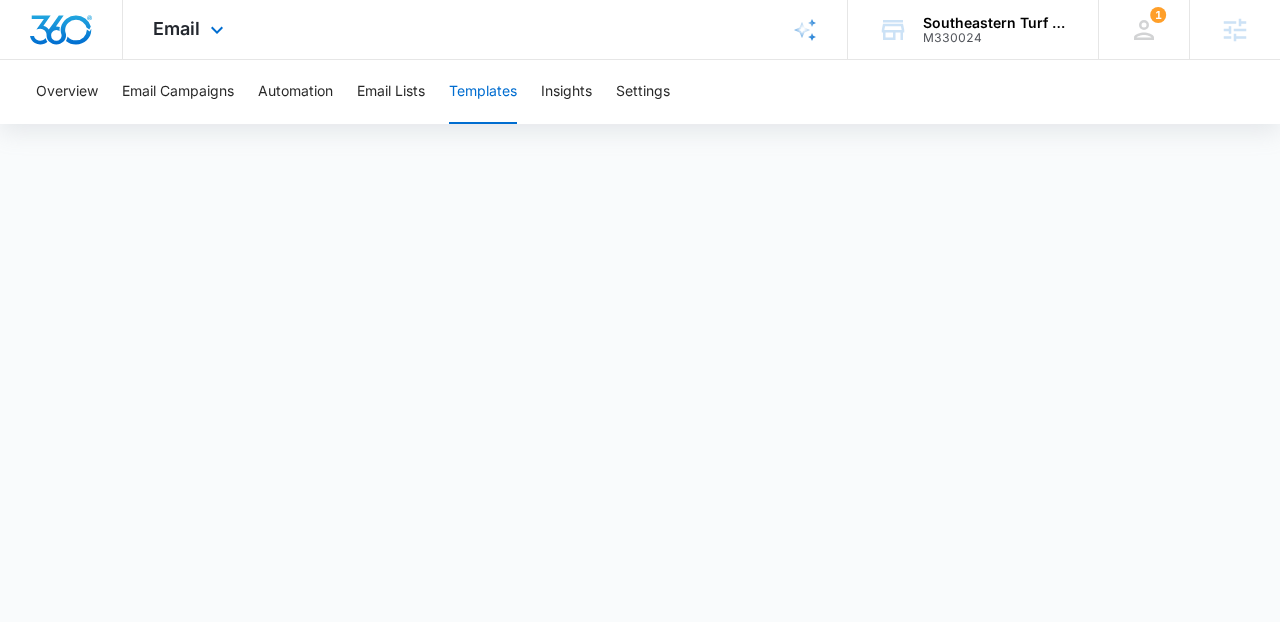 click on "Email Apps Reputation Websites Forms CRM Email Social Content Ads Intelligence Files Brand Settings" at bounding box center (191, 29) 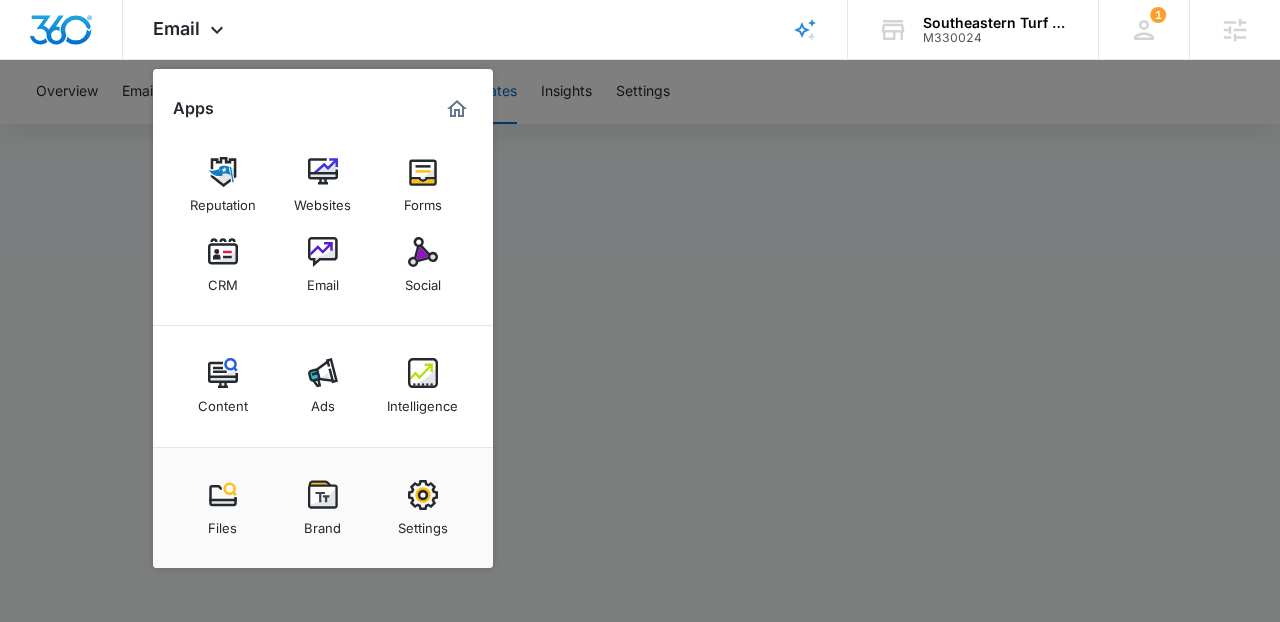 click at bounding box center (640, 311) 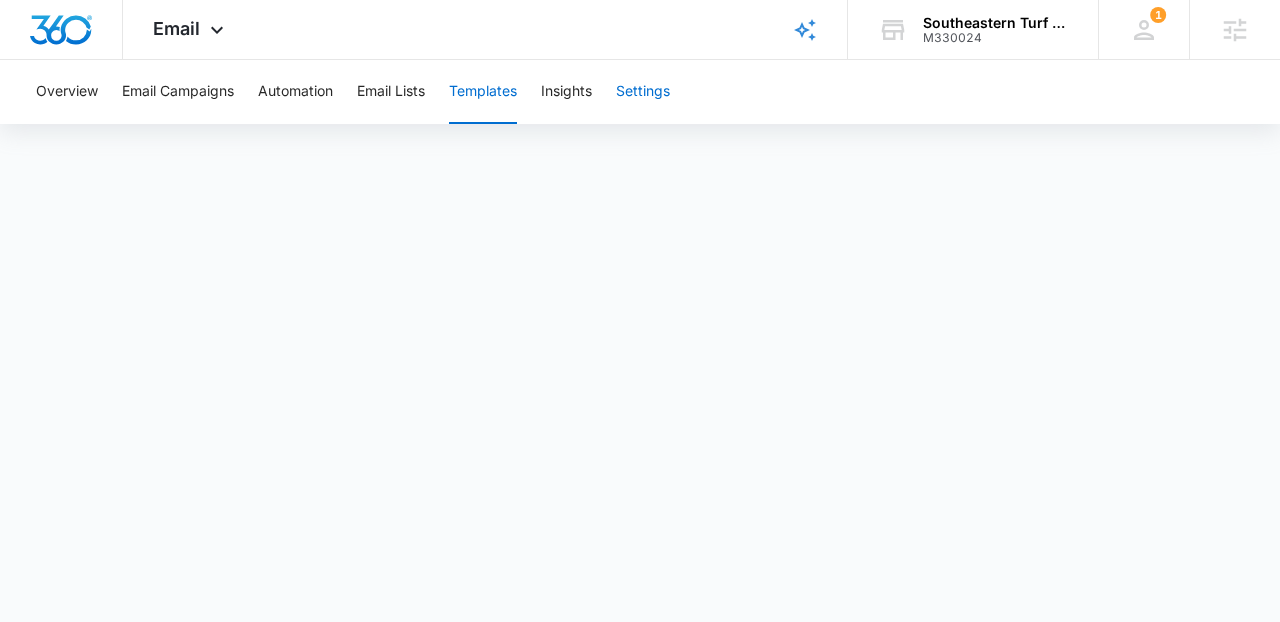 click on "Settings" at bounding box center (643, 92) 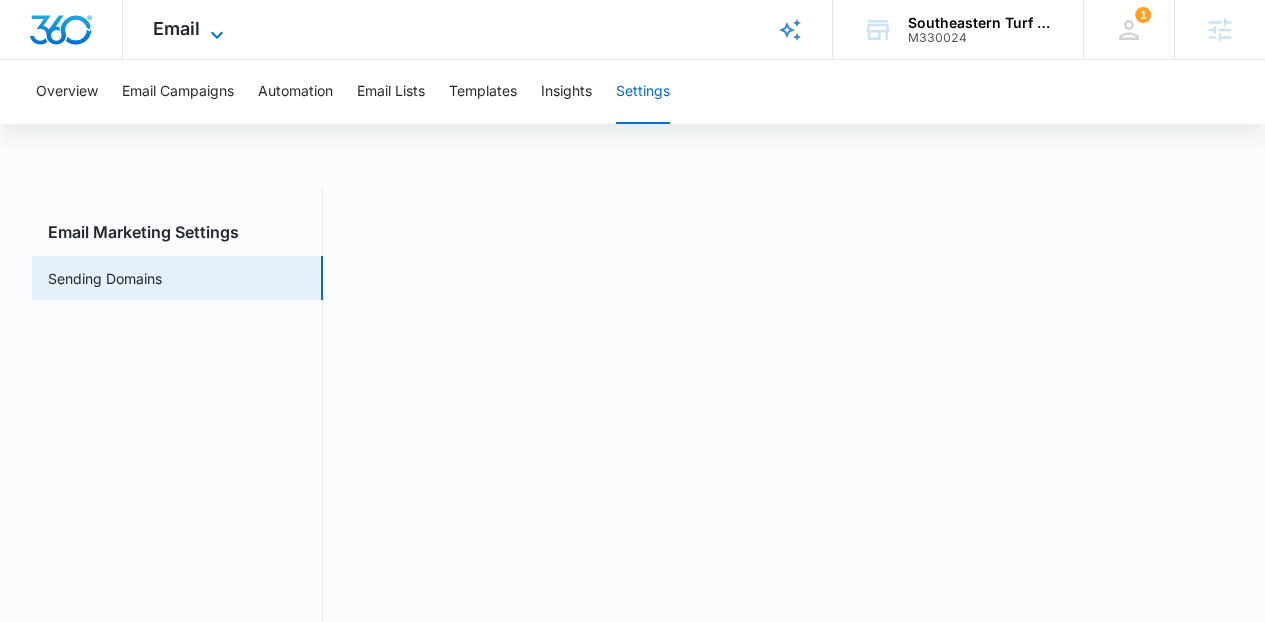 click on "Email" at bounding box center [176, 28] 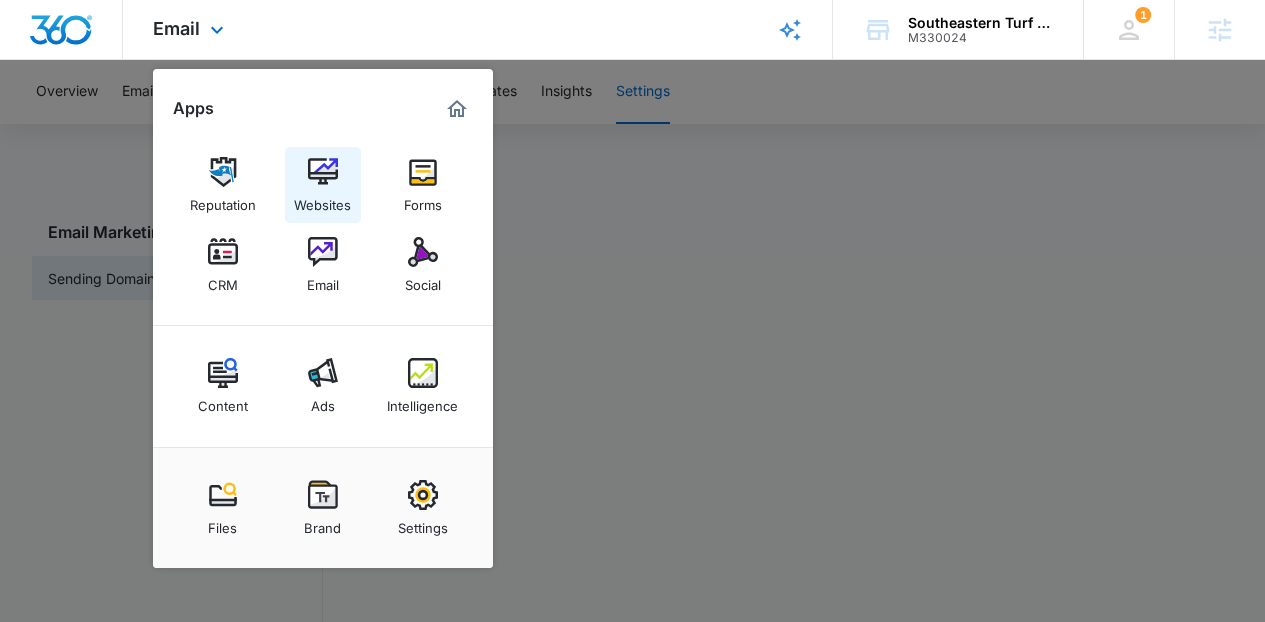 click on "Websites" at bounding box center (322, 200) 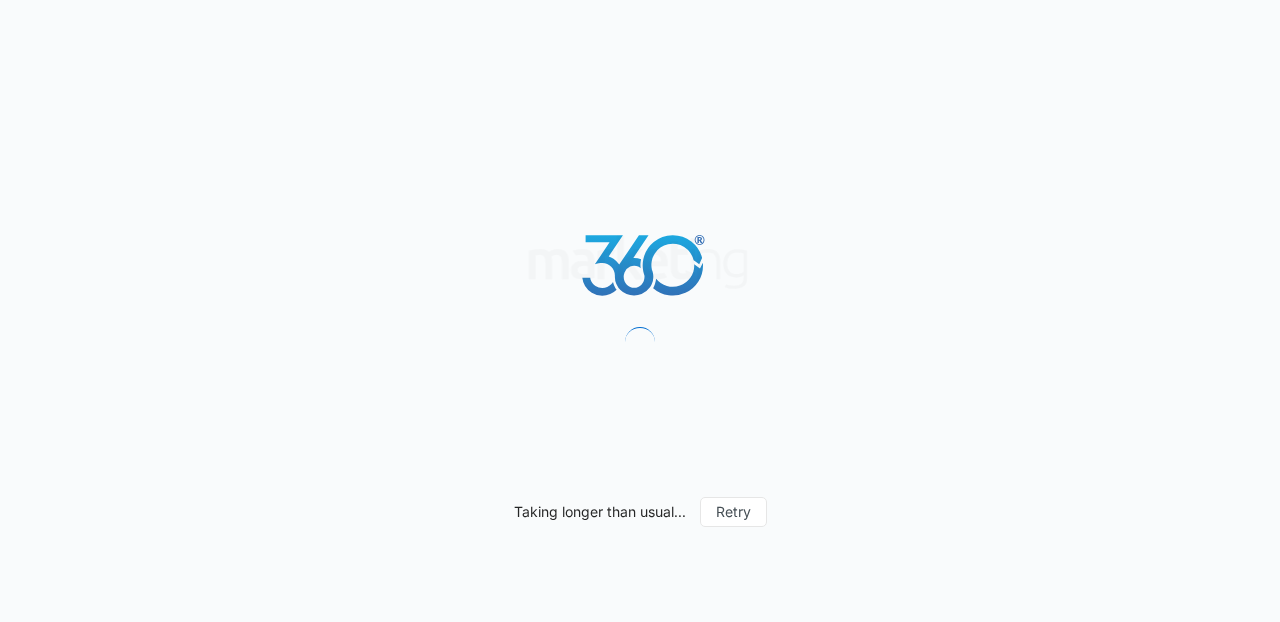 scroll, scrollTop: 0, scrollLeft: 0, axis: both 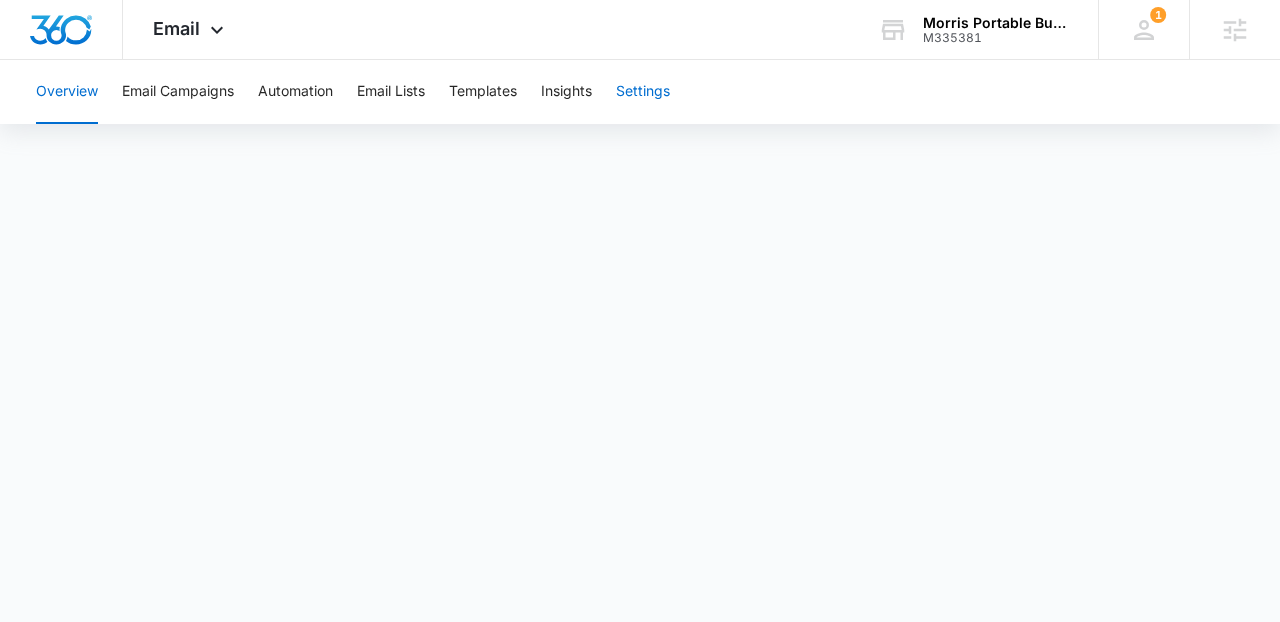 click on "Settings" at bounding box center (643, 92) 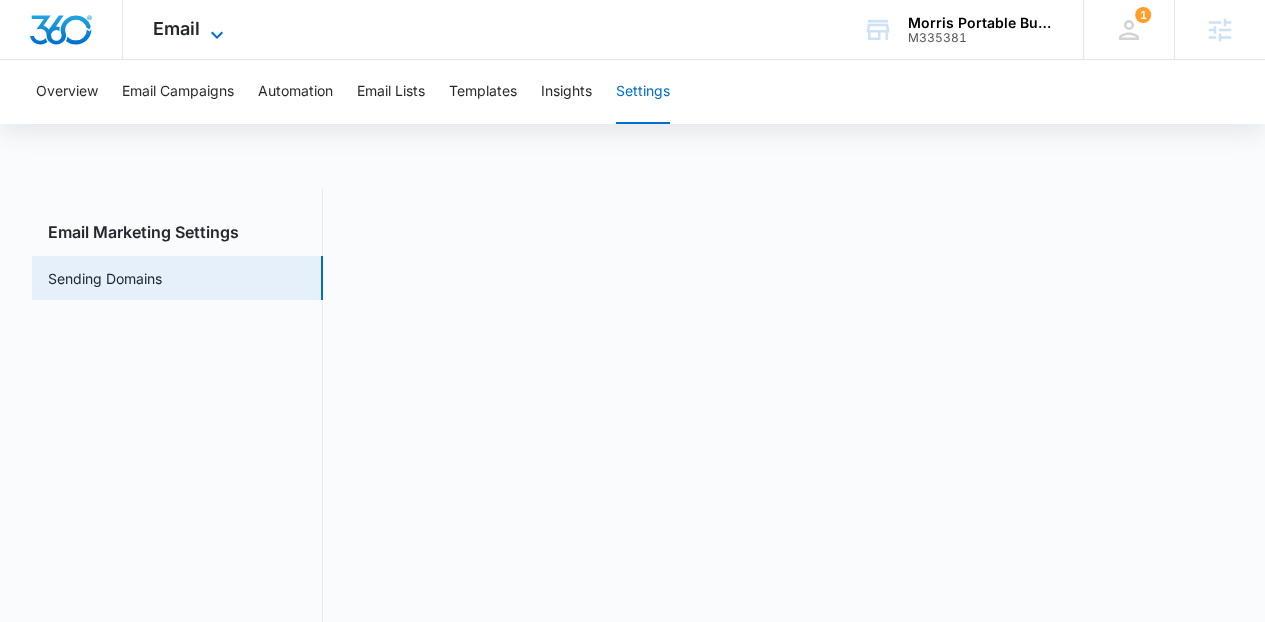 click 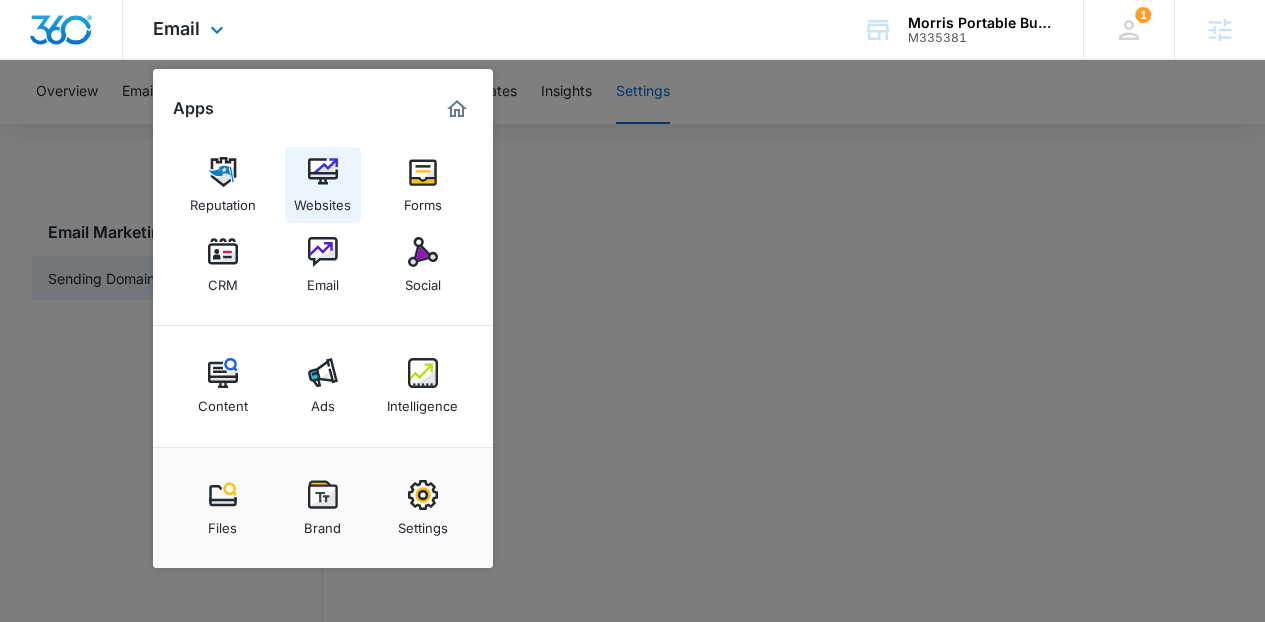 click on "Websites" at bounding box center (322, 200) 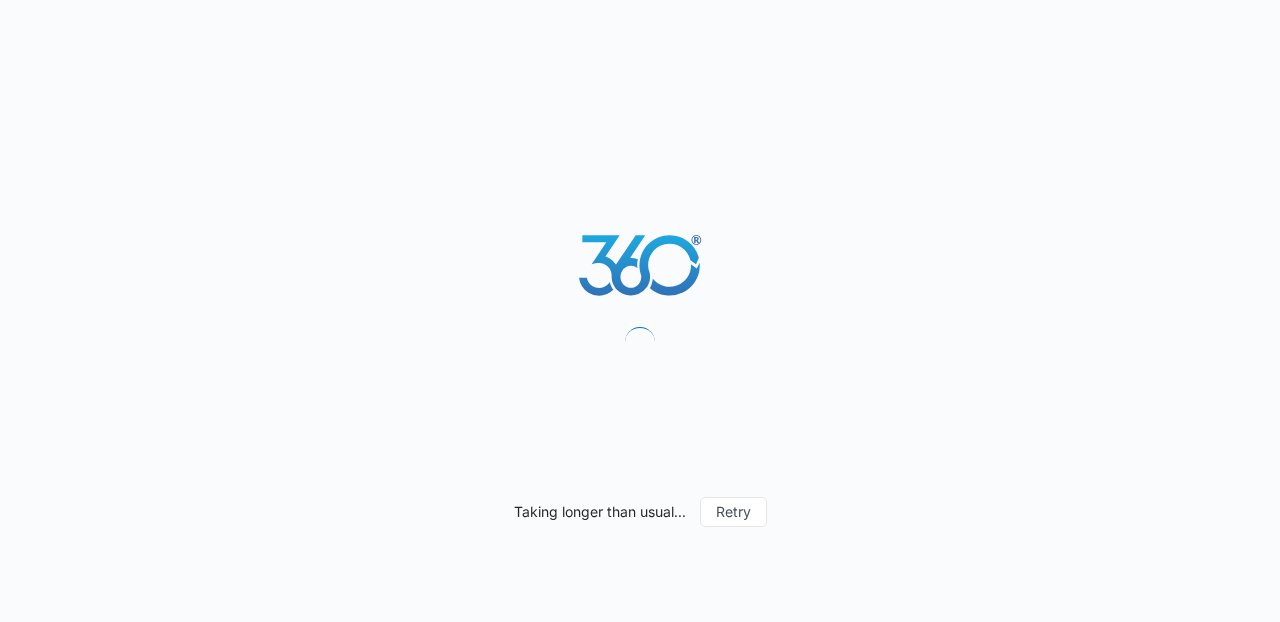 scroll, scrollTop: 0, scrollLeft: 0, axis: both 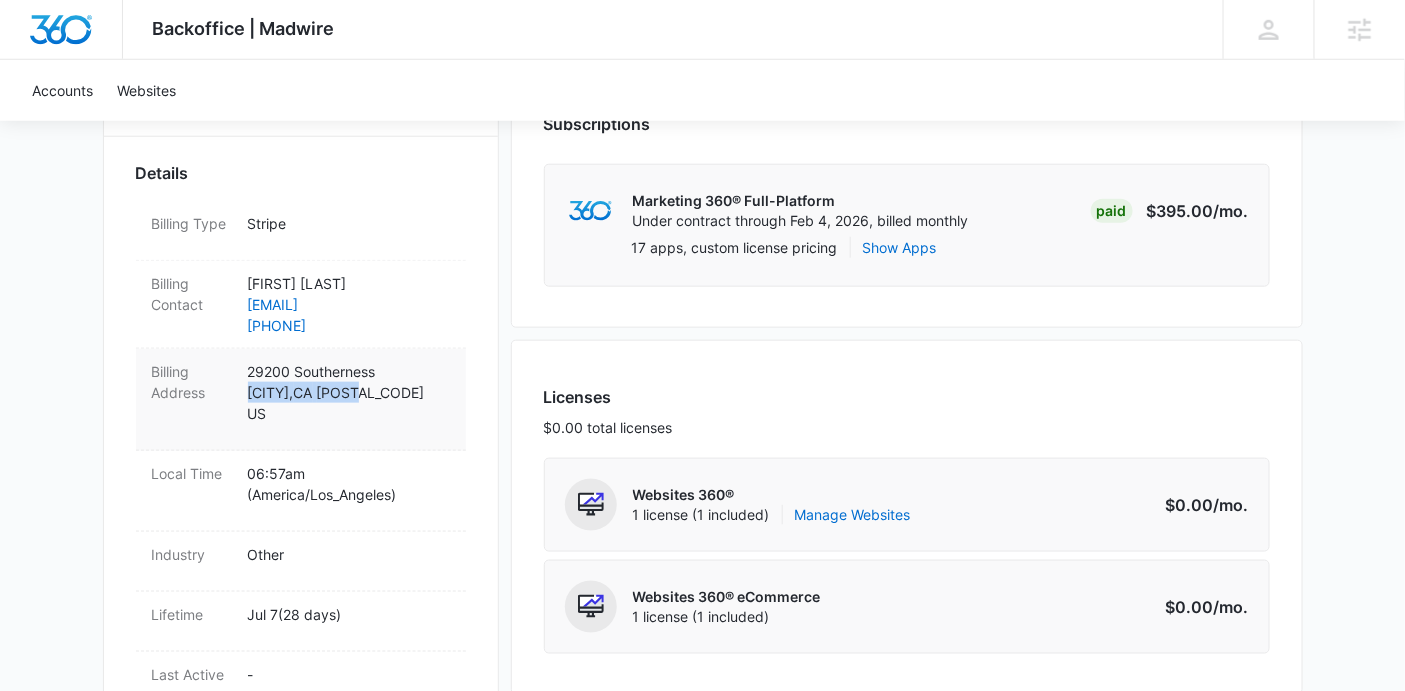 drag, startPoint x: 399, startPoint y: 392, endPoint x: 249, endPoint y: 392, distance: 150 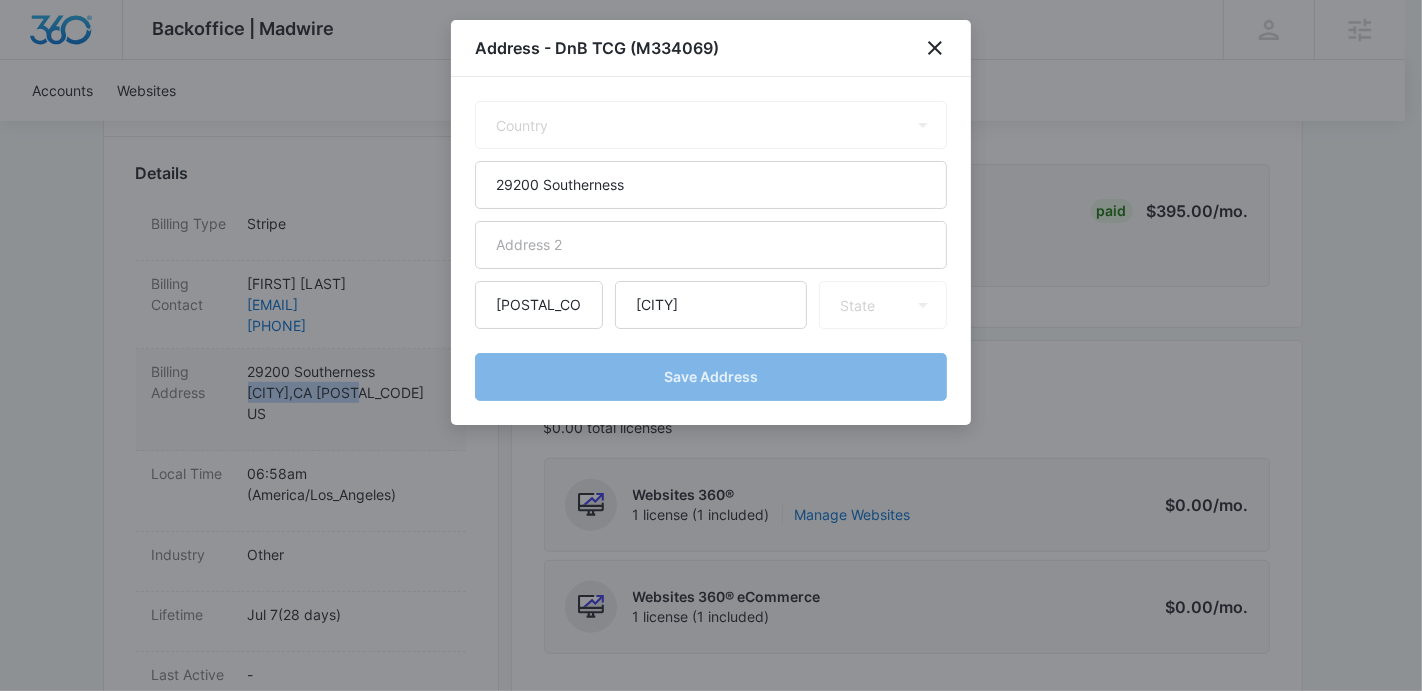 copy on "[CITY] ,  [STATE]   [POSTAL_CODE]" 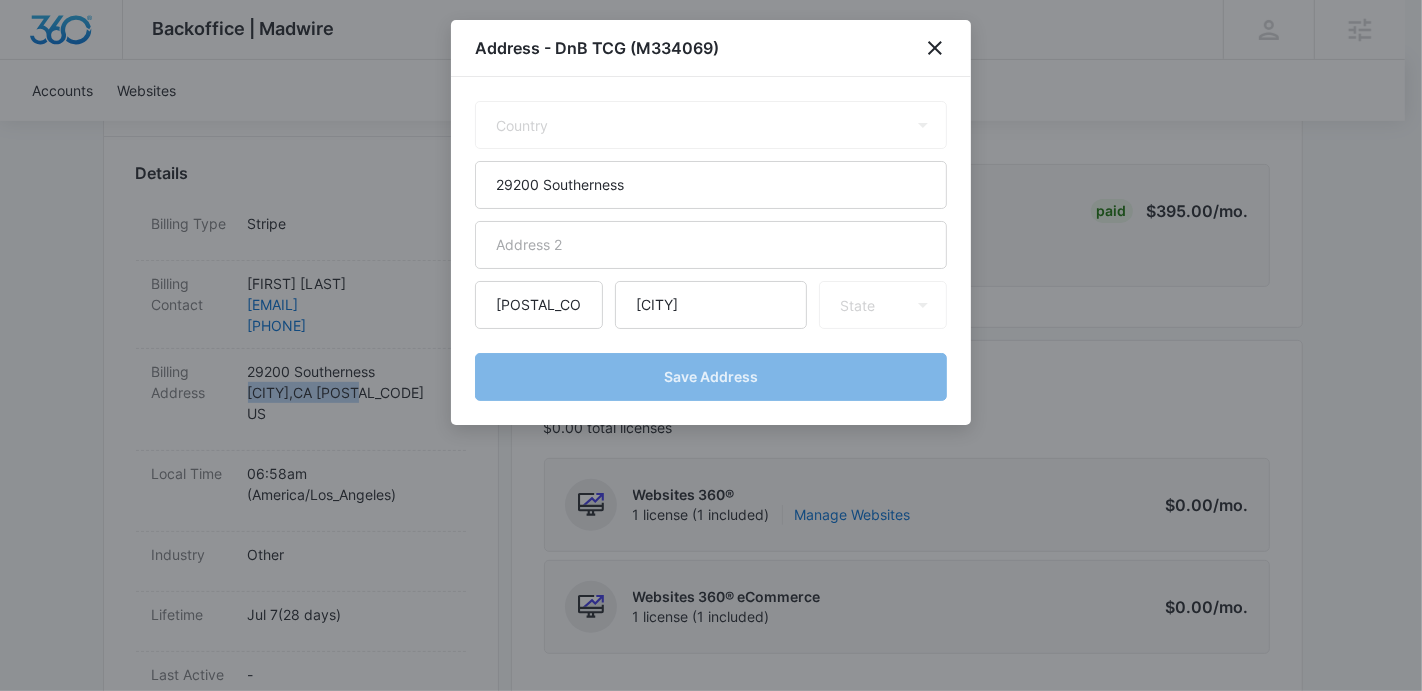 select on "US" 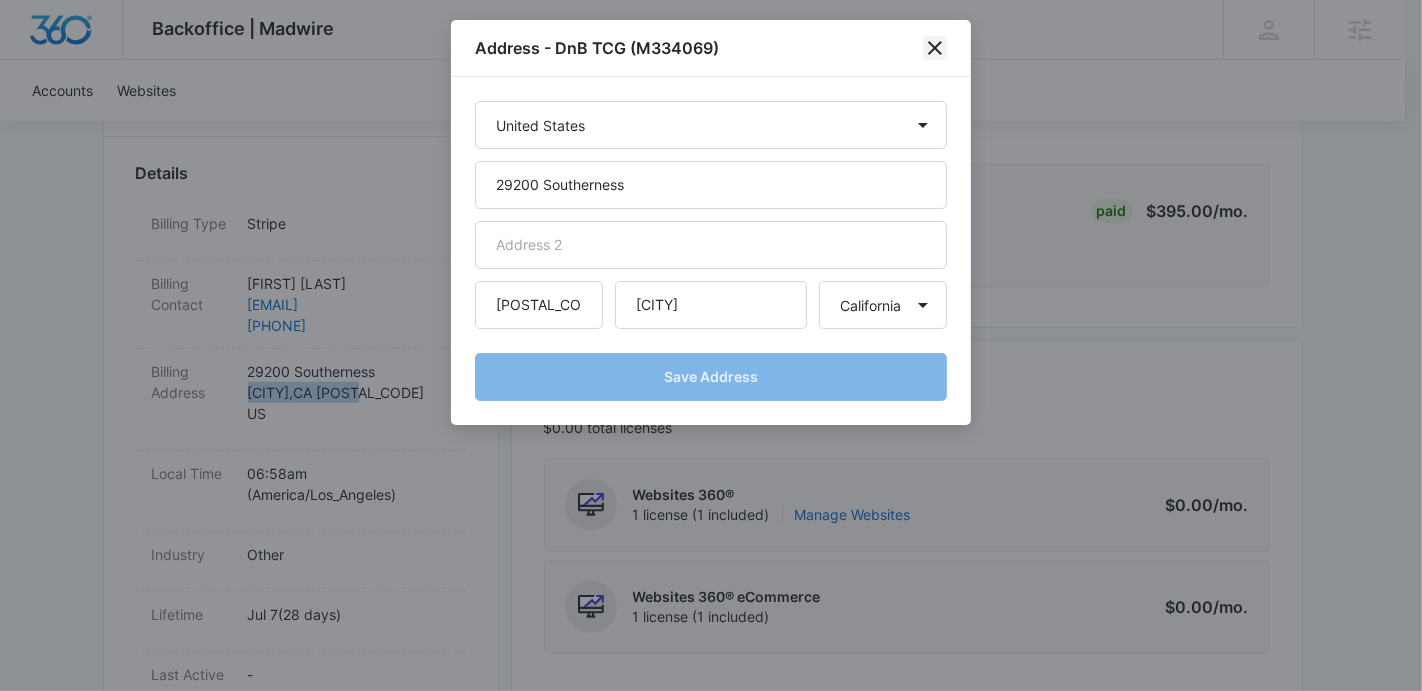 click 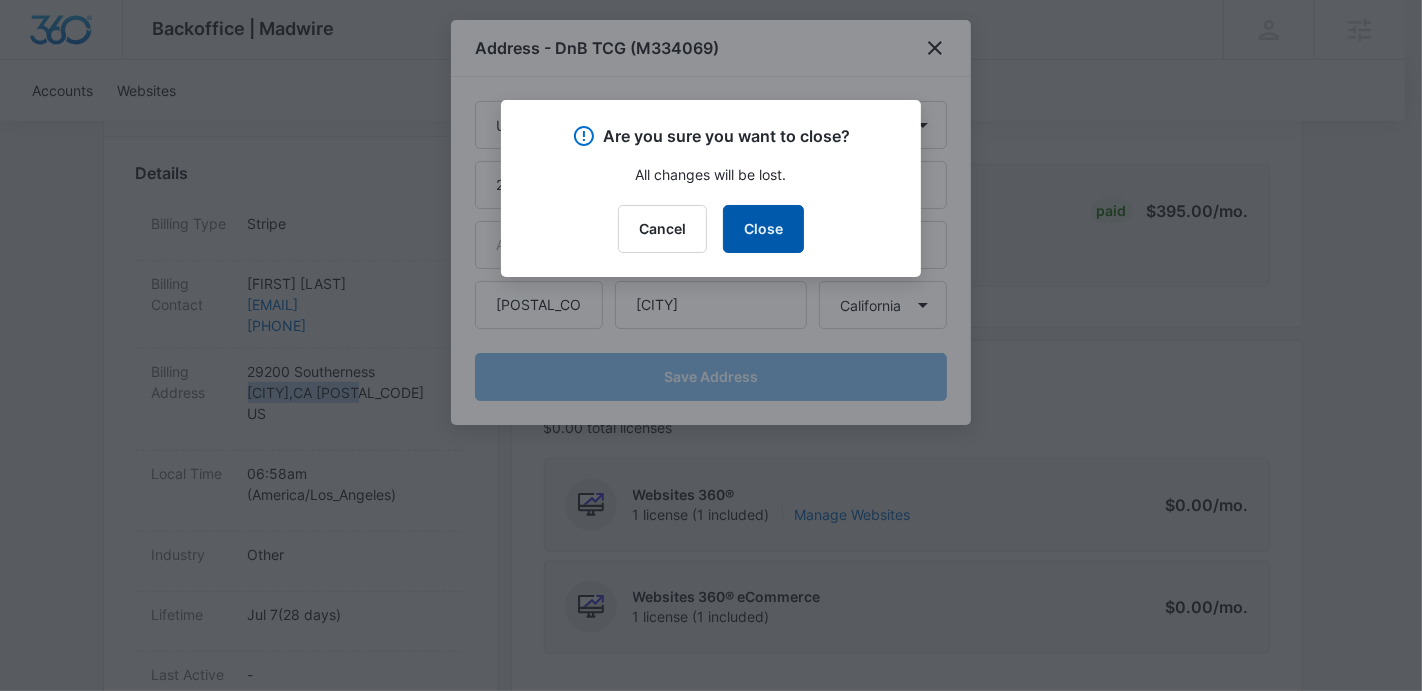 click on "Close" at bounding box center (763, 229) 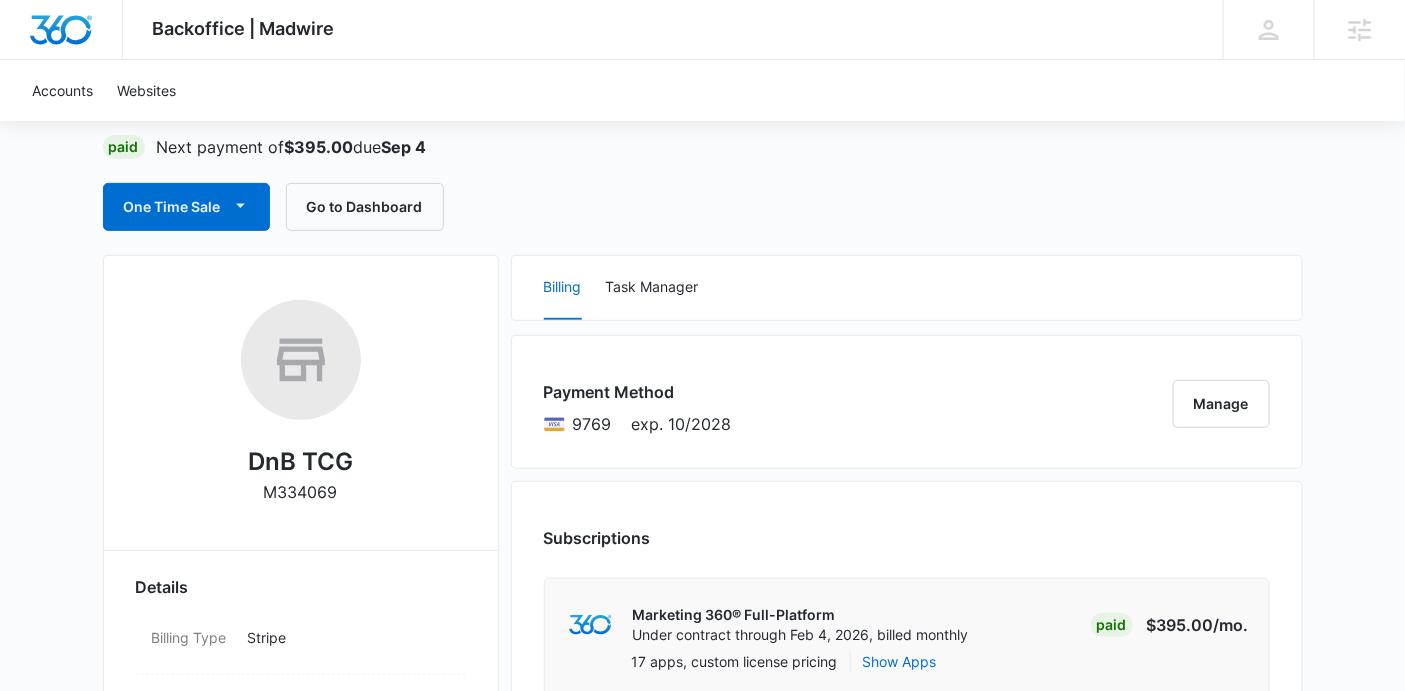 scroll, scrollTop: 137, scrollLeft: 0, axis: vertical 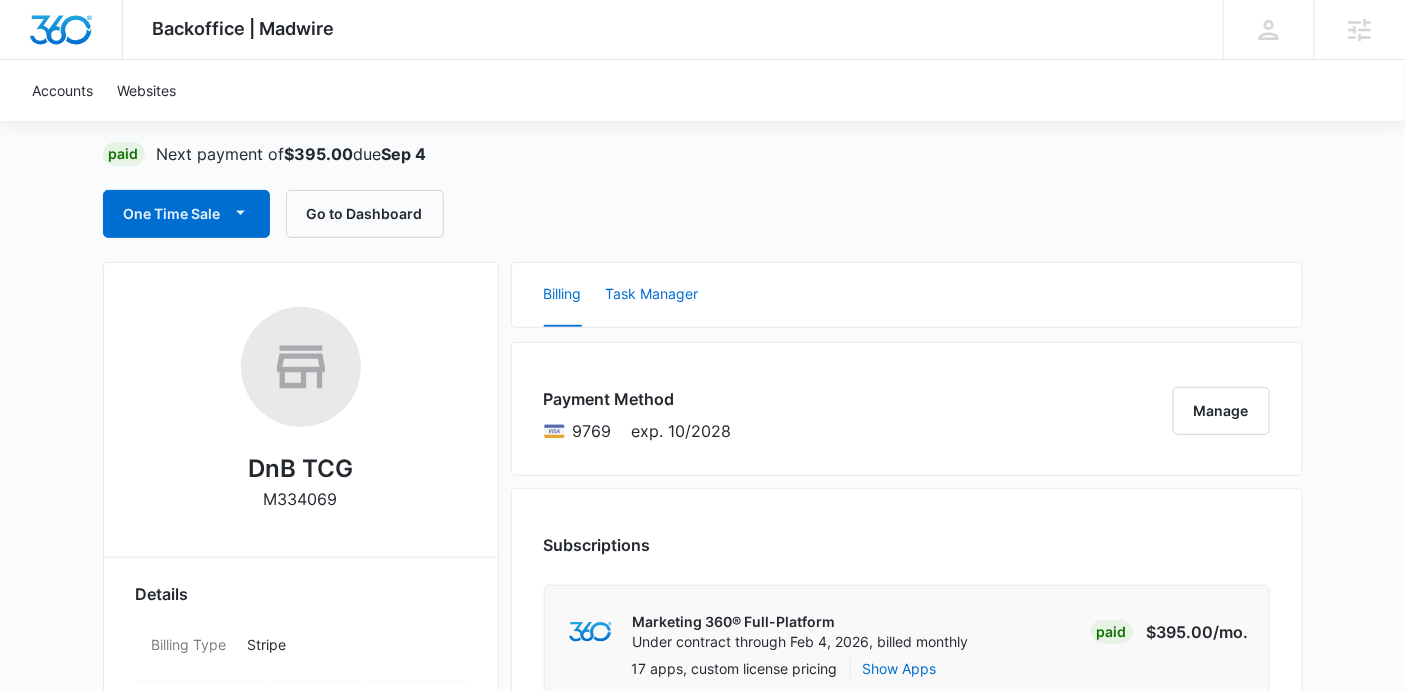 click on "Task Manager" at bounding box center [652, 295] 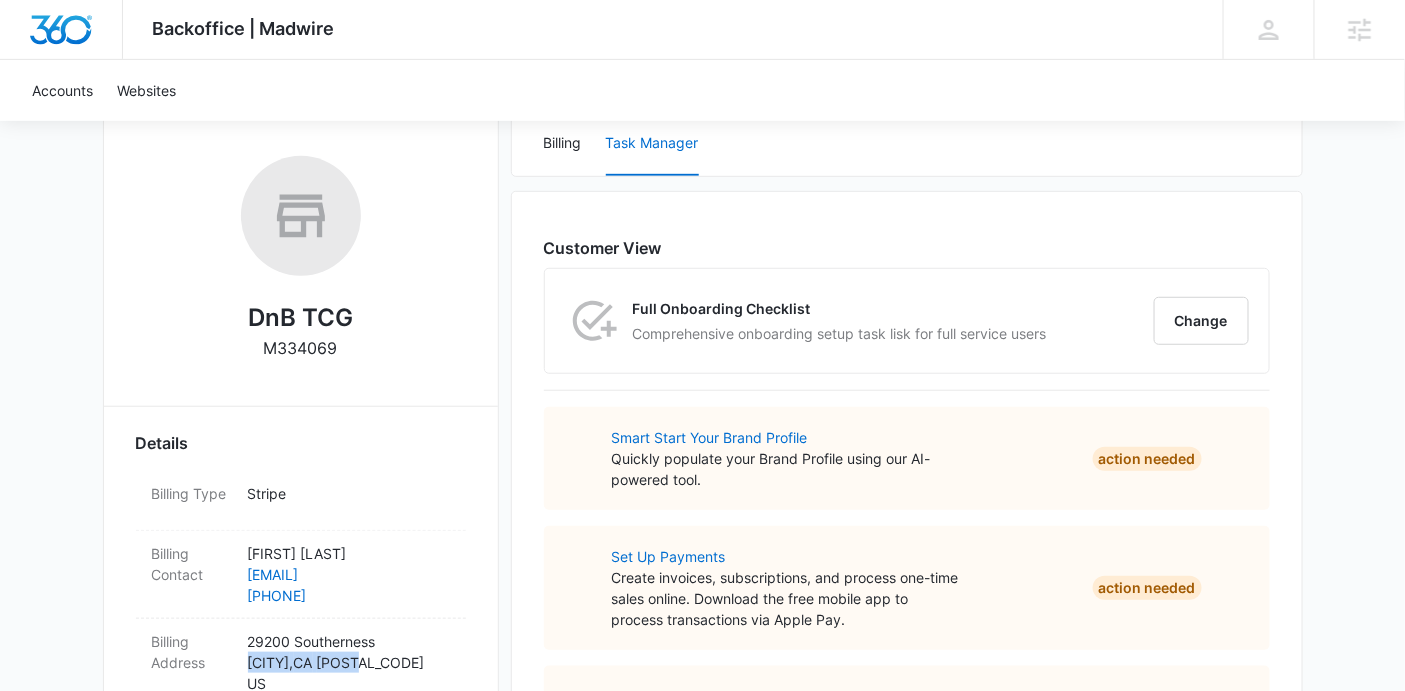scroll, scrollTop: 239, scrollLeft: 0, axis: vertical 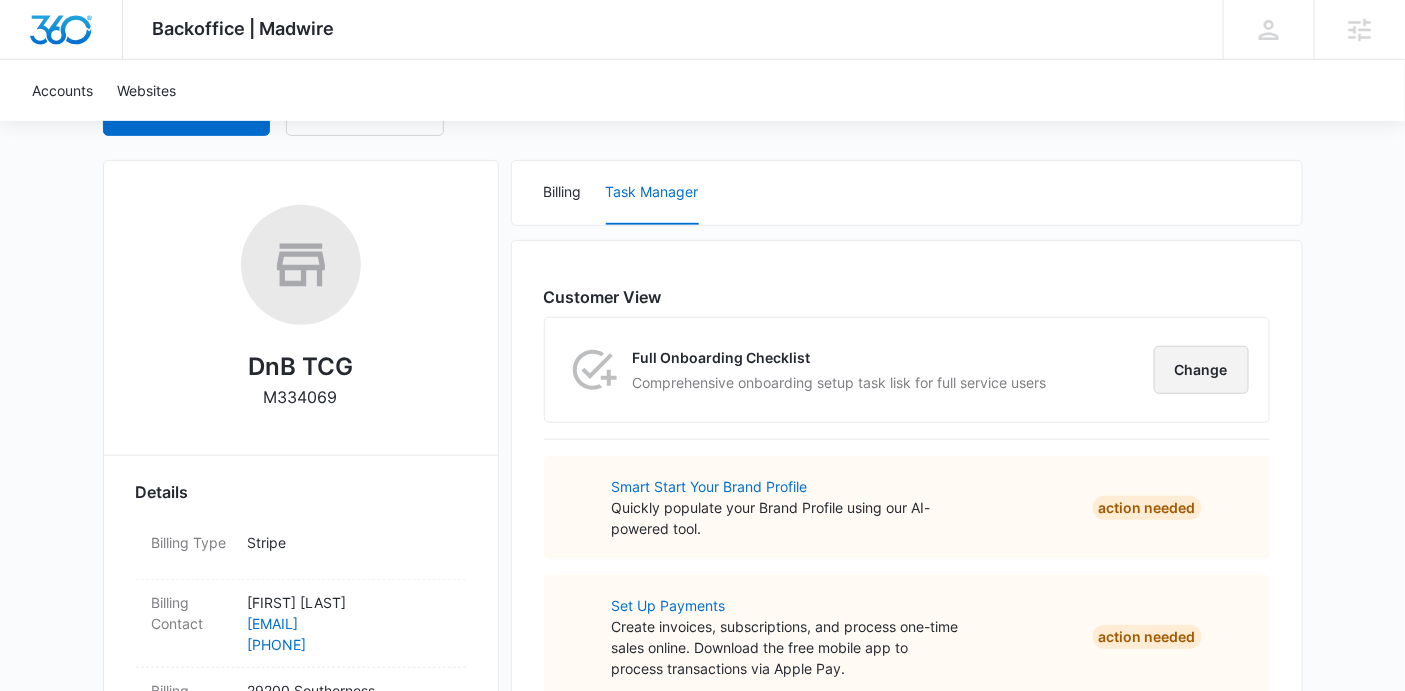 click on "Change" at bounding box center (1201, 370) 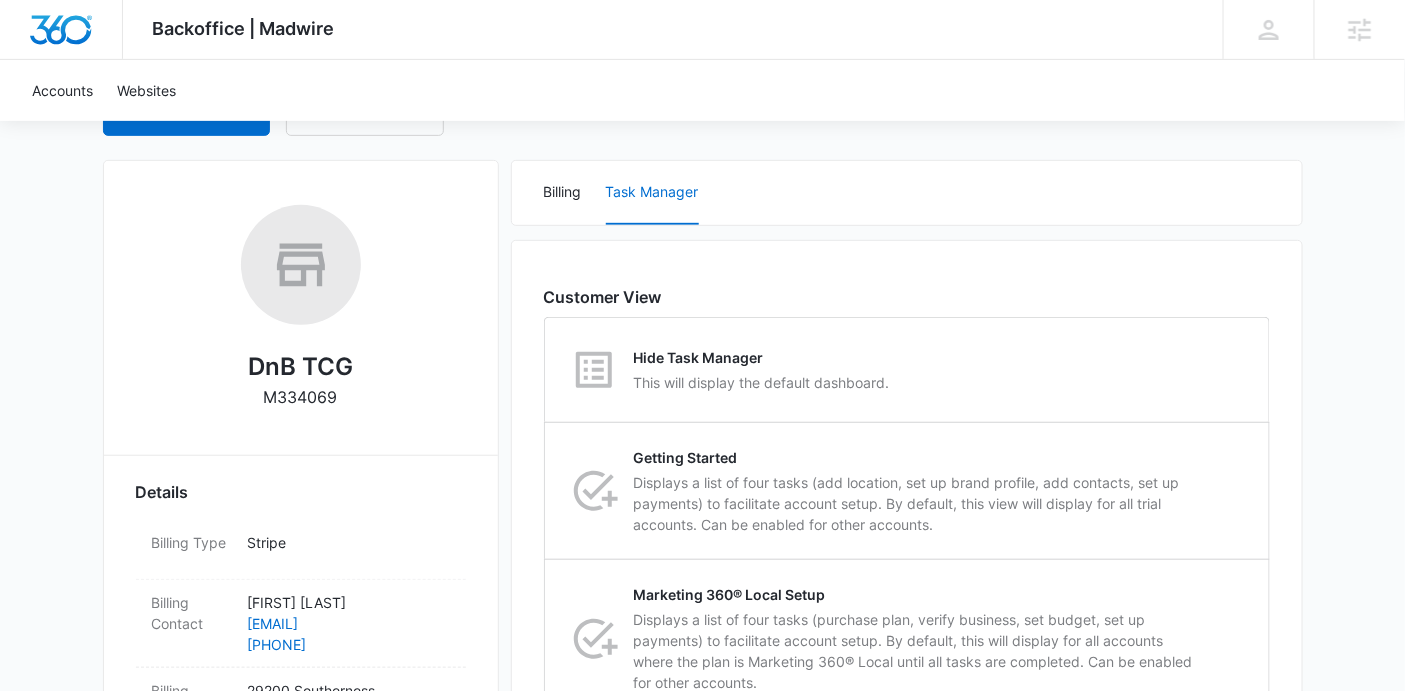 click on "Hide Task Manager This will display the default dashboard." at bounding box center (907, 370) 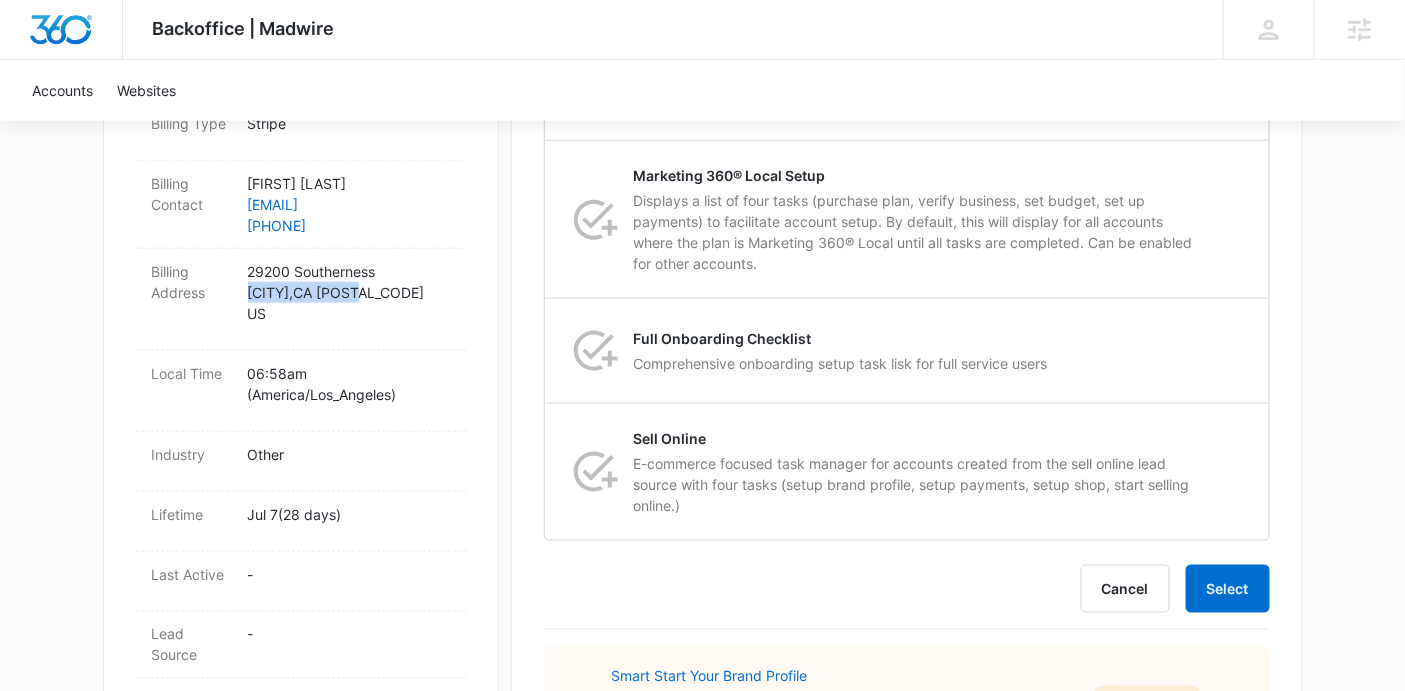 scroll, scrollTop: 706, scrollLeft: 0, axis: vertical 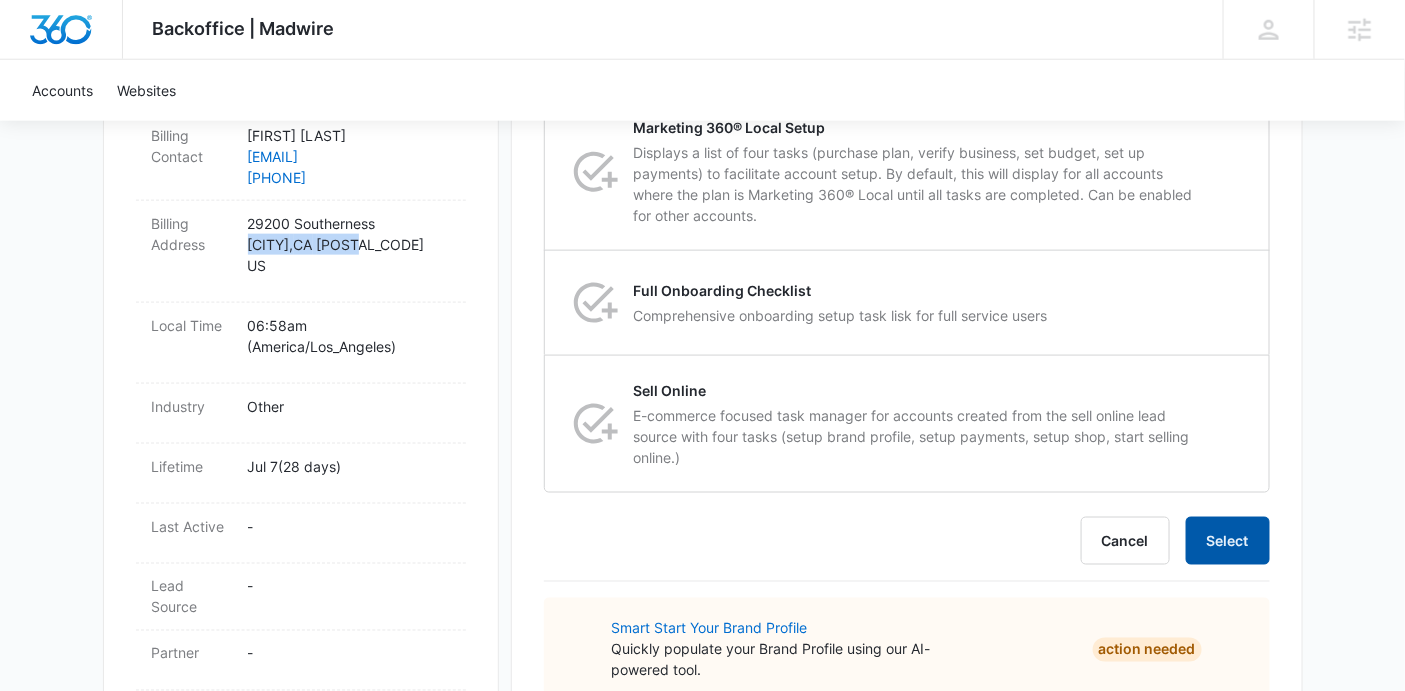 click on "Select" at bounding box center (1228, 541) 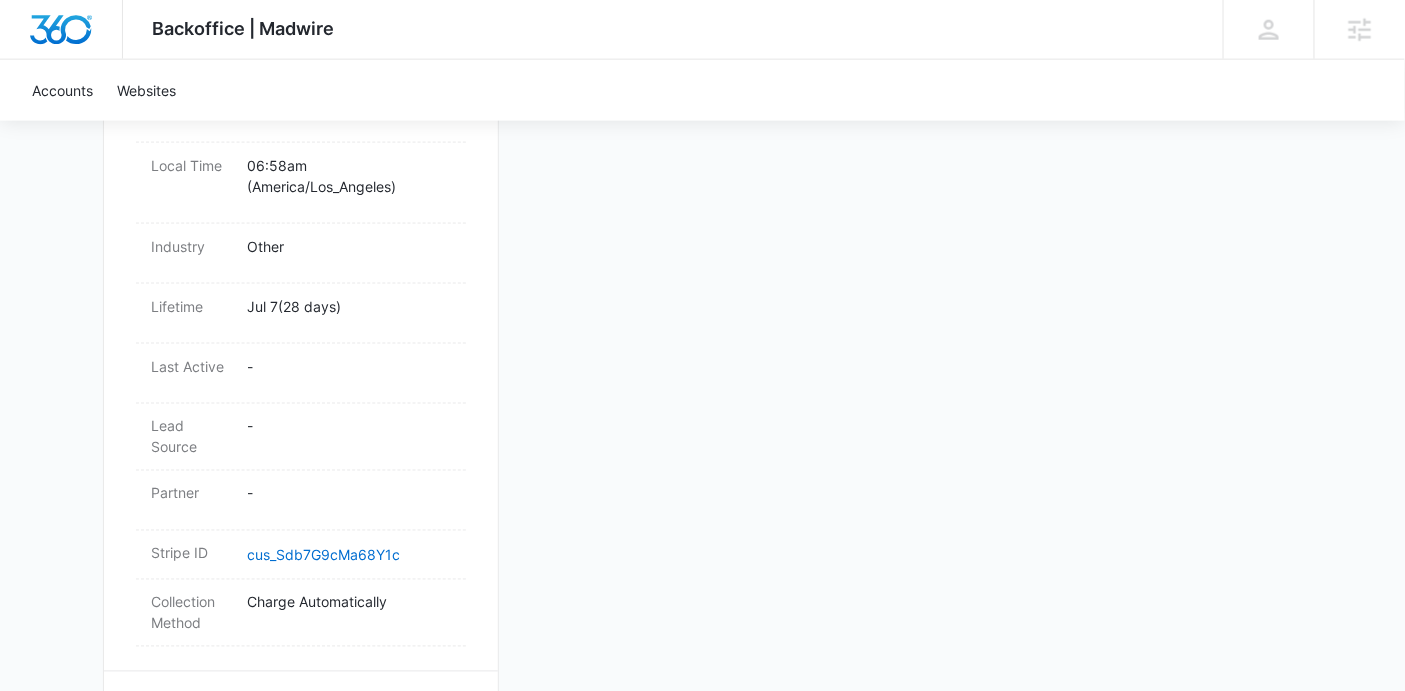 scroll, scrollTop: 861, scrollLeft: 0, axis: vertical 